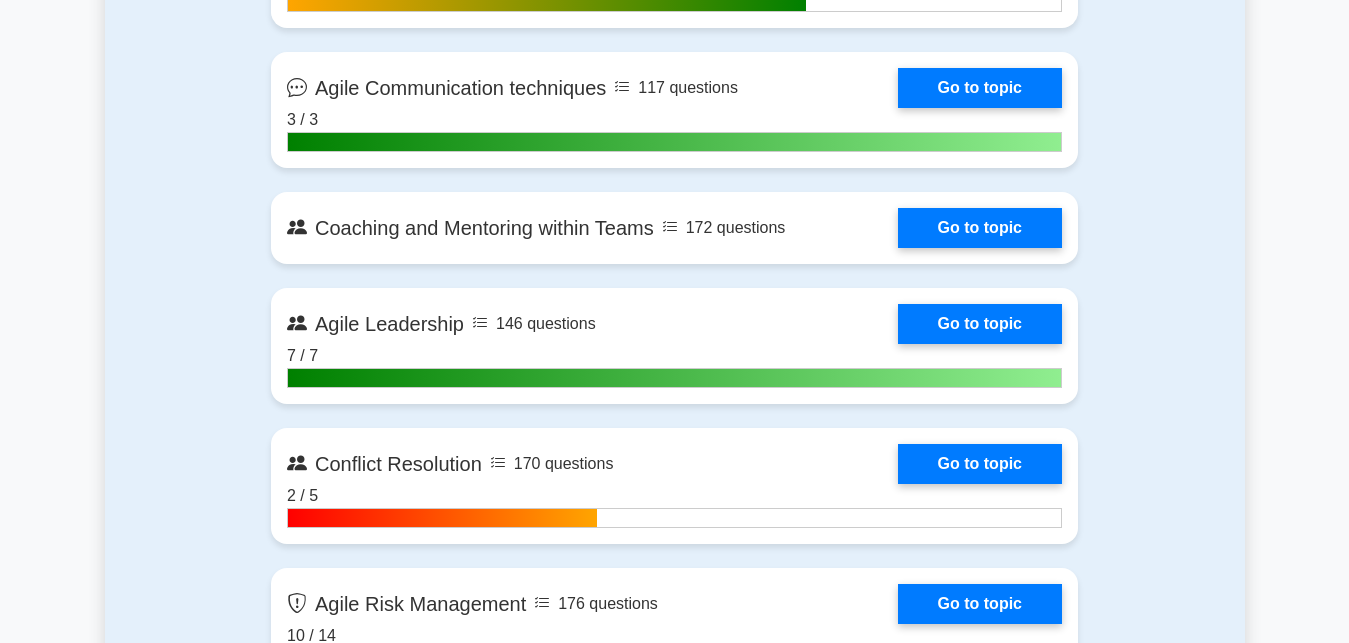 scroll, scrollTop: 2565, scrollLeft: 0, axis: vertical 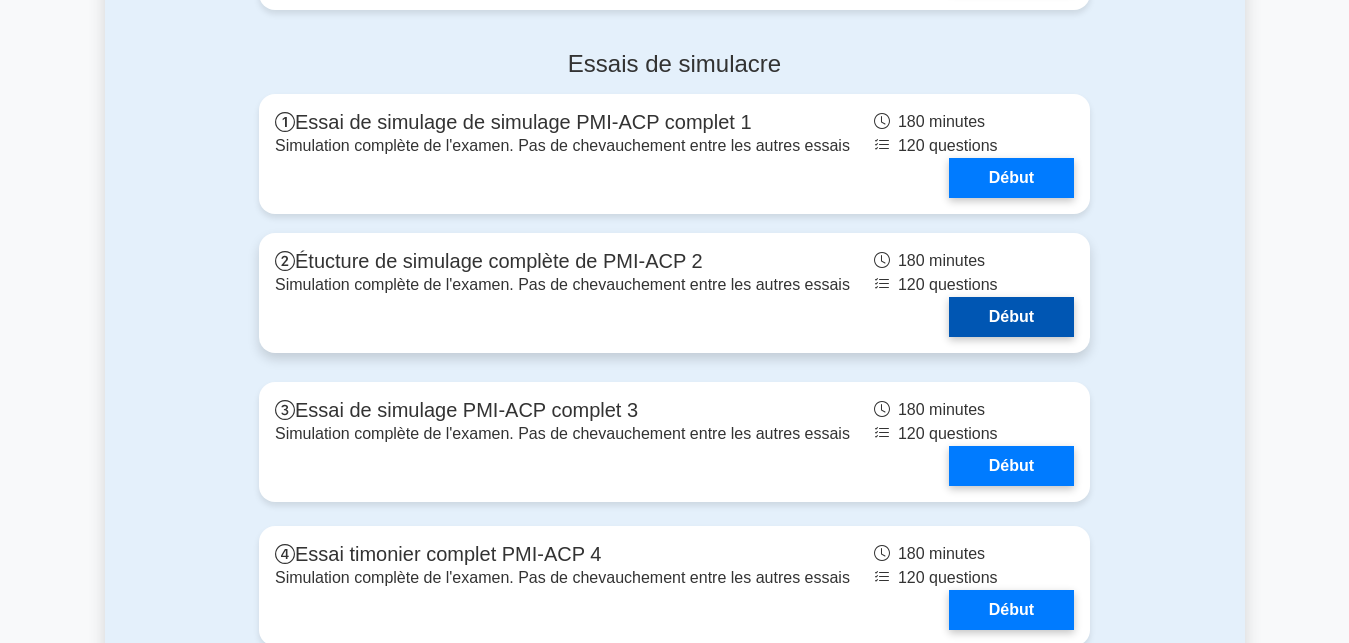 click on "Début" at bounding box center [1011, 317] 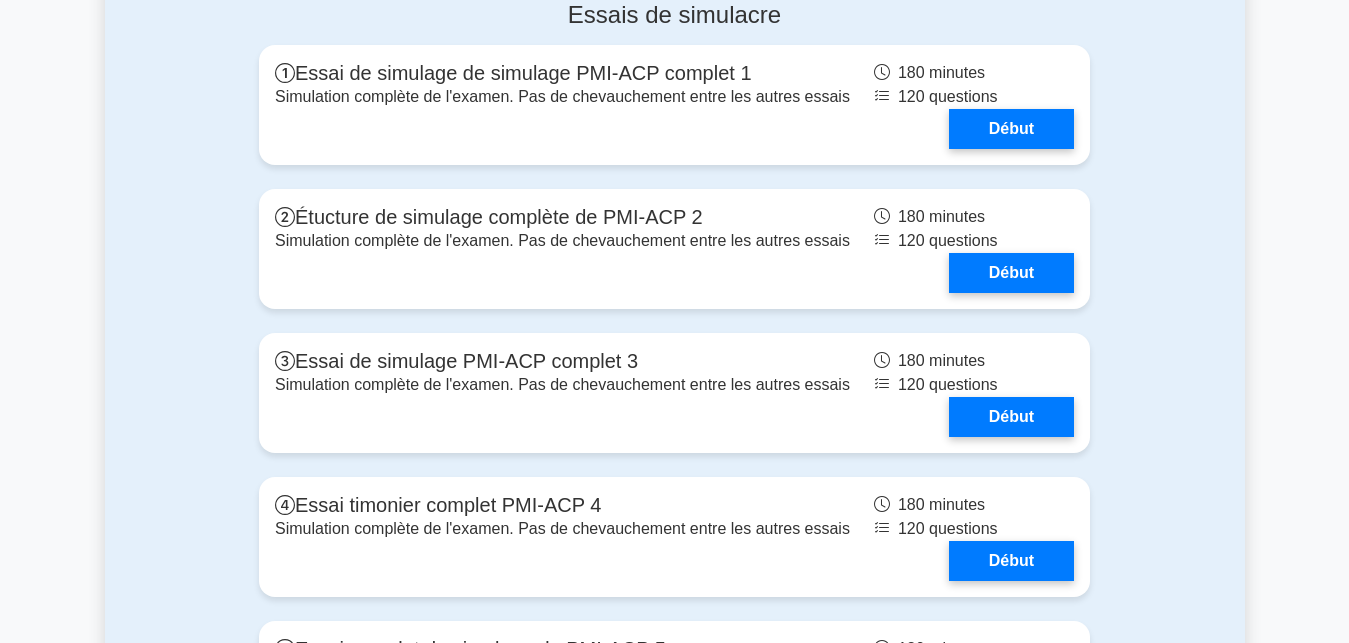 scroll, scrollTop: 6506, scrollLeft: 0, axis: vertical 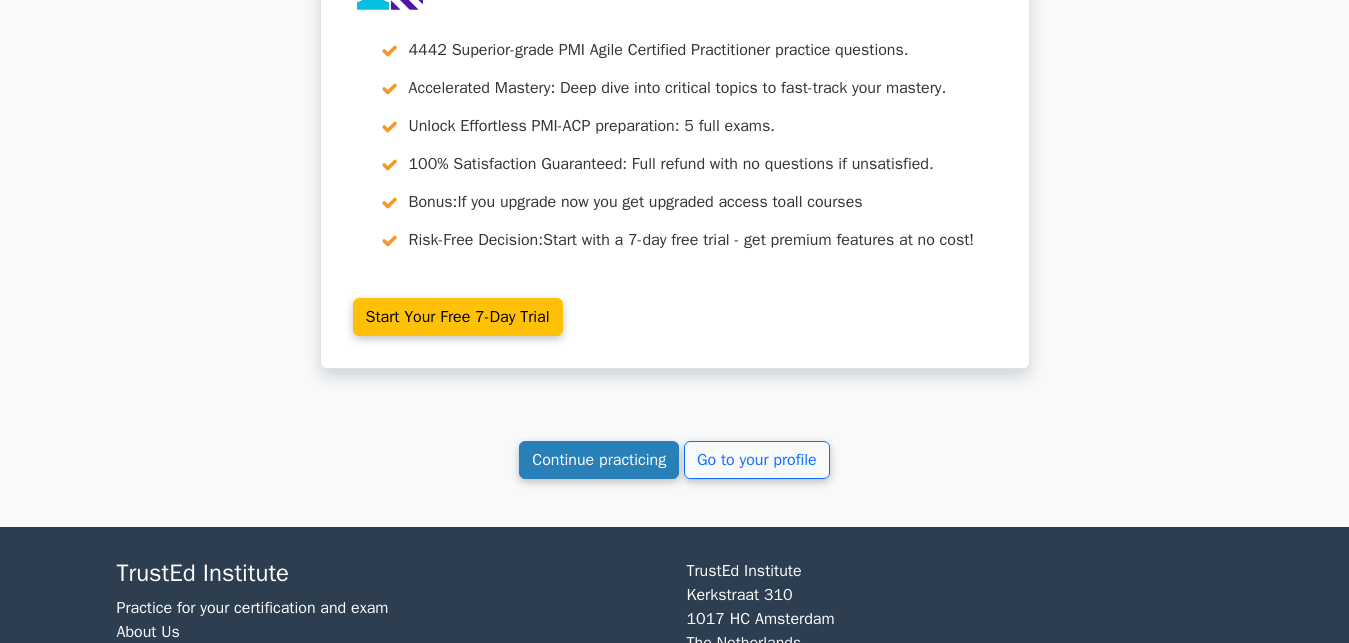 click on "Continue practicing" at bounding box center [599, 460] 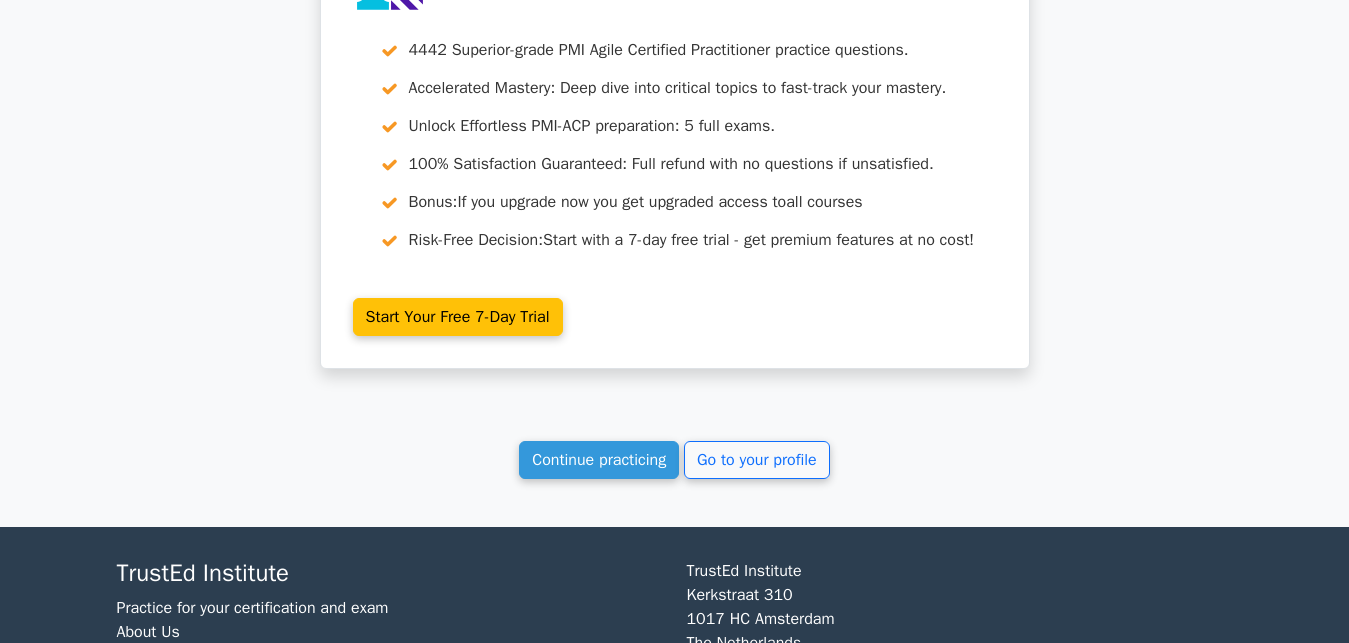 scroll, scrollTop: 5154, scrollLeft: 0, axis: vertical 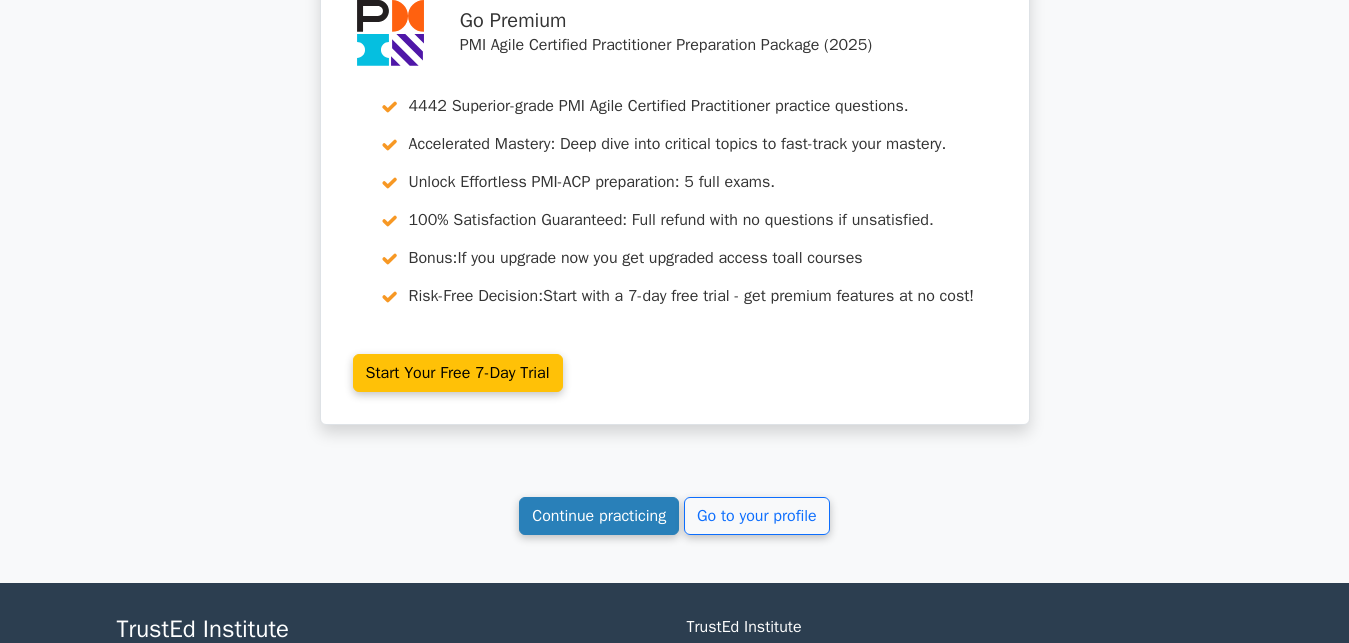 click on "Continue practicing" at bounding box center (599, 516) 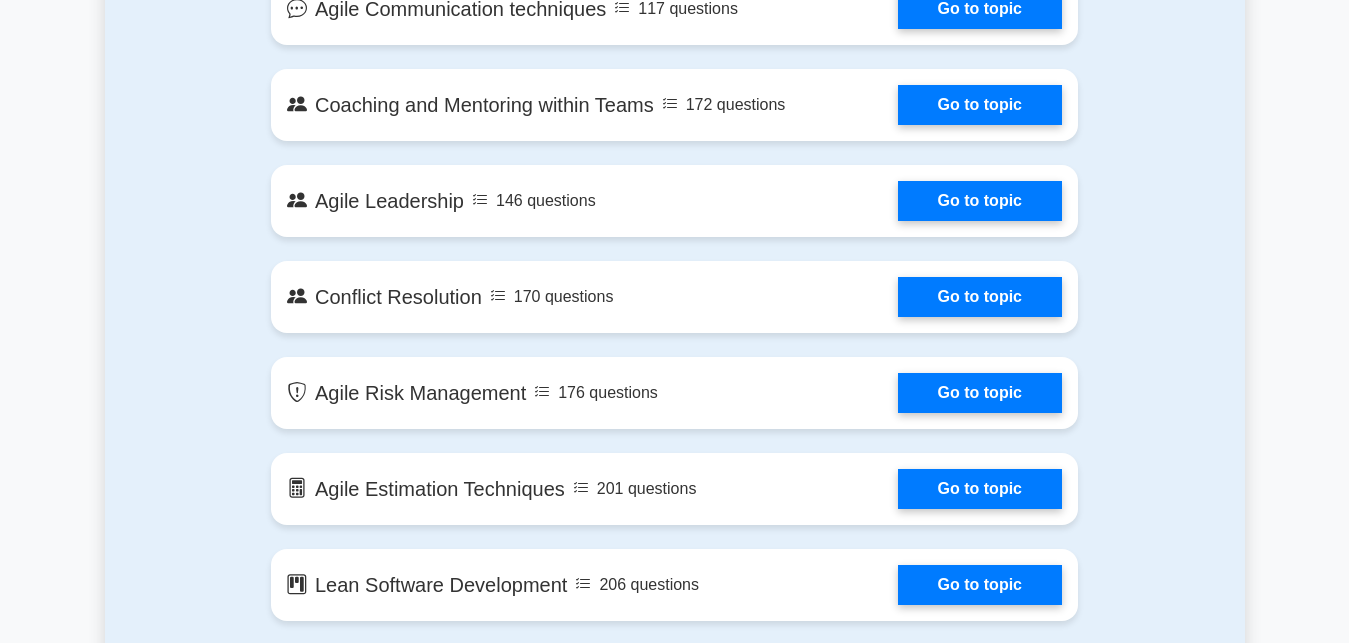scroll, scrollTop: 2263, scrollLeft: 0, axis: vertical 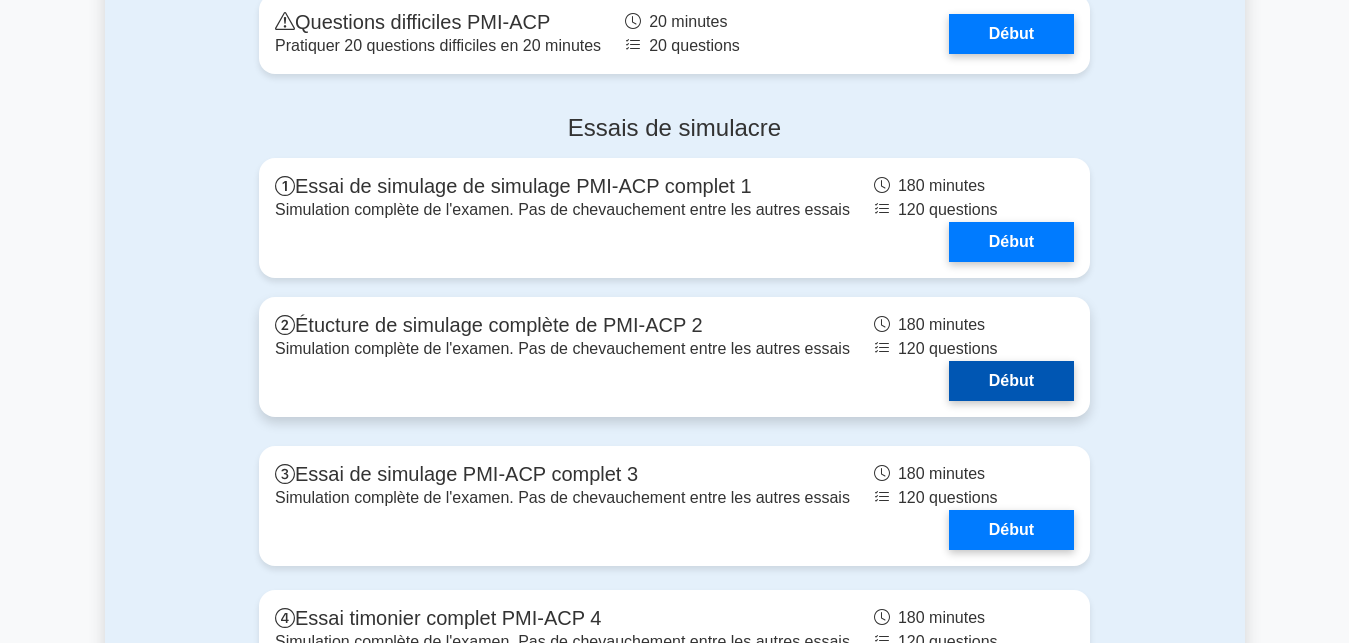 click on "Début" at bounding box center [1011, 381] 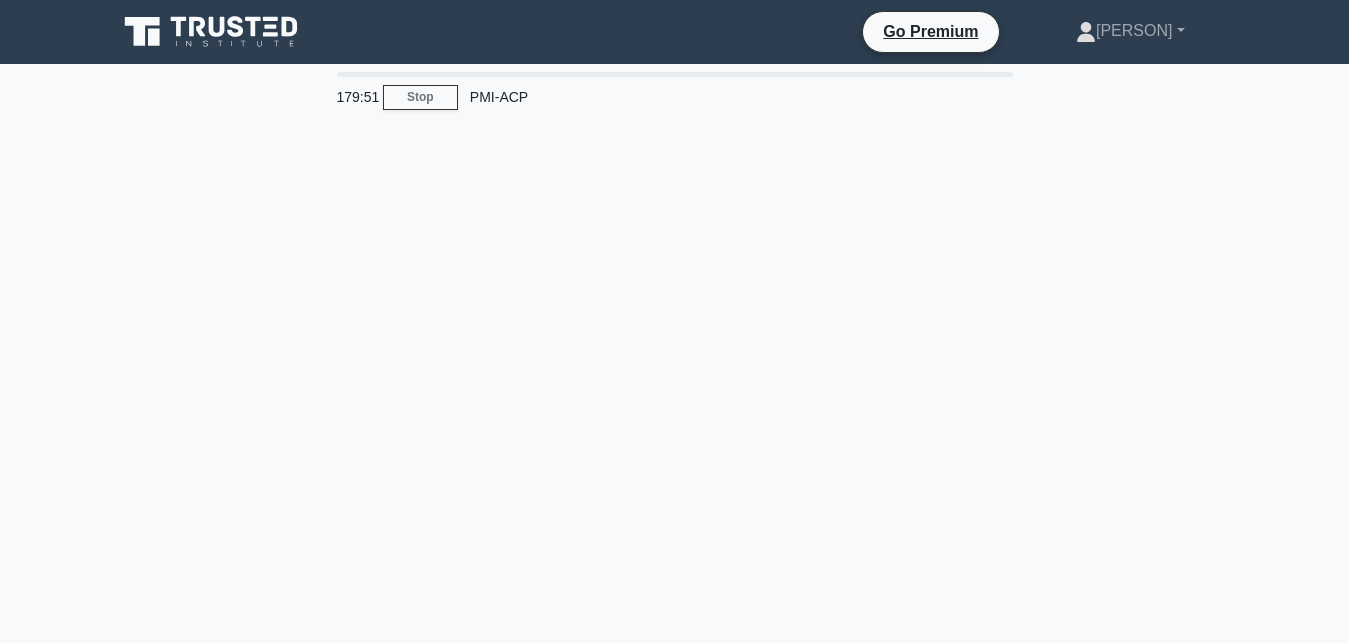 scroll, scrollTop: 0, scrollLeft: 0, axis: both 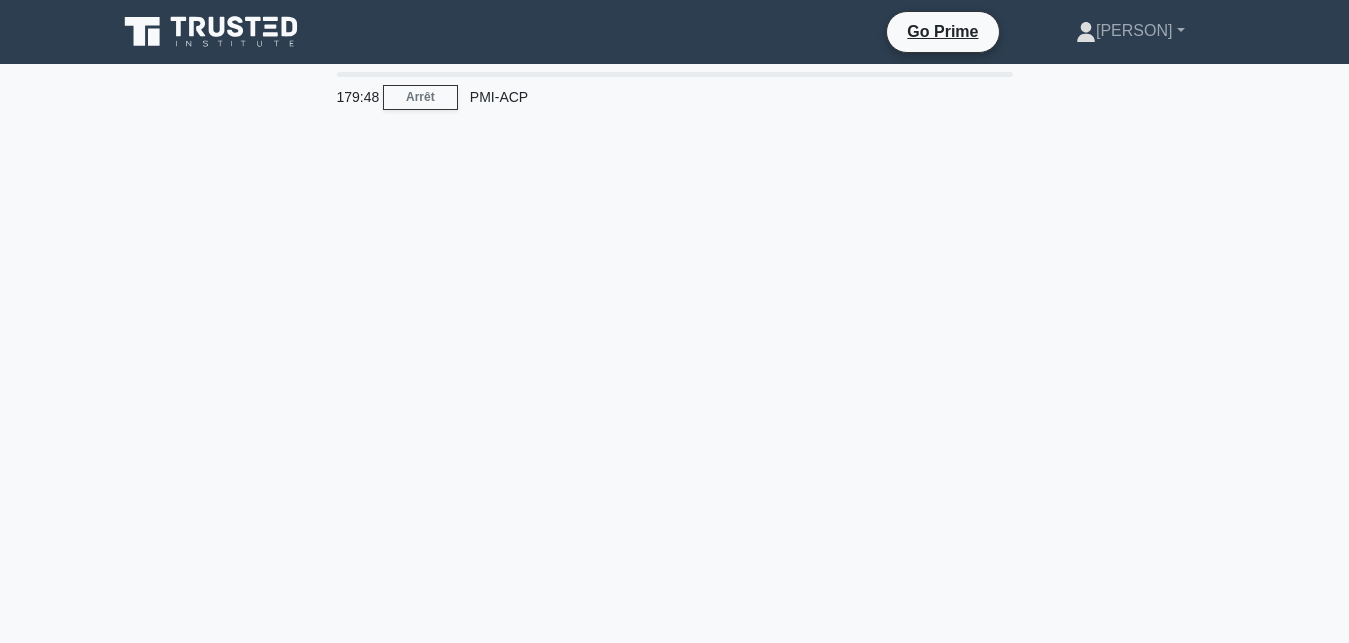 click on "179:48
Arrêt
PMI-ACP" at bounding box center (675, 572) 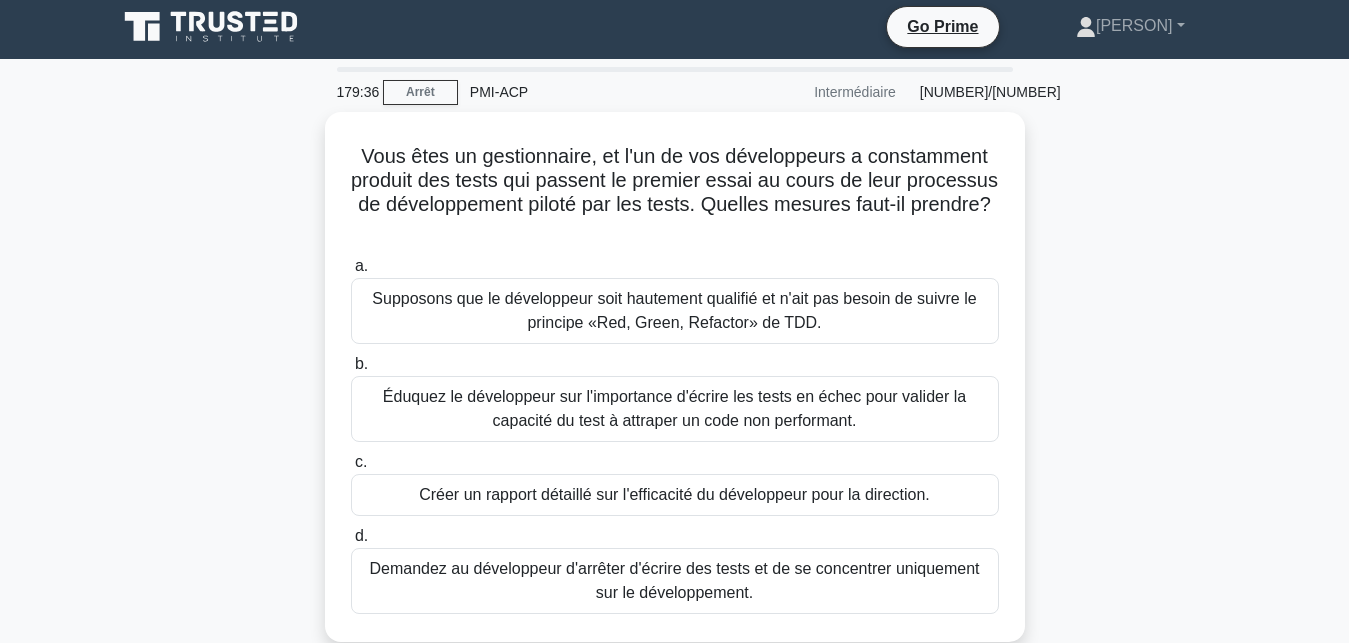 scroll, scrollTop: 0, scrollLeft: 0, axis: both 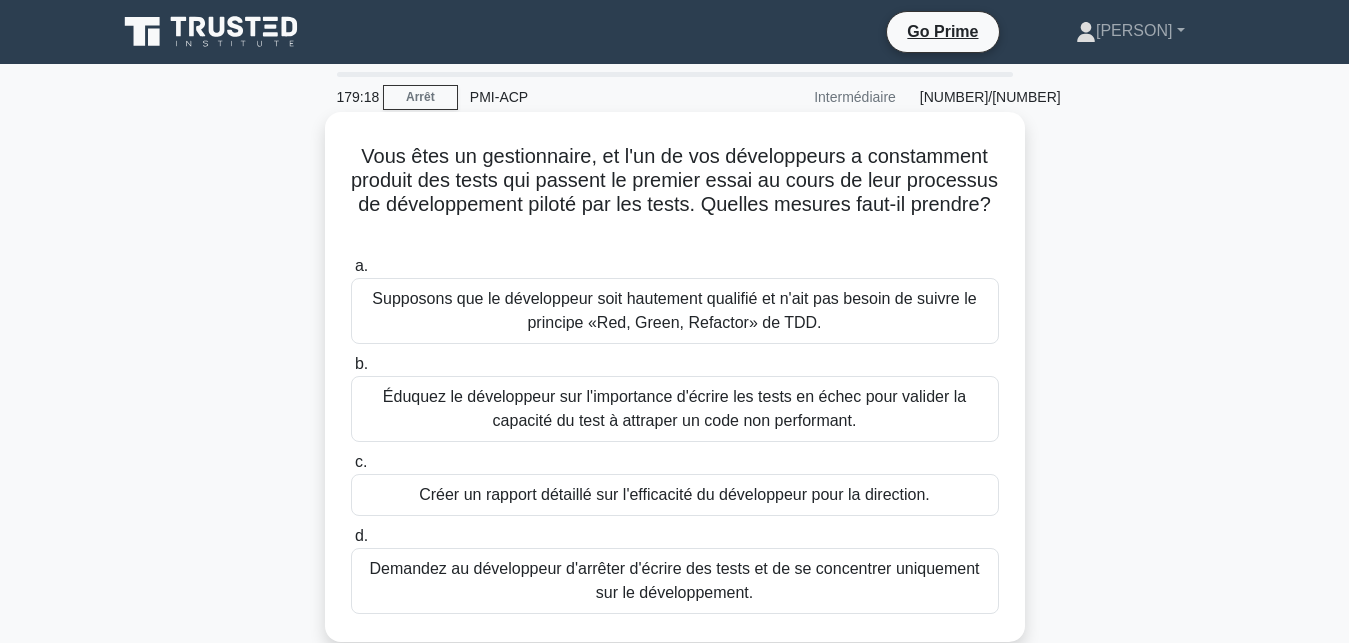 click on "Vous êtes un gestionnaire, et l'un de vos développeurs a constamment produit des tests qui passent le premier essai au cours de leur processus de développement piloté par les tests. Quelles mesures faut-il prendre?
.spinner_0XTQ{transform-origin:center;animation:spinner_y6GP .75s linear infinite}@keyframes spinner_y6GP{100%{transform:rotate(360deg)}}" at bounding box center (675, 193) 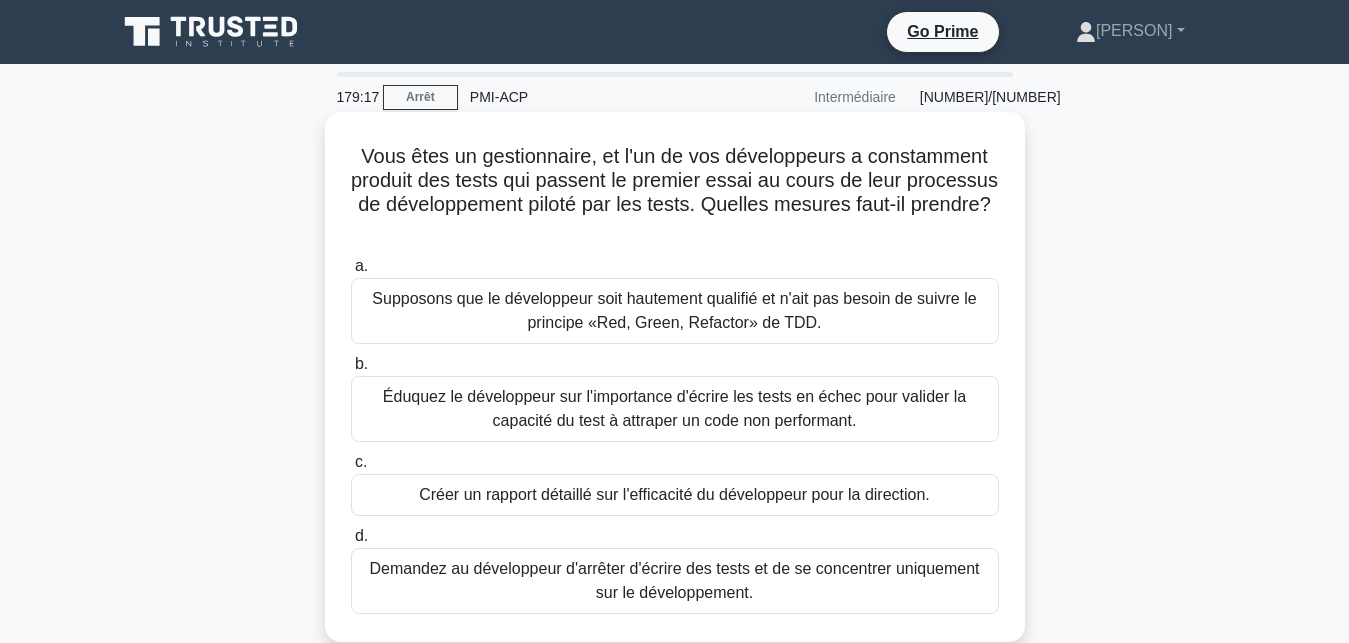 click on "Vous êtes un gestionnaire, et l'un de vos développeurs a constamment produit des tests qui passent le premier essai au cours de leur processus de développement piloté par les tests. Quelles mesures faut-il prendre?
.spinner_0XTQ{transform-origin:center;animation:spinner_y6GP .75s linear infinite}@keyframes spinner_y6GP{100%{transform:rotate(360deg)}}" at bounding box center [675, 193] 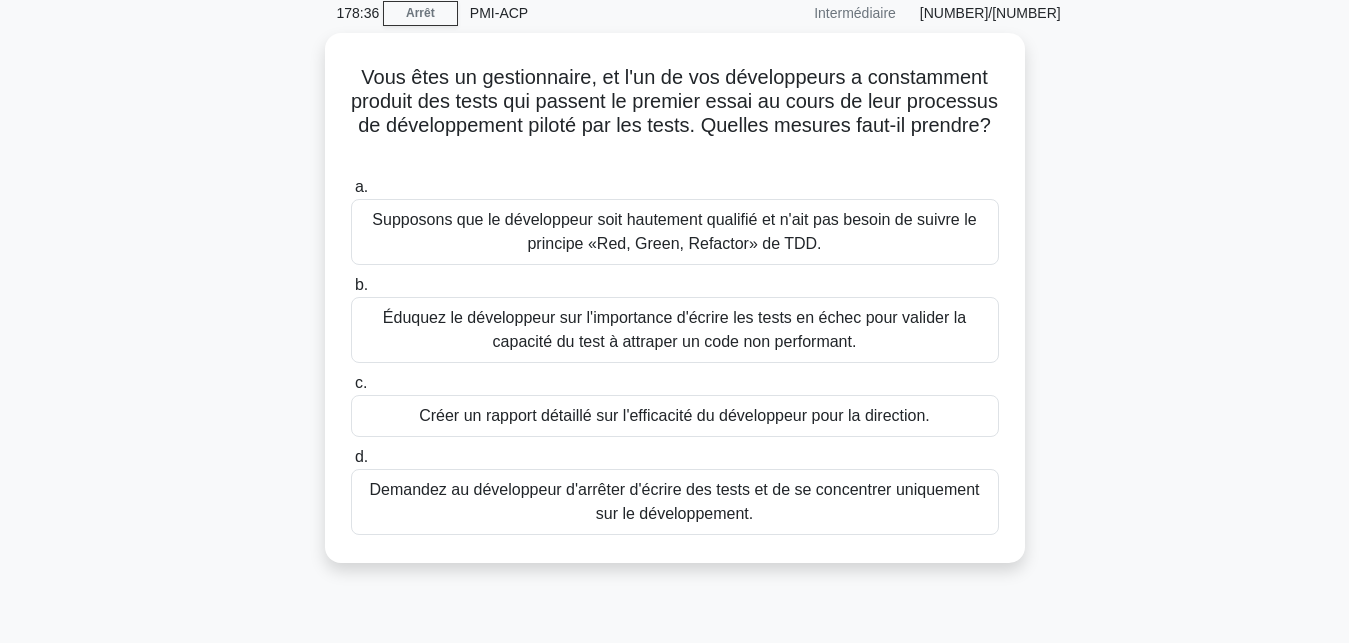 scroll, scrollTop: 86, scrollLeft: 0, axis: vertical 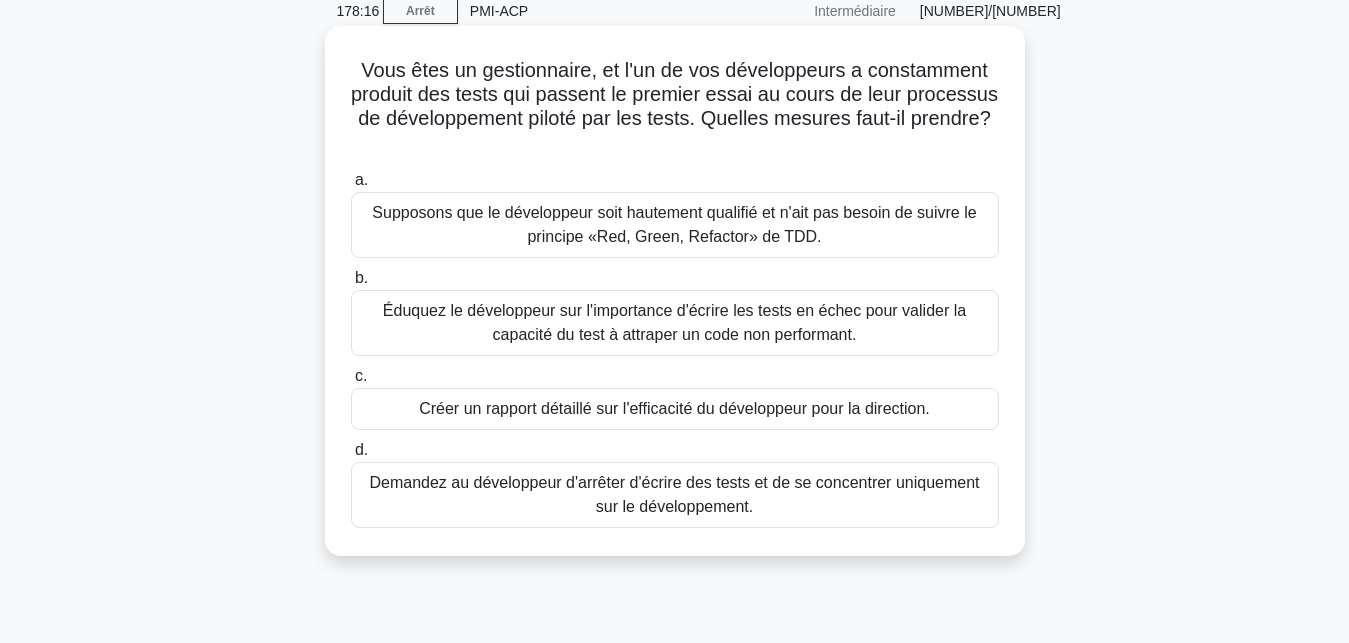 click on "Éduquez le développeur sur l'importance d'écrire les tests en échec pour valider la capacité du test à attraper un code non performant." at bounding box center (675, 323) 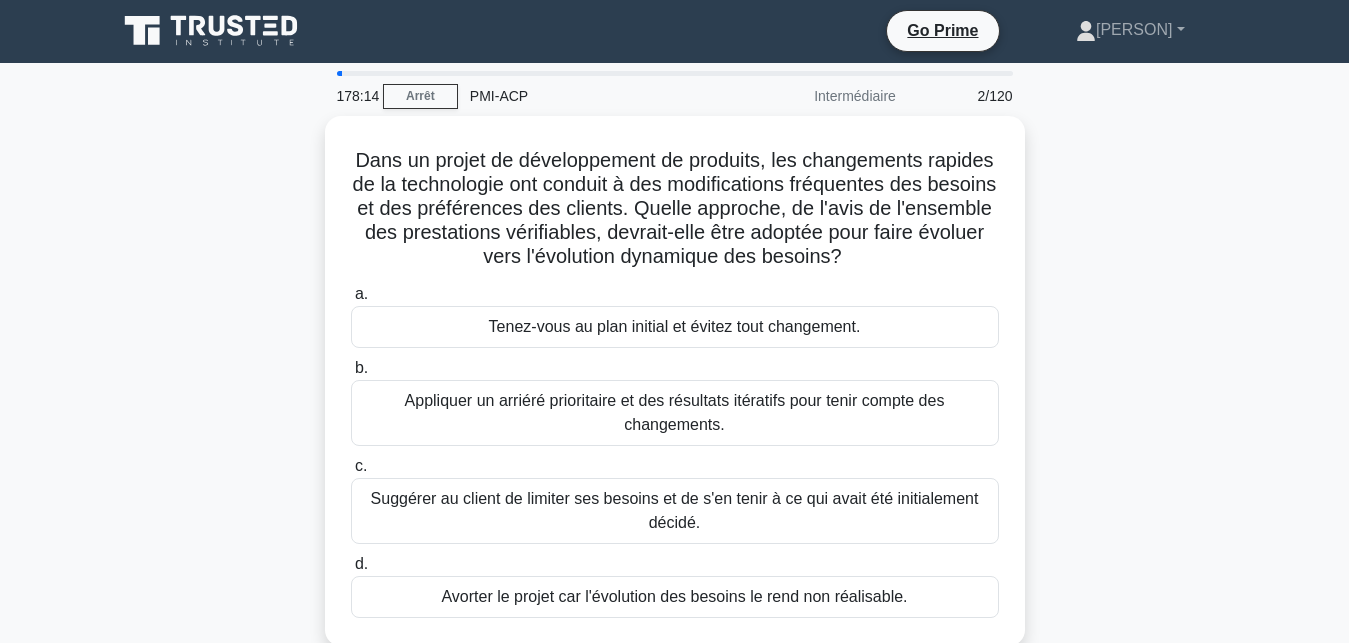scroll, scrollTop: 0, scrollLeft: 0, axis: both 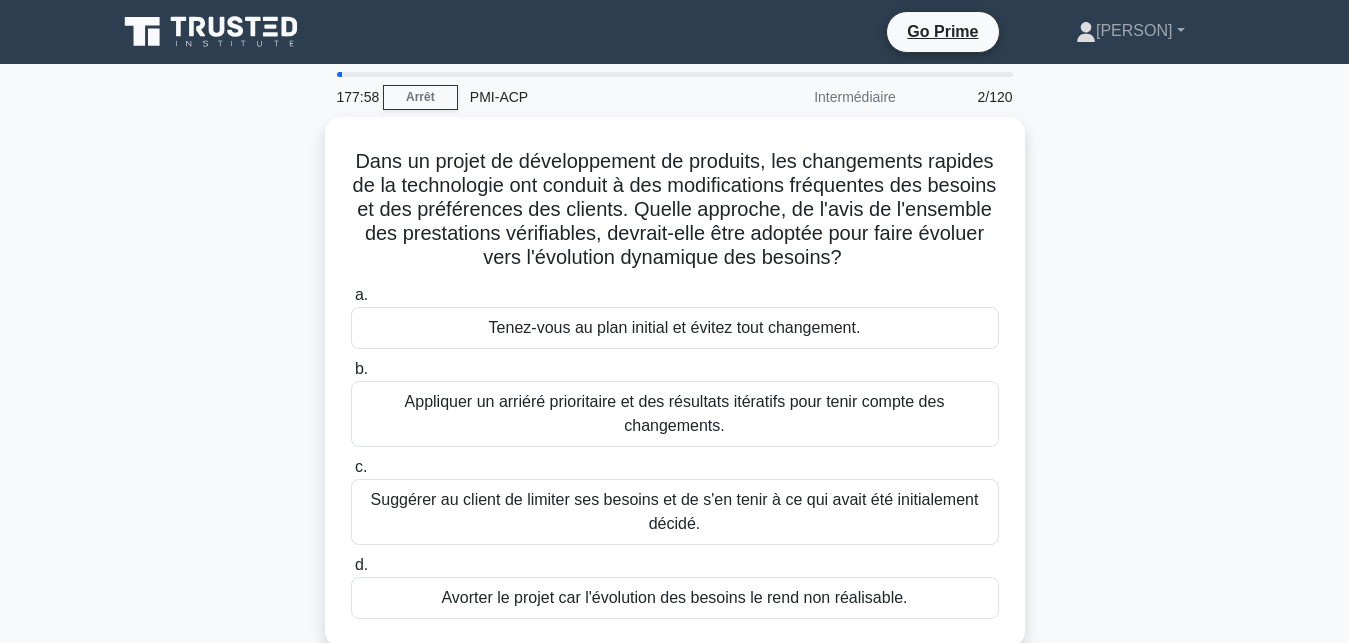 click on "Dans un projet de développement de produits, les changements rapides de la technologie ont conduit à des modifications fréquentes des besoins et des préférences des clients. Quelle approche, de l'avis de l'ensemble des prestations vérifiables, devrait-elle être adoptée pour faire évoluer vers l'évolution dynamique des besoins?
.spinner_0XTQ{transform-origin:center;animation:spinner_y6GP .75s linear infinite}@keyframes spinner_y6GP{100%{transform:rotate(360deg)}}
a.
b. c. d." at bounding box center [675, 394] 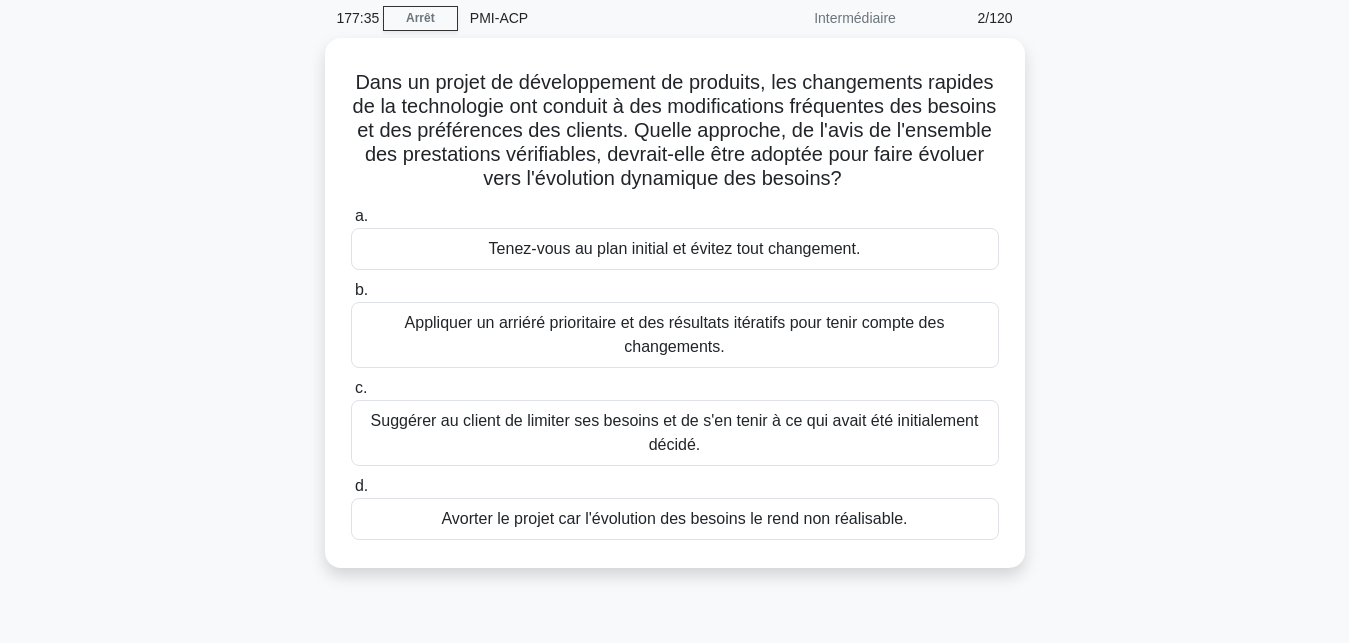 scroll, scrollTop: 83, scrollLeft: 0, axis: vertical 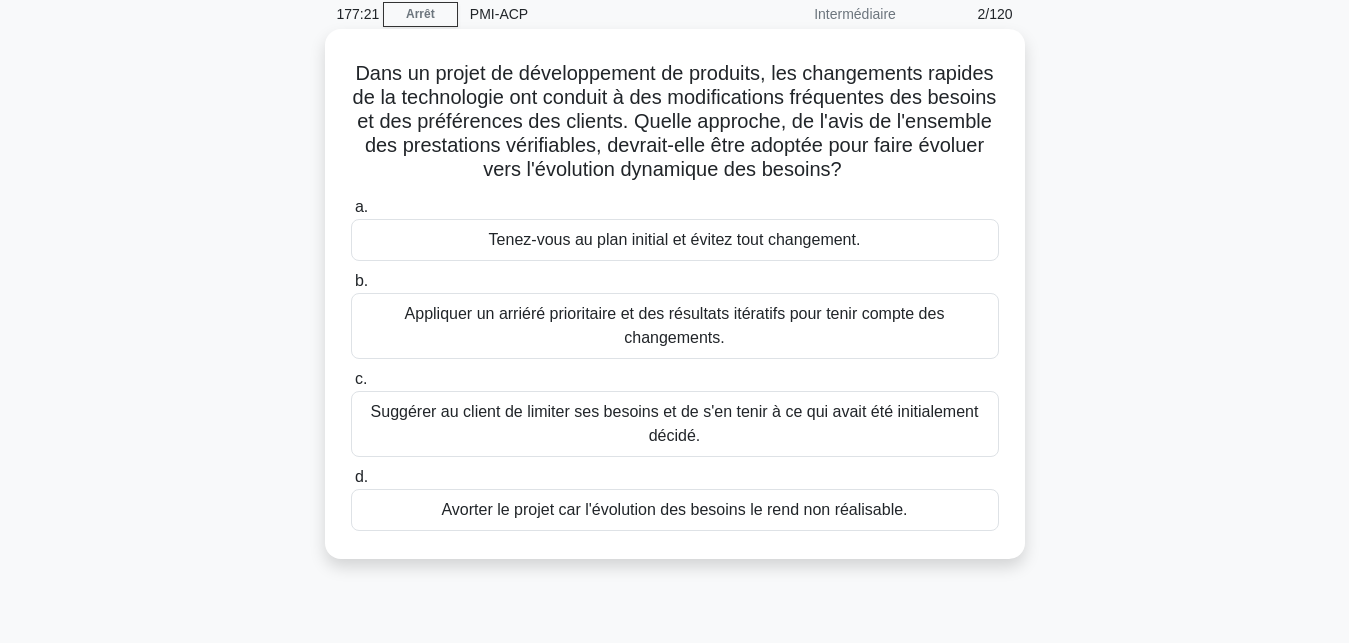 click on "Appliquer un arriéré prioritaire et des résultats itératifs pour tenir compte des changements." at bounding box center [675, 326] 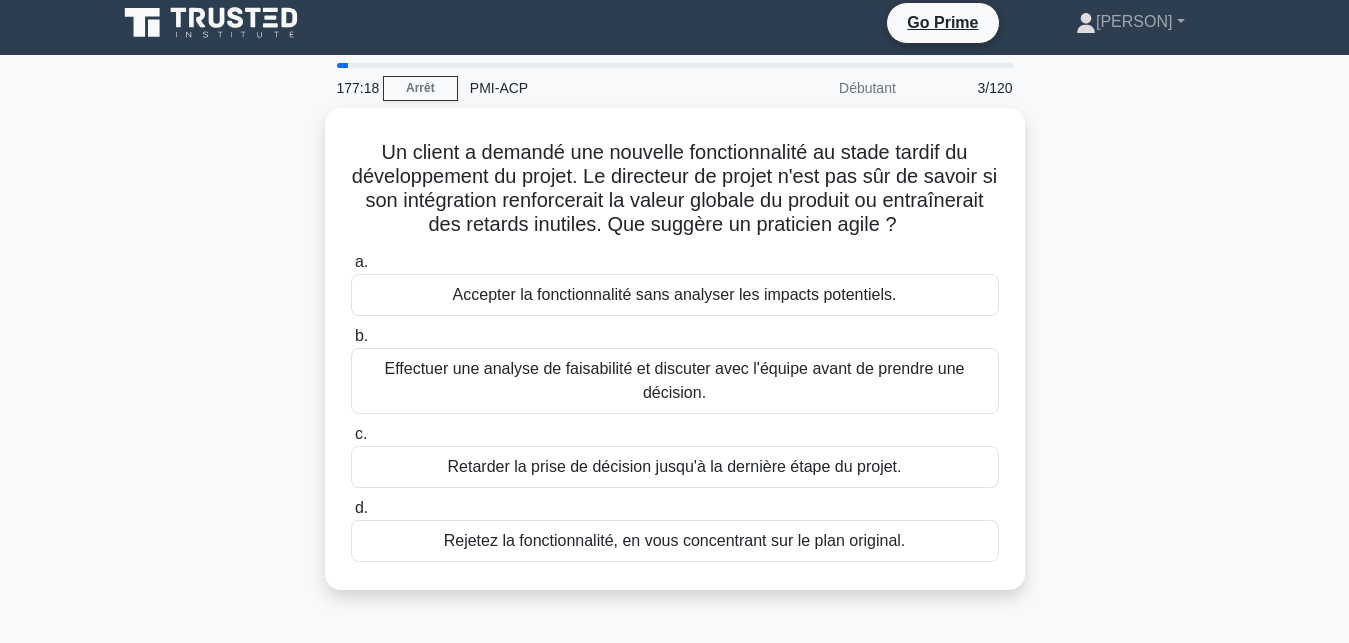 scroll, scrollTop: 0, scrollLeft: 0, axis: both 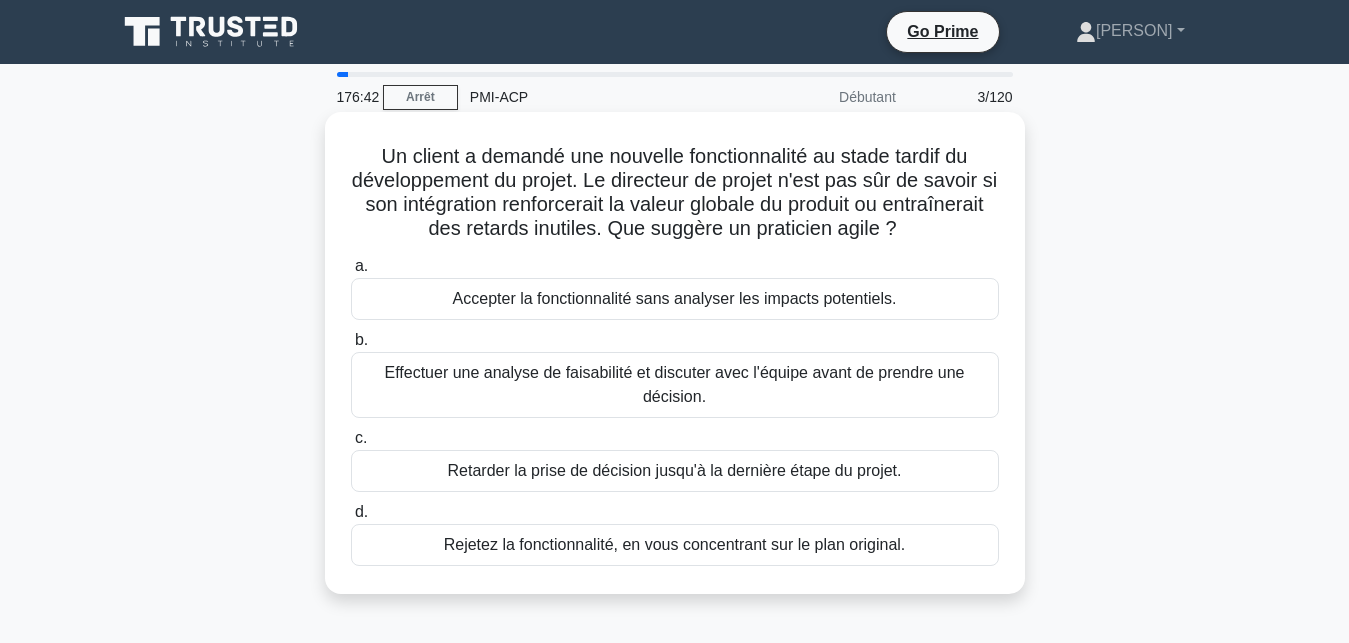 click on "Effectuer une analyse de faisabilité et discuter avec l'équipe avant de prendre une décision." at bounding box center [675, 385] 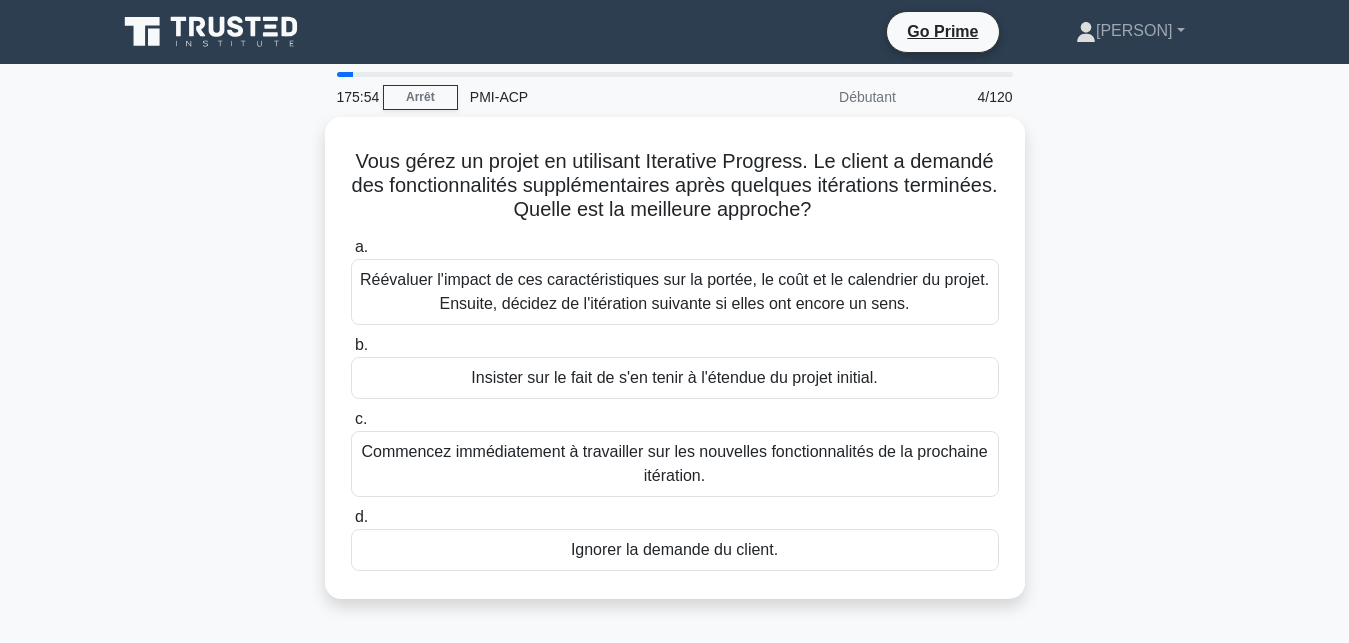 click on "Vous gérez un projet en utilisant Iterative Progress. Le client a demandé des fonctionnalités supplémentaires après quelques itérations terminées. Quelle est la meilleure approche?
.spinner_0XTQ{transform-origin:center;animation:spinner_y6GP .75s linear infinite}@keyframes spinner_y6GP{100%{transform:rotate(360deg)}}
a.
b.
c. d." at bounding box center (675, 370) 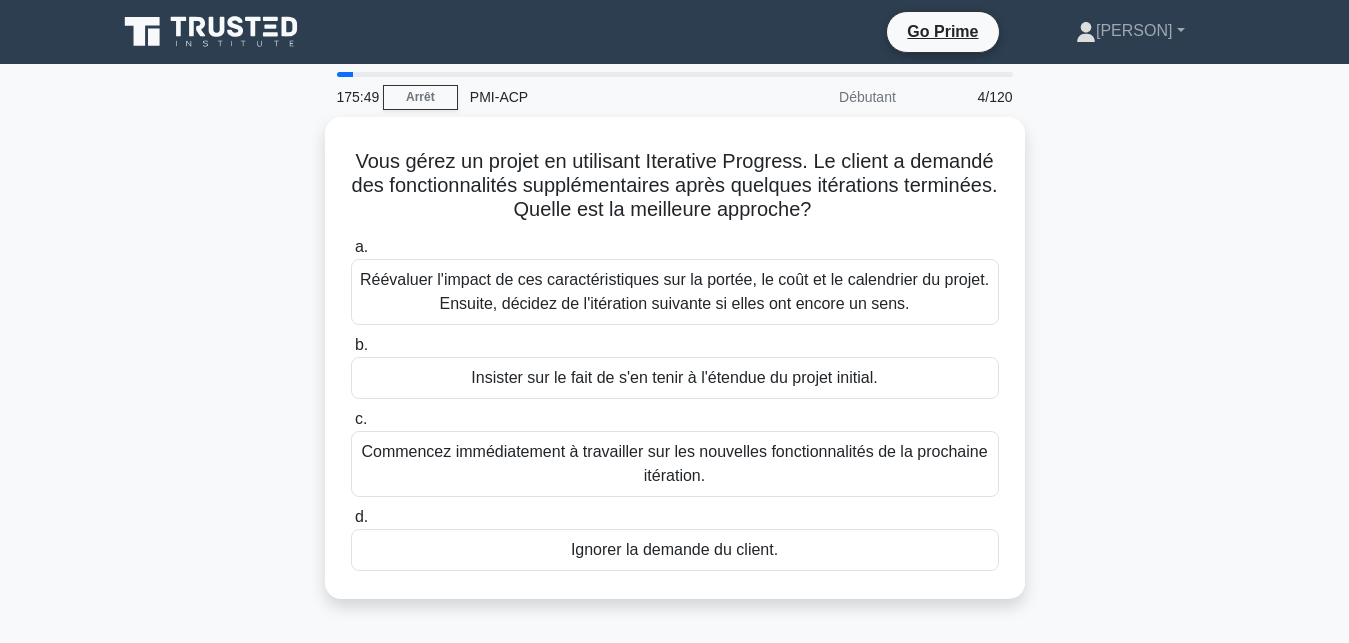 click on "Vous gérez un projet en utilisant Iterative Progress. Le client a demandé des fonctionnalités supplémentaires après quelques itérations terminées. Quelle est la meilleure approche?
.spinner_0XTQ{transform-origin:center;animation:spinner_y6GP .75s linear infinite}@keyframes spinner_y6GP{100%{transform:rotate(360deg)}}
a.
b.
c. d." at bounding box center [675, 370] 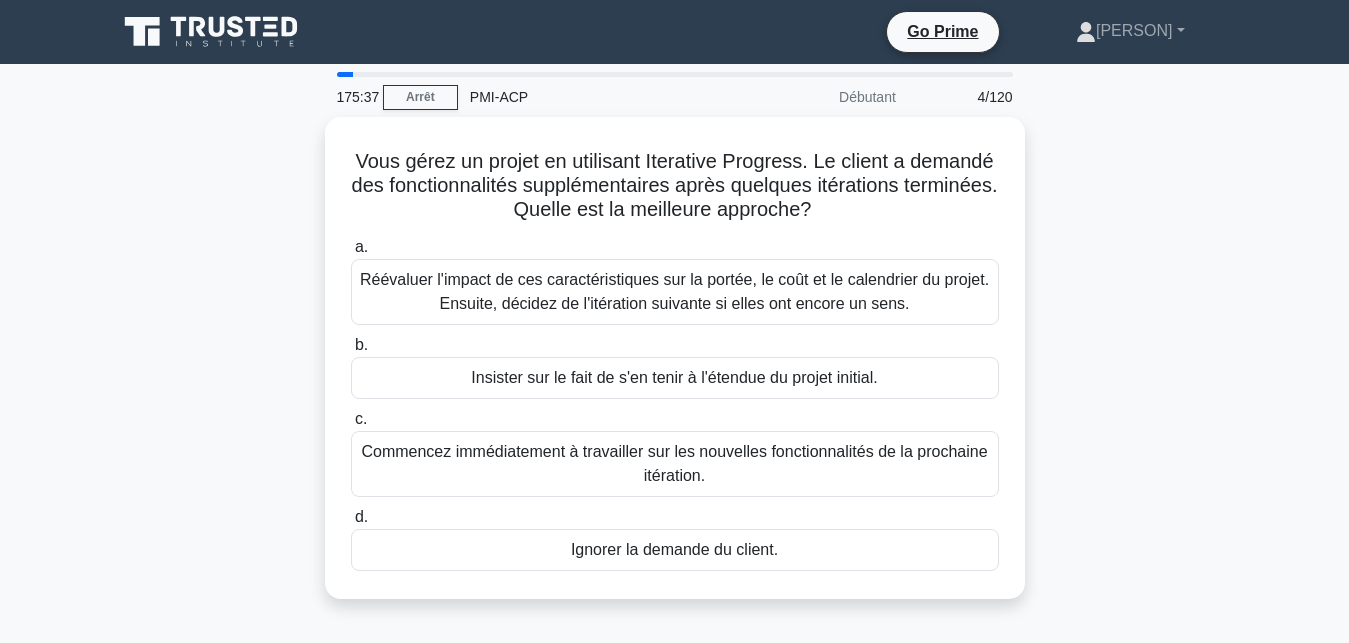 click on "Vous gérez un projet en utilisant Iterative Progress. Le client a demandé des fonctionnalités supplémentaires après quelques itérations terminées. Quelle est la meilleure approche?
.spinner_0XTQ{transform-origin:center;animation:spinner_y6GP .75s linear infinite}@keyframes spinner_y6GP{100%{transform:rotate(360deg)}}
a.
b.
c. d." at bounding box center (675, 370) 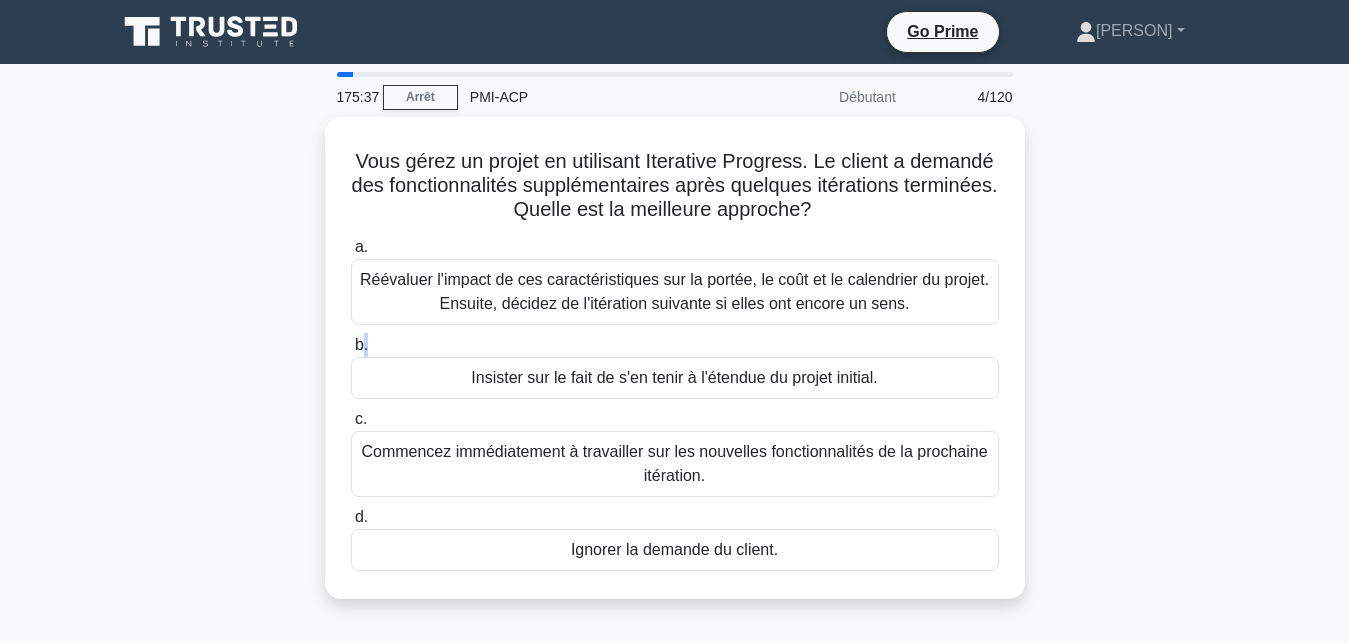 click on "Vous gérez un projet en utilisant Iterative Progress. Le client a demandé des fonctionnalités supplémentaires après quelques itérations terminées. Quelle est la meilleure approche?
.spinner_0XTQ{transform-origin:center;animation:spinner_y6GP .75s linear infinite}@keyframes spinner_y6GP{100%{transform:rotate(360deg)}}
a.
b.
c. d." at bounding box center [675, 370] 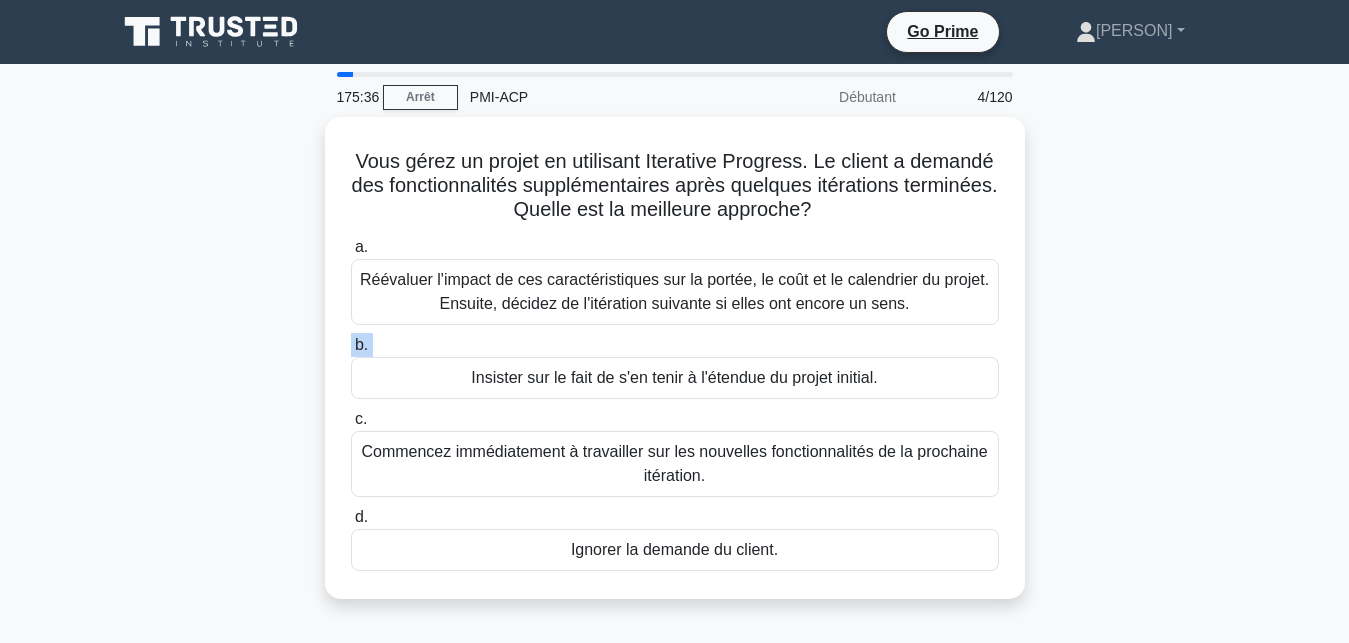 click on "Vous gérez un projet en utilisant Iterative Progress. Le client a demandé des fonctionnalités supplémentaires après quelques itérations terminées. Quelle est la meilleure approche?
.spinner_0XTQ{transform-origin:center;animation:spinner_y6GP .75s linear infinite}@keyframes spinner_y6GP{100%{transform:rotate(360deg)}}
a.
b.
c. d." at bounding box center [675, 370] 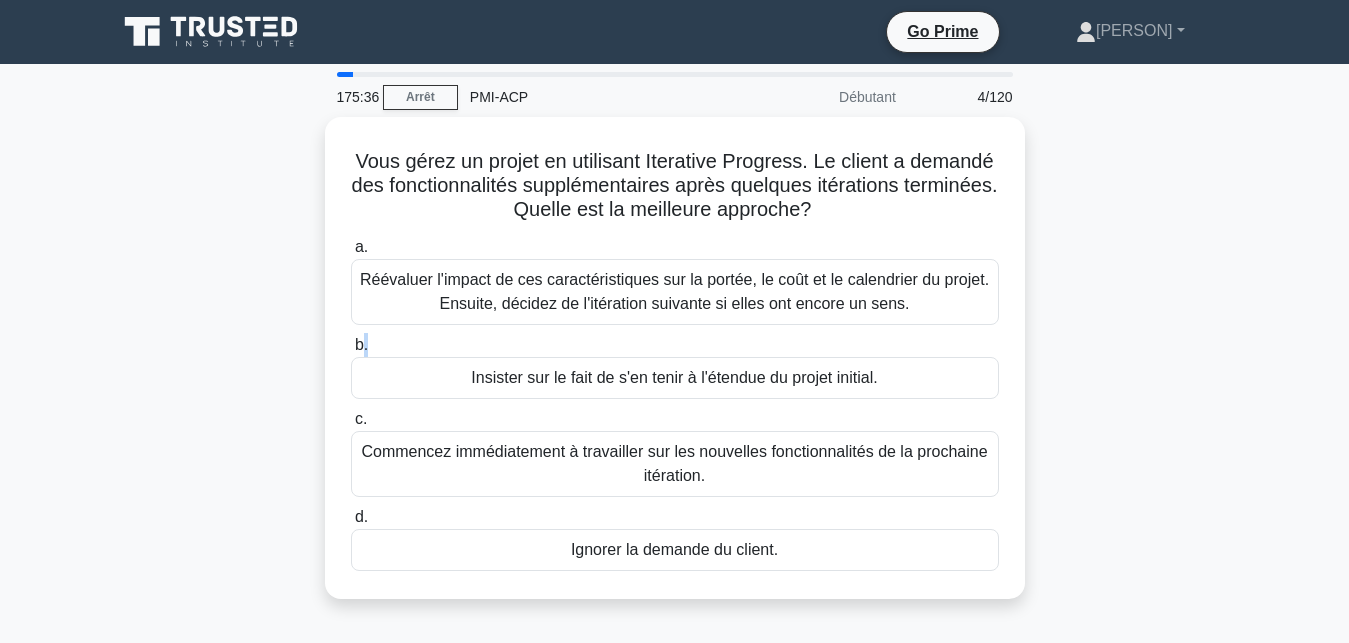 click on "Vous gérez un projet en utilisant Iterative Progress. Le client a demandé des fonctionnalités supplémentaires après quelques itérations terminées. Quelle est la meilleure approche?
.spinner_0XTQ{transform-origin:center;animation:spinner_y6GP .75s linear infinite}@keyframes spinner_y6GP{100%{transform:rotate(360deg)}}
a.
b.
c. d." at bounding box center (675, 370) 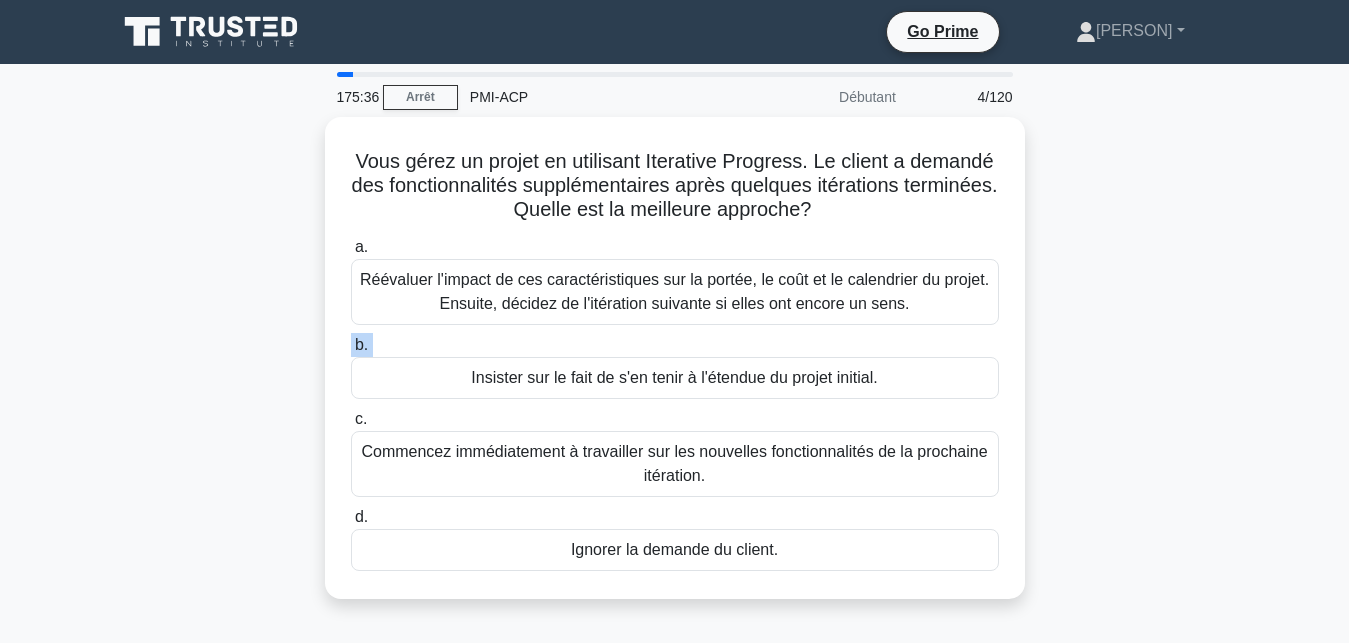 click on "Vous gérez un projet en utilisant Iterative Progress. Le client a demandé des fonctionnalités supplémentaires après quelques itérations terminées. Quelle est la meilleure approche?
.spinner_0XTQ{transform-origin:center;animation:spinner_y6GP .75s linear infinite}@keyframes spinner_y6GP{100%{transform:rotate(360deg)}}
a.
b.
c. d." at bounding box center (675, 370) 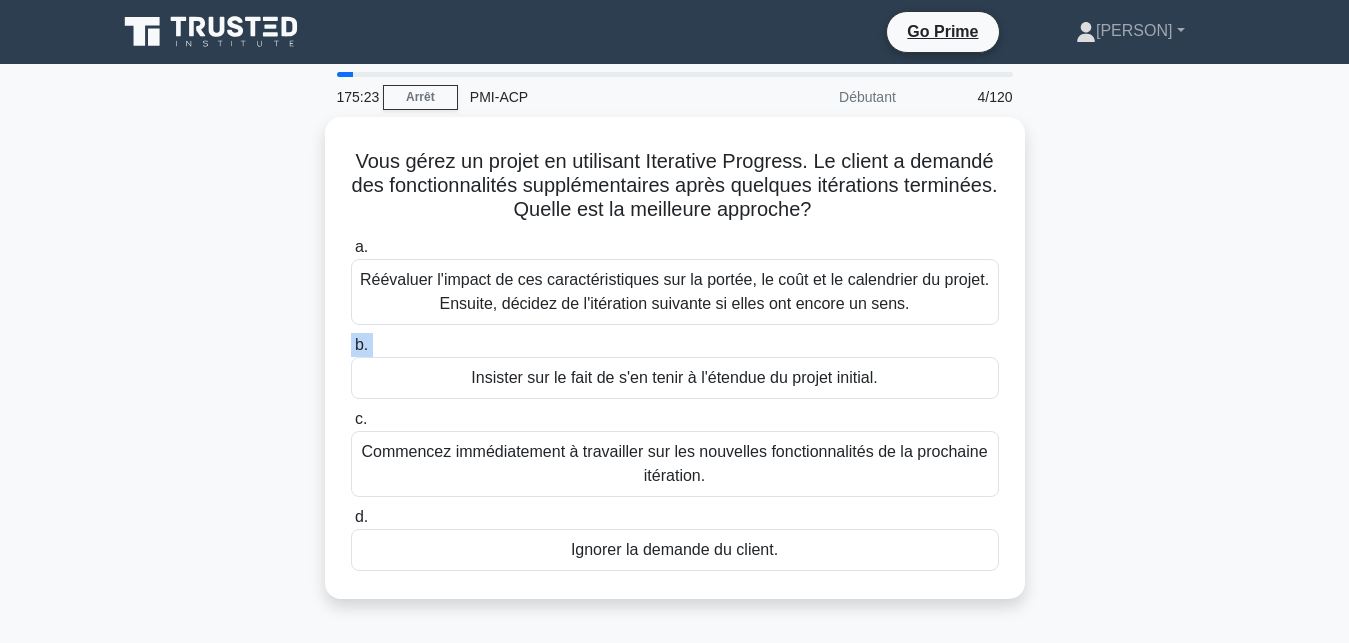 drag, startPoint x: 1157, startPoint y: 344, endPoint x: 1098, endPoint y: 369, distance: 64.07808 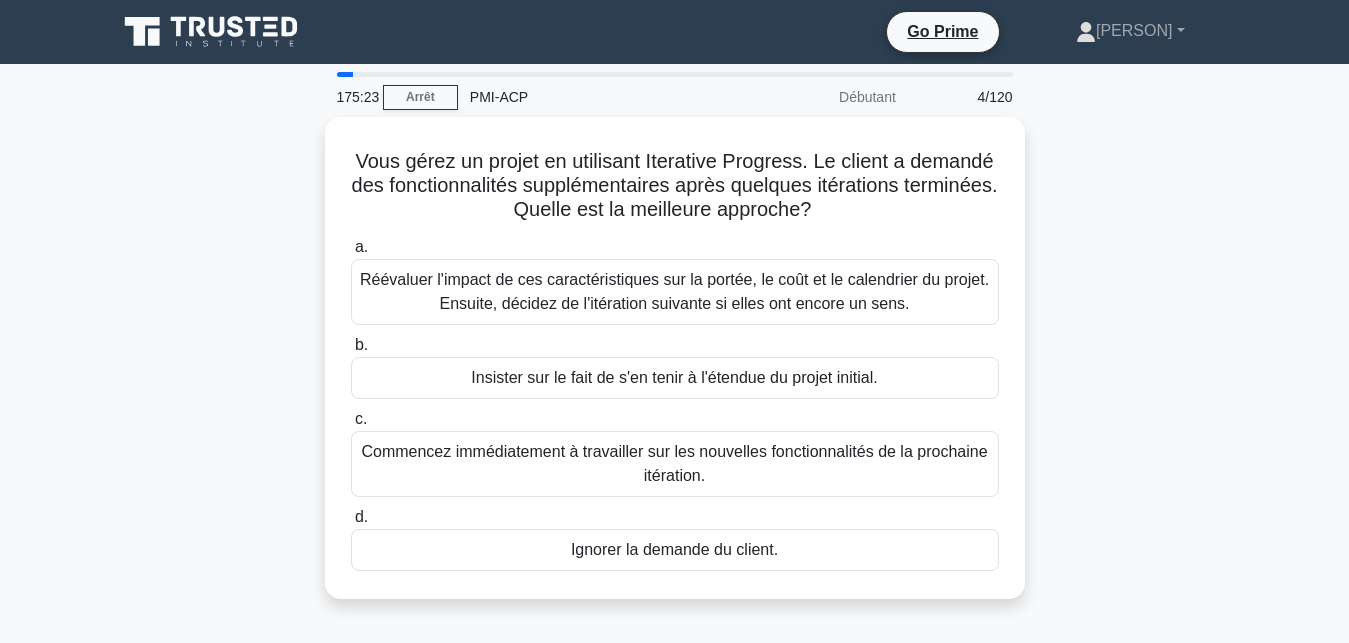 click on "Vous gérez un projet en utilisant Iterative Progress. Le client a demandé des fonctionnalités supplémentaires après quelques itérations terminées. Quelle est la meilleure approche?
.spinner_0XTQ{transform-origin:center;animation:spinner_y6GP .75s linear infinite}@keyframes spinner_y6GP{100%{transform:rotate(360deg)}}
a.
b.
c. d." at bounding box center (675, 370) 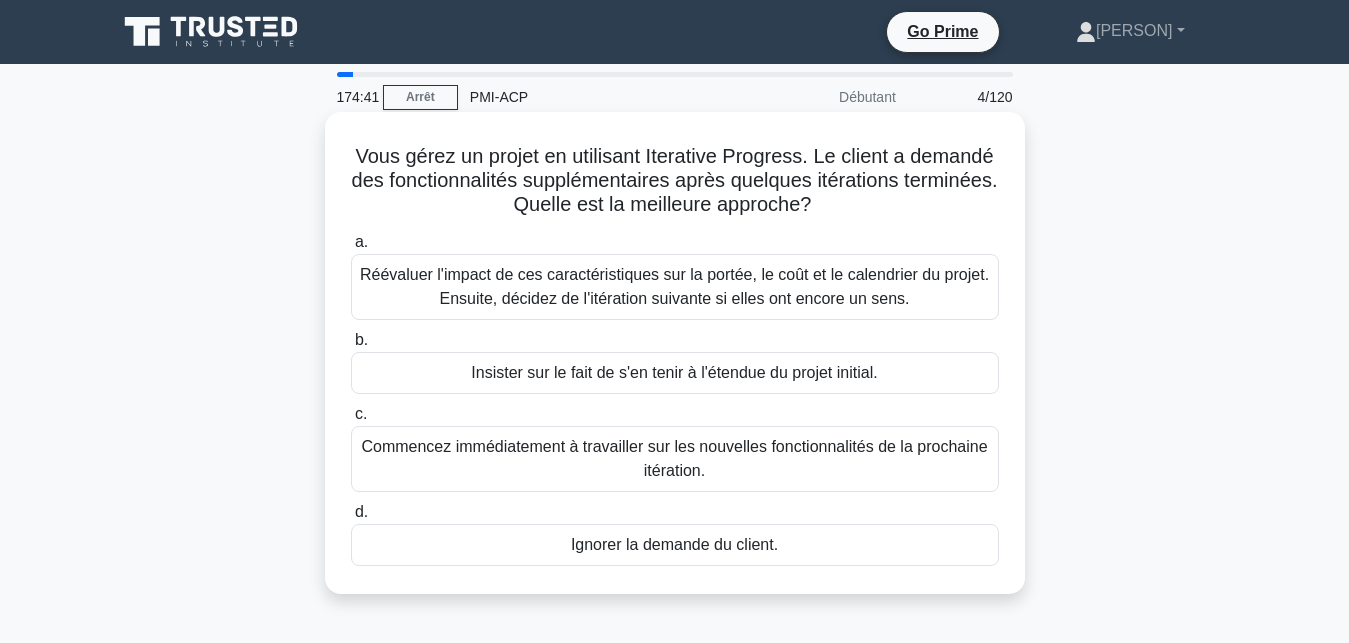 click on "Réévaluer l'impact de ces caractéristiques sur la portée, le coût et le calendrier du projet. Ensuite, décidez de l'itération suivante si elles ont encore un sens." at bounding box center (675, 287) 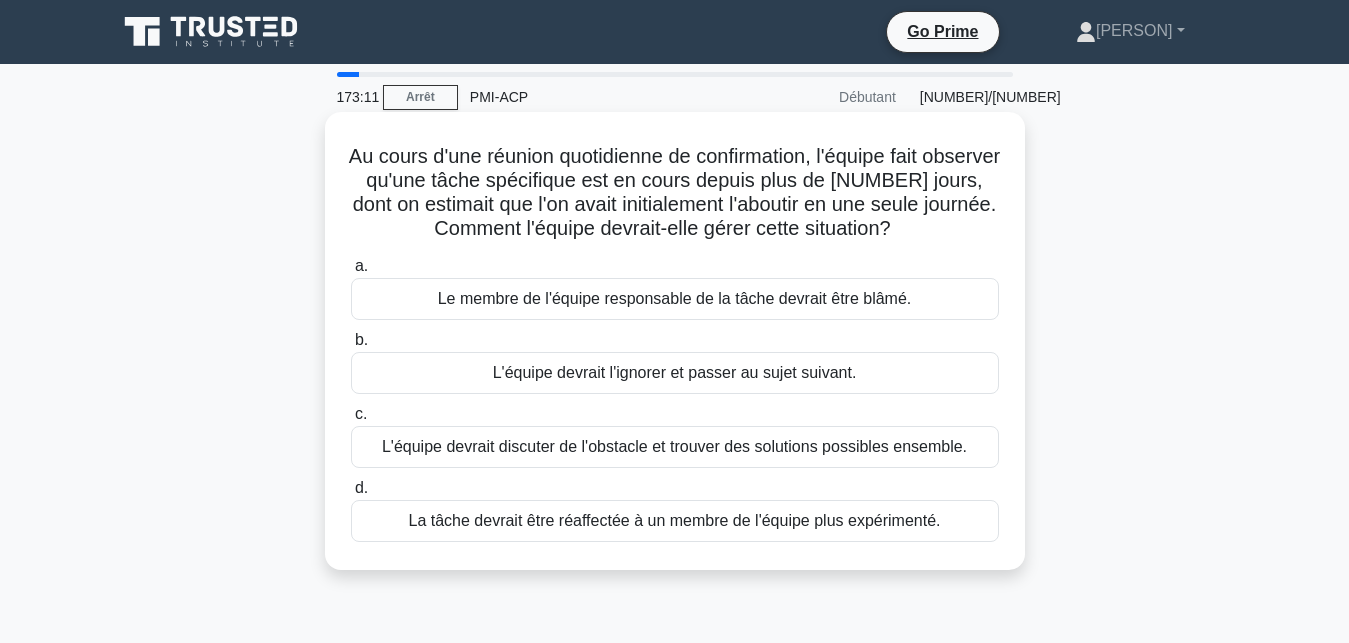 click on "L'équipe devrait discuter de l'obstacle et trouver des solutions possibles ensemble." at bounding box center (675, 447) 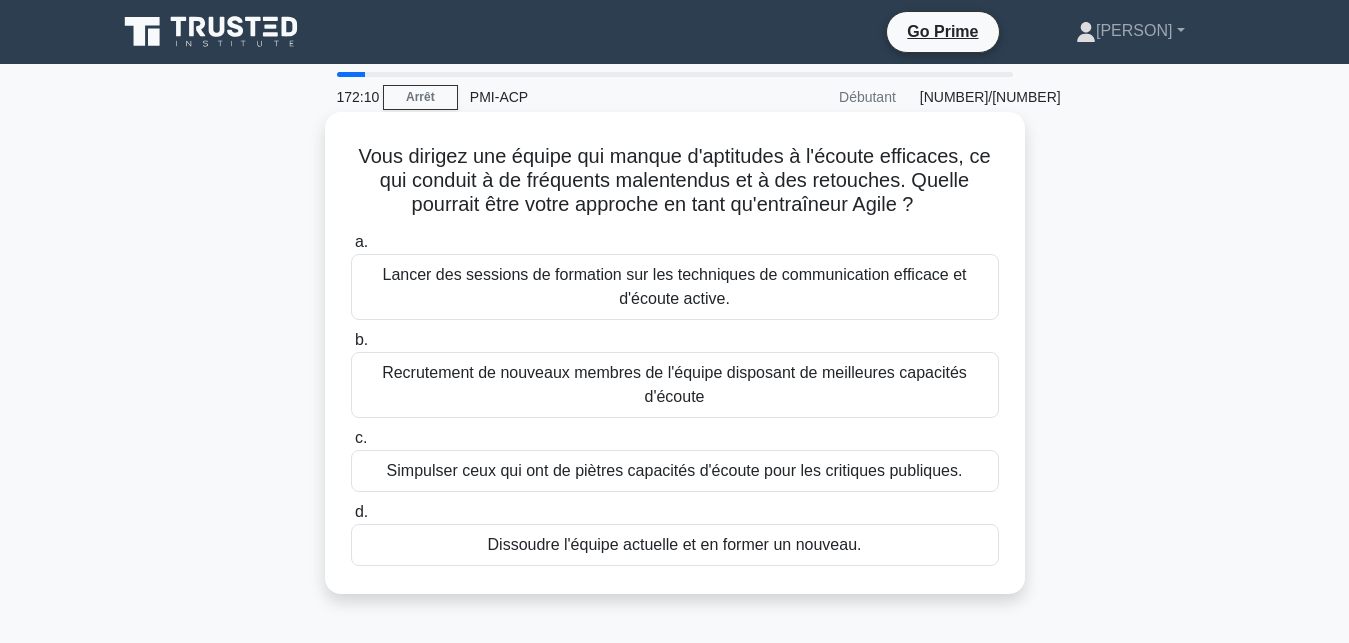 click on "Lancer des sessions de formation sur les techniques de communication efficace et d'écoute active." at bounding box center (675, 287) 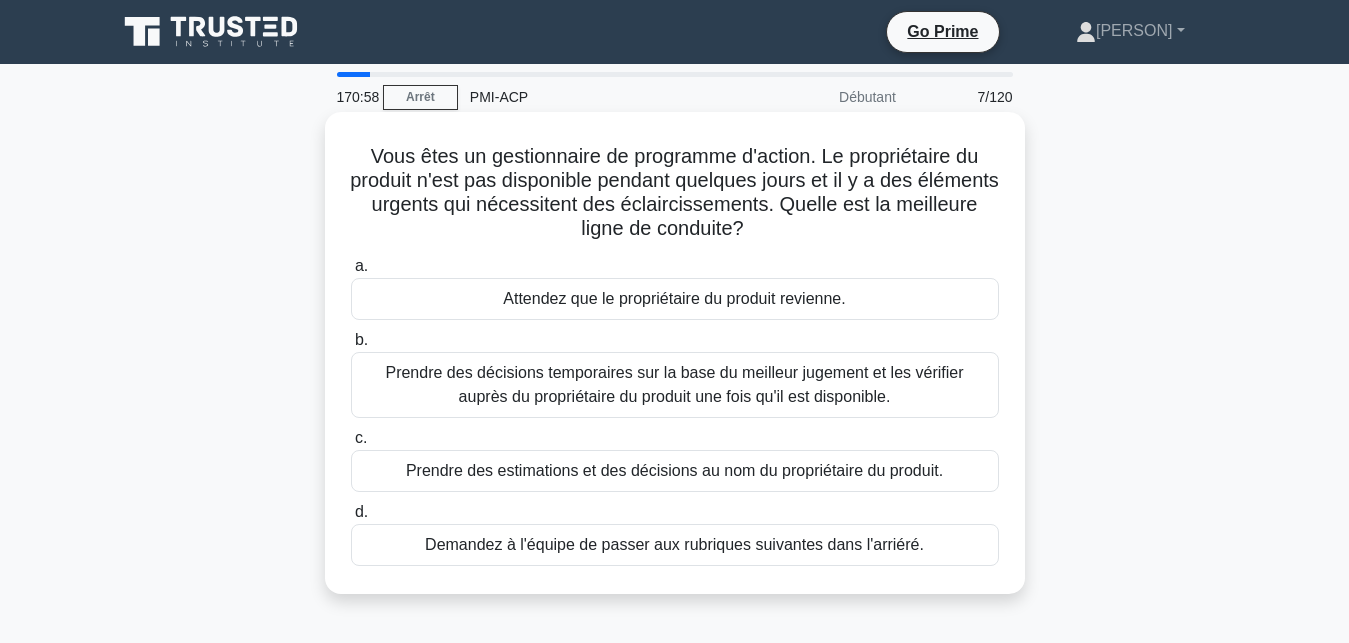click on "Prendre des décisions temporaires sur la base du meilleur jugement et les vérifier auprès du propriétaire du produit une fois qu'il est disponible." at bounding box center (675, 385) 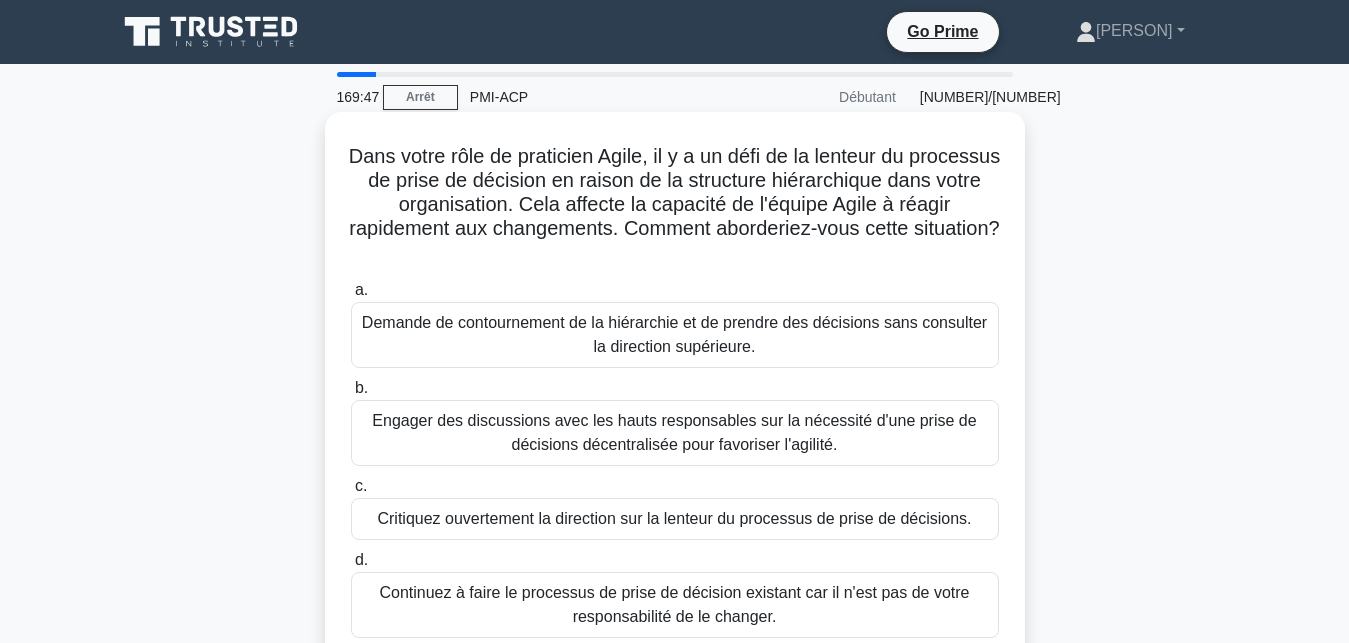 click on "Engager des discussions avec les hauts responsables sur la nécessité d'une prise de décisions décentralisée pour favoriser l'agilité." at bounding box center (675, 433) 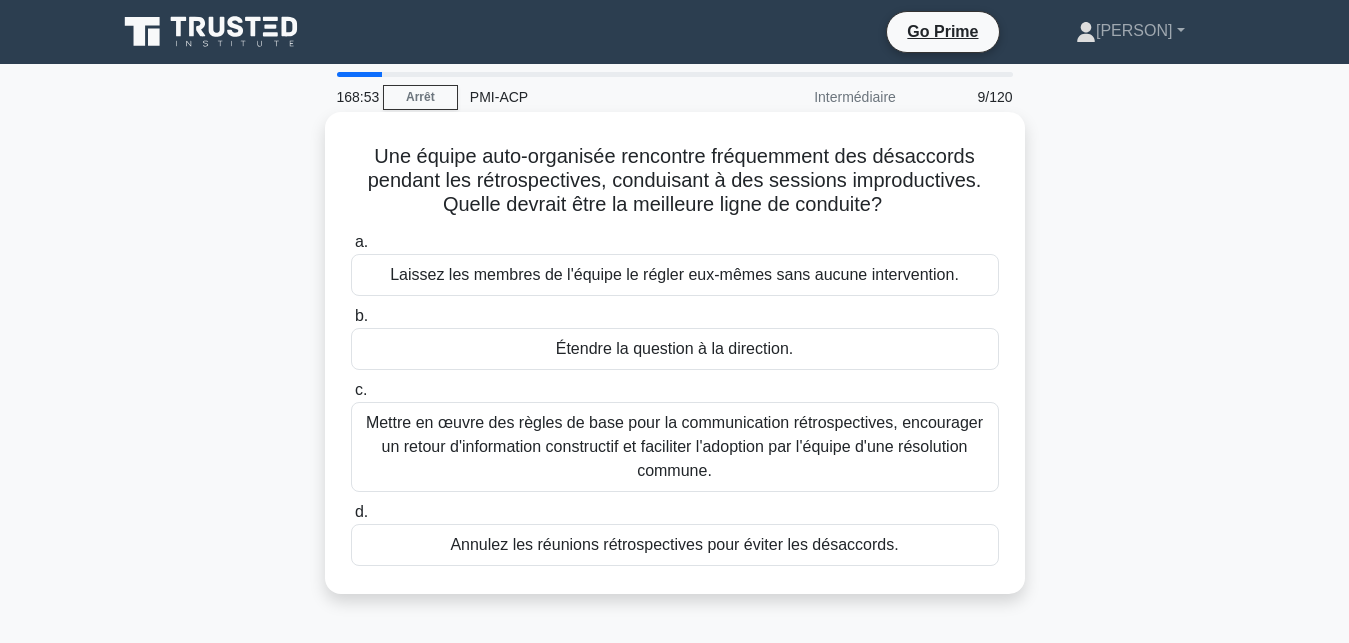 click on "Mettre en œuvre des règles de base pour la communication rétrospectives, encourager un retour d'information constructif et faciliter l'adoption par l'équipe d'une résolution commune." at bounding box center [675, 447] 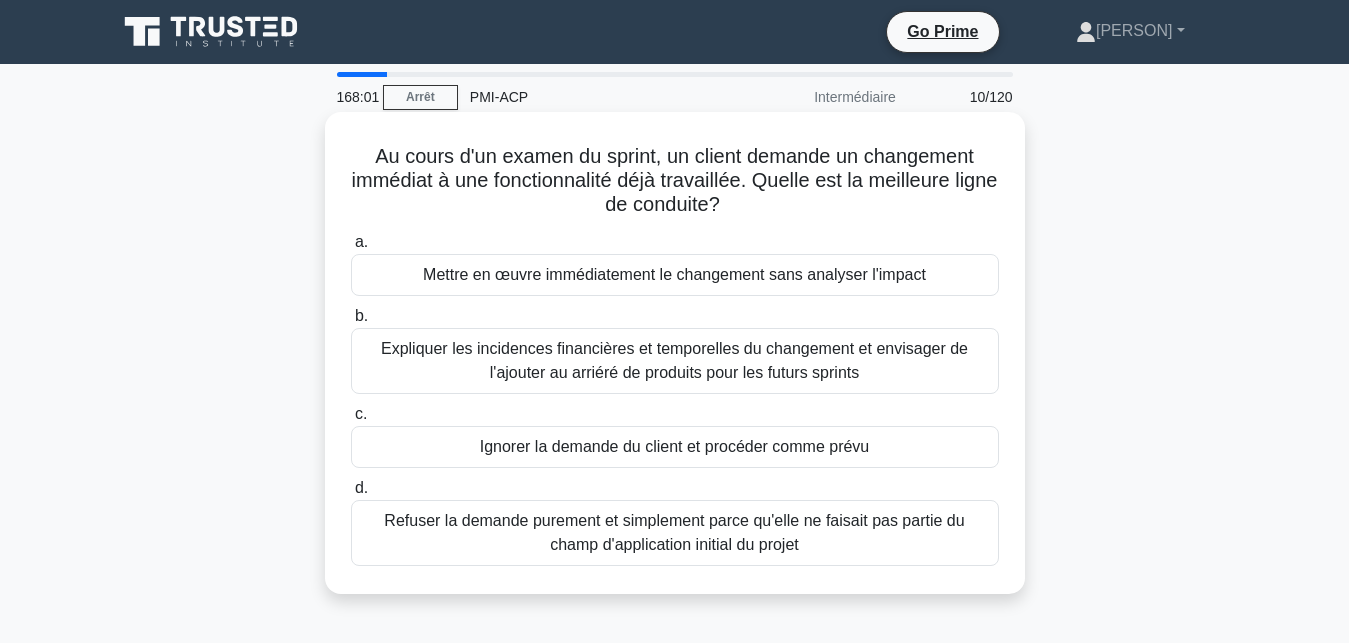 click on "Expliquer les incidences financières et temporelles du changement et envisager de l'ajouter au arriéré de produits pour les futurs sprints" at bounding box center (675, 361) 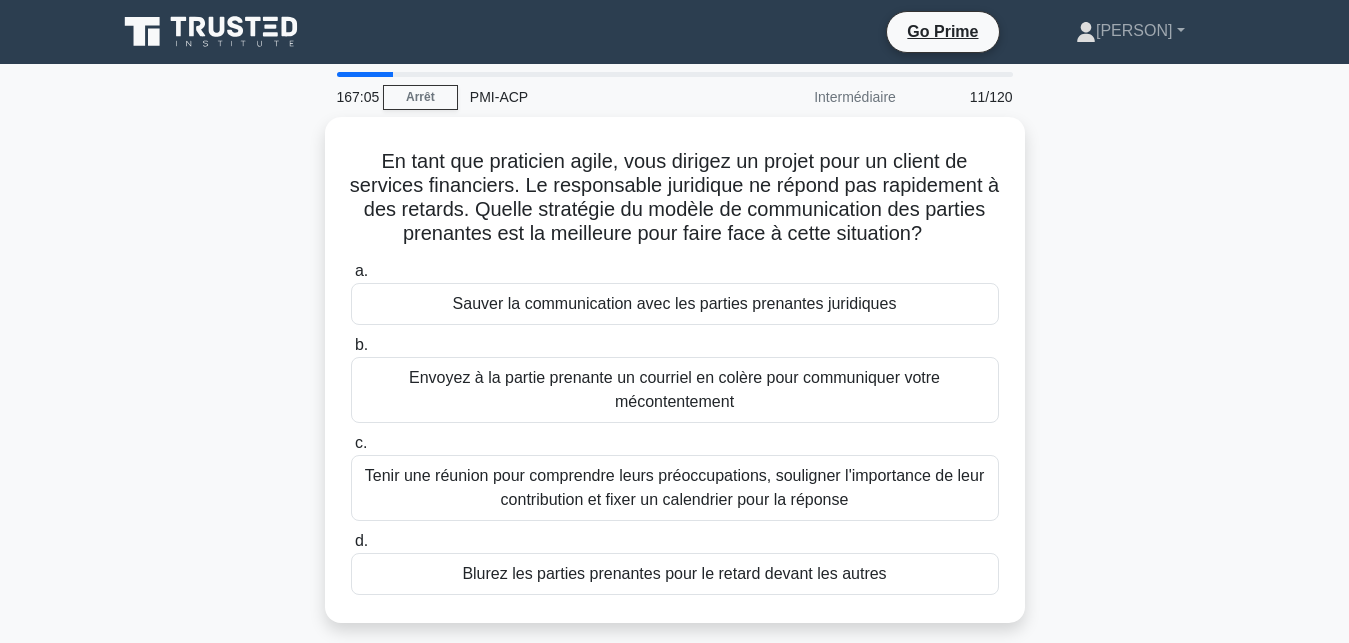 click on "En tant que praticien agile, vous dirigez un projet pour un client de services financiers. Le responsable juridique ne répond pas rapidement à des retards. Quelle stratégie du modèle de communication des parties prenantes est la meilleure pour faire face à cette situation?
.spinner_0XTQ{transform-origin:center;animation:spinner_y6GP .75s linear infinite}@keyframes spinner_y6GP{100%{transform:rotate(360deg)}}
a.
b. c. d." at bounding box center (675, 382) 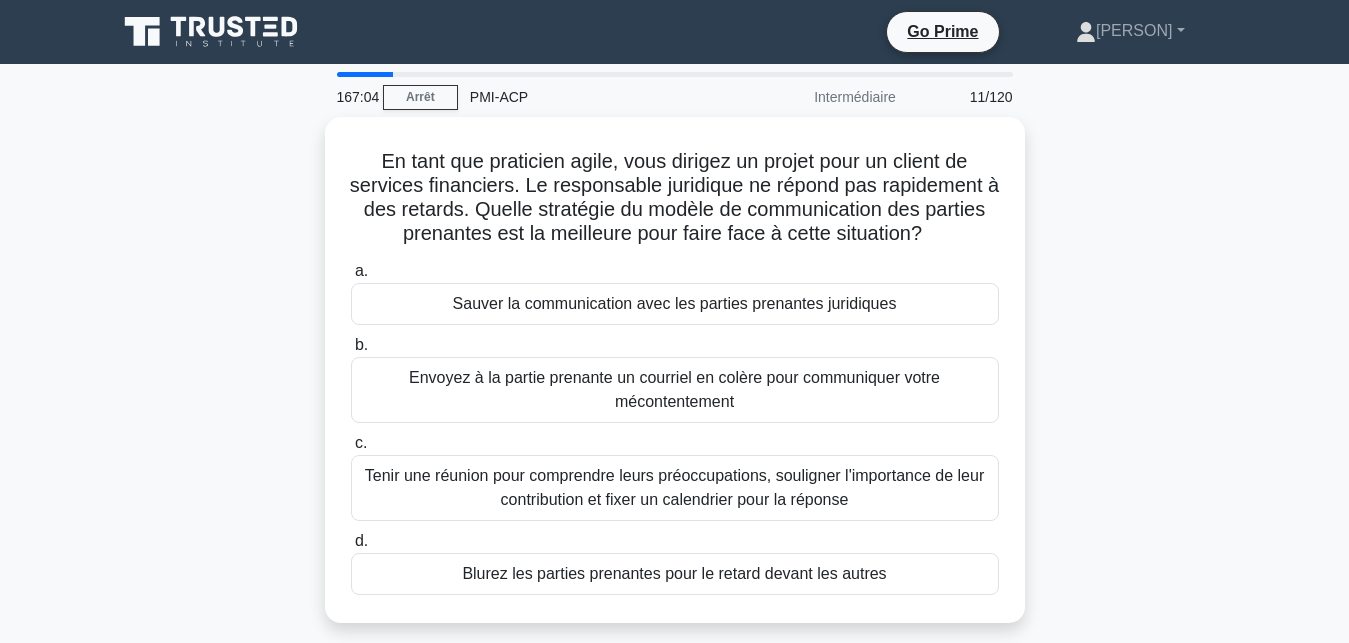 click on "En tant que praticien agile, vous dirigez un projet pour un client de services financiers. Le responsable juridique ne répond pas rapidement à des retards. Quelle stratégie du modèle de communication des parties prenantes est la meilleure pour faire face à cette situation?
.spinner_0XTQ{transform-origin:center;animation:spinner_y6GP .75s linear infinite}@keyframes spinner_y6GP{100%{transform:rotate(360deg)}}
a.
b. c. d." at bounding box center [675, 382] 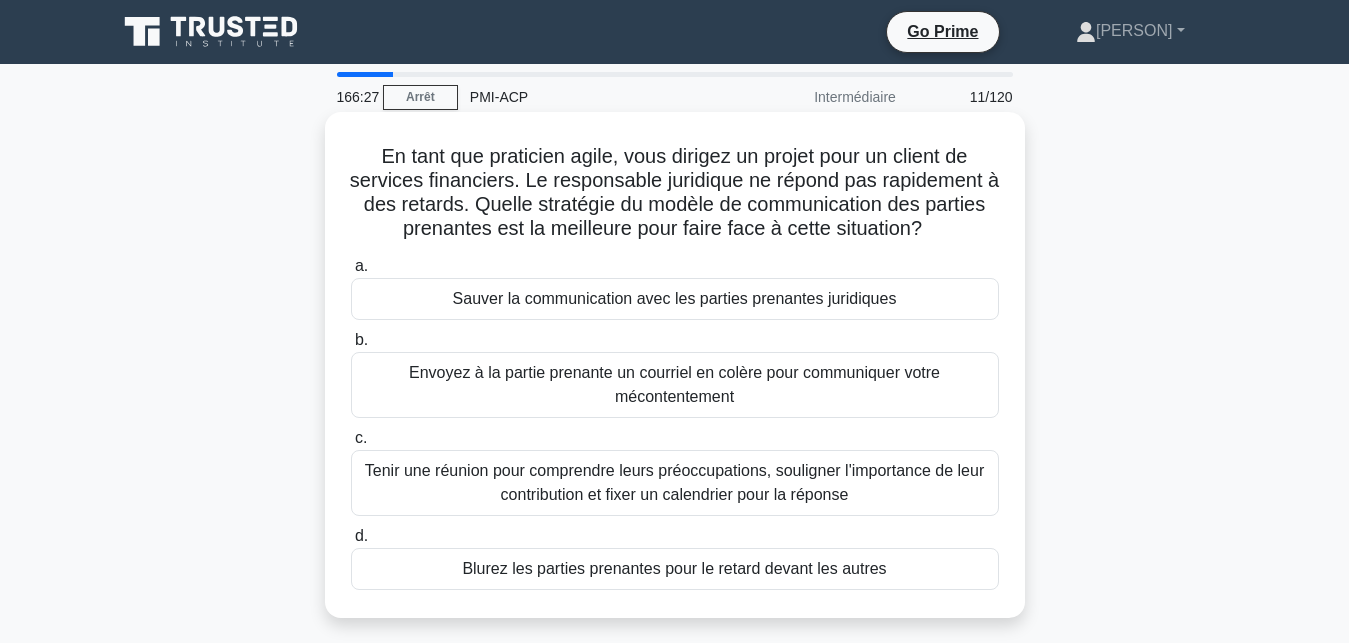 drag, startPoint x: 1098, startPoint y: 350, endPoint x: 915, endPoint y: 504, distance: 239.17567 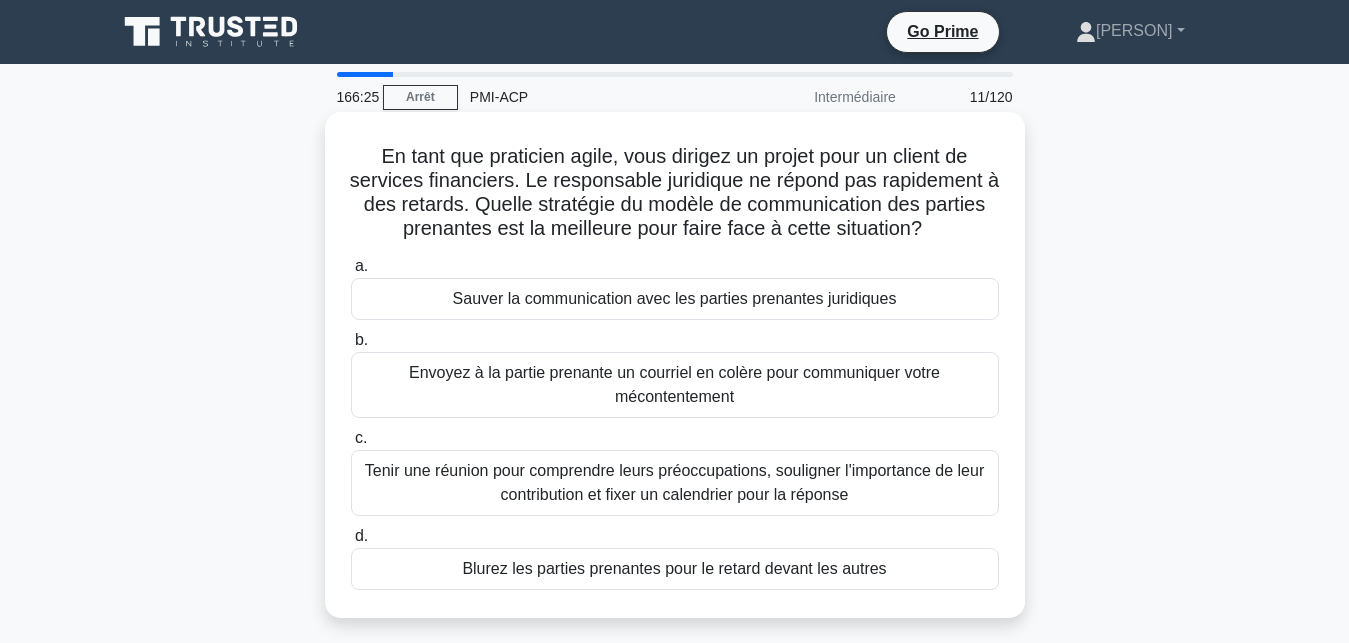 click on "Tenir une réunion pour comprendre leurs préoccupations, souligner l'importance de leur contribution et fixer un calendrier pour la réponse" at bounding box center [675, 483] 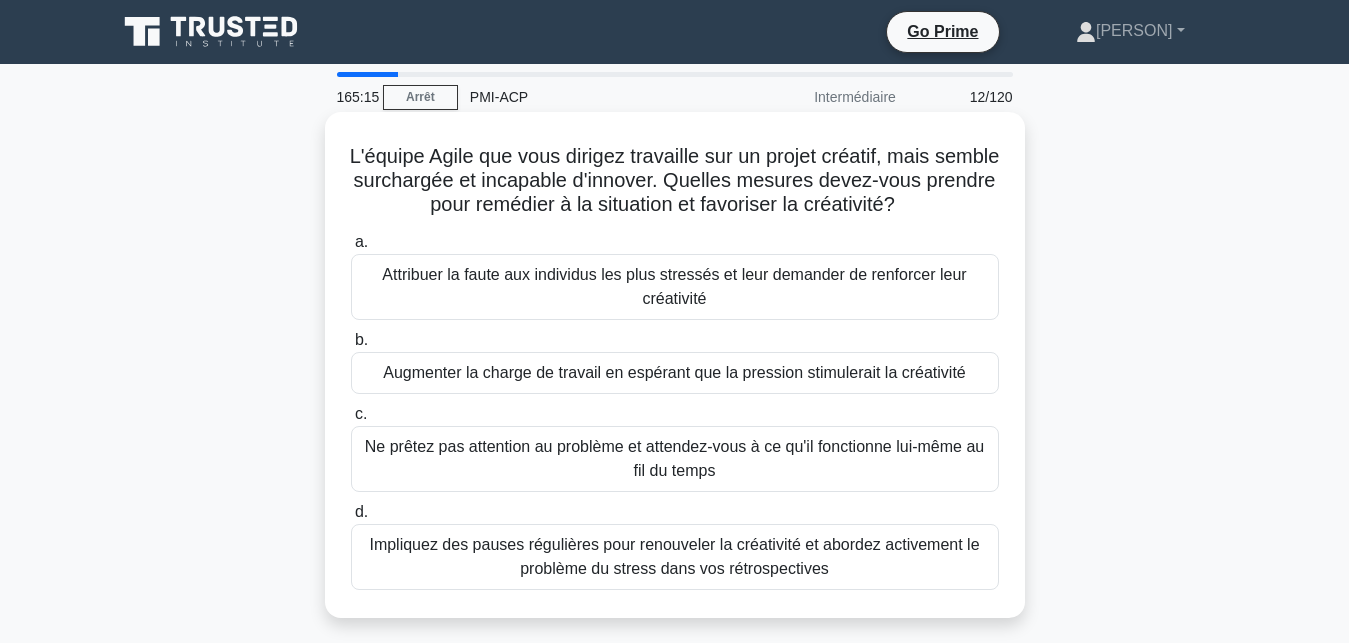 click on "Impliquez des pauses régulières pour renouveler la créativité et abordez activement le problème du stress dans vos rétrospectives" at bounding box center [675, 557] 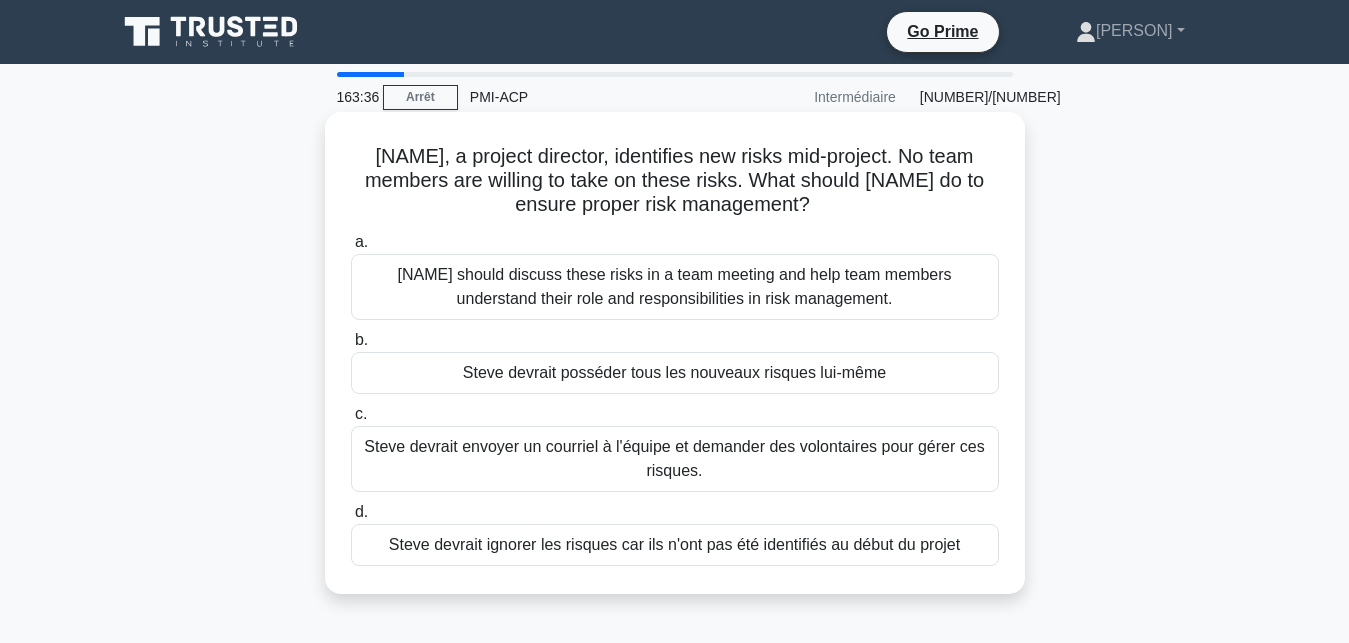 click on "[NAME] should discuss these risks in a team meeting and help team members understand their role and responsibilities in risk management." at bounding box center [675, 287] 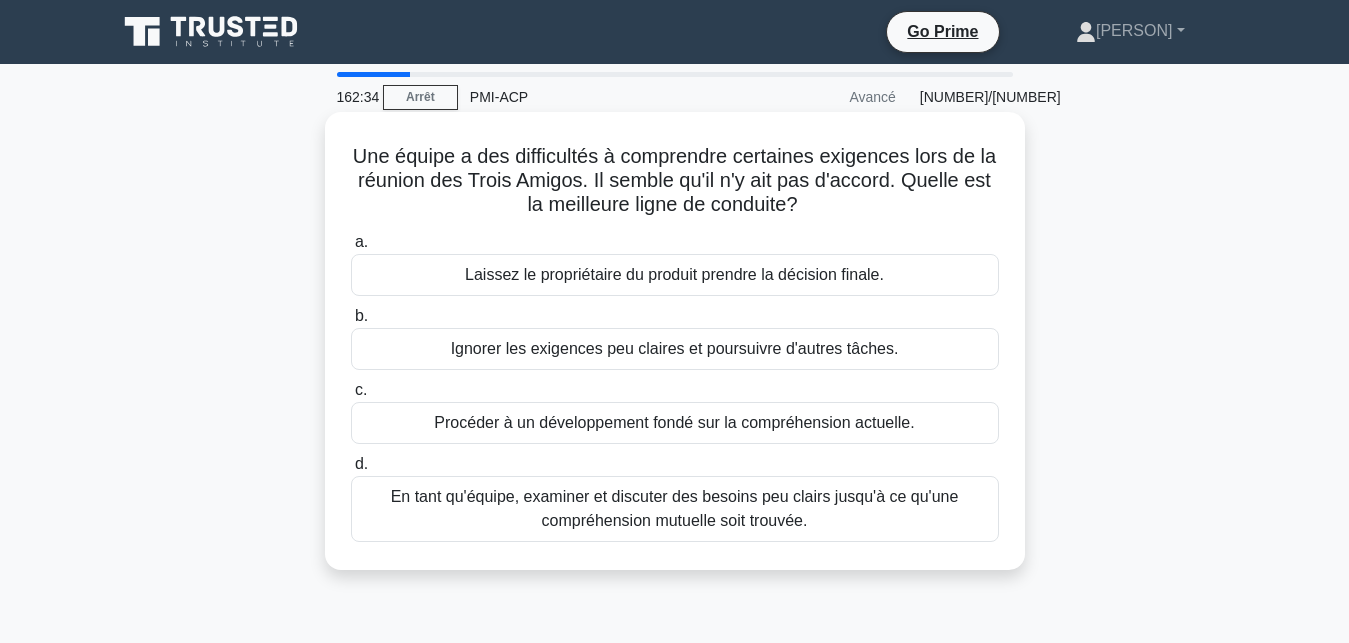 click on "En tant qu'équipe, examiner et discuter des besoins peu clairs jusqu'à ce qu'une compréhension mutuelle soit trouvée." at bounding box center (675, 509) 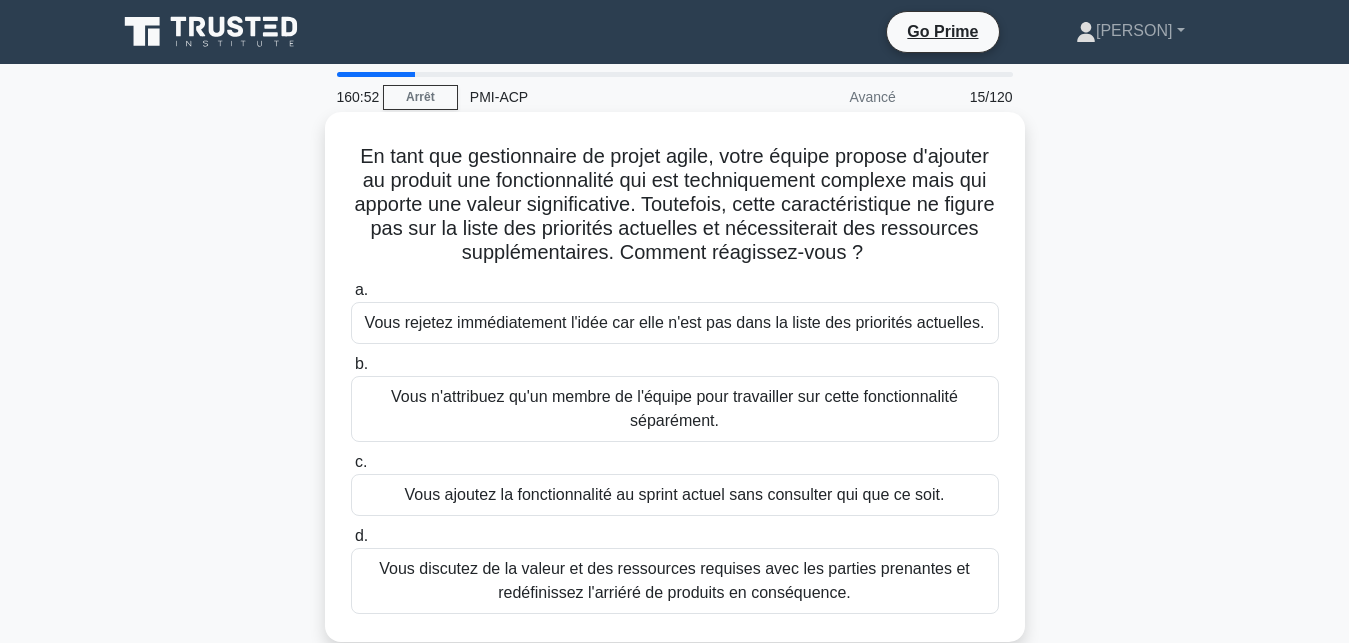 click on "Vous n'attribuez qu'un membre de l'équipe pour travailler sur cette fonctionnalité séparément." at bounding box center [675, 409] 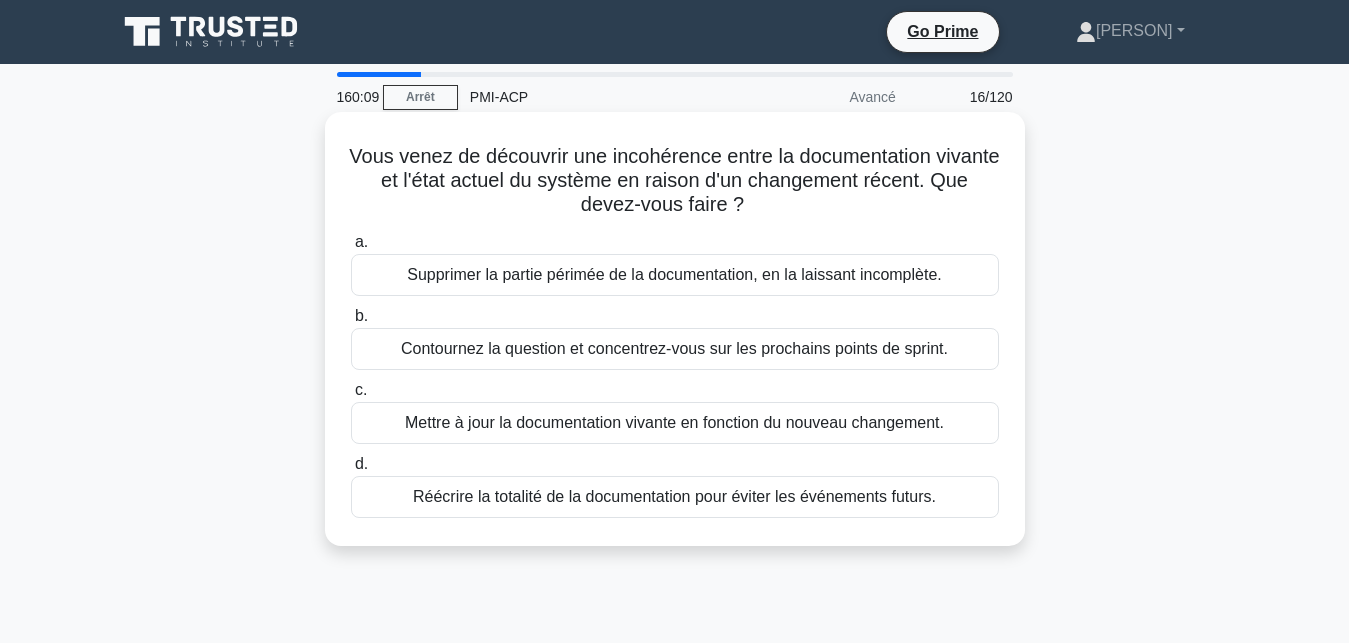 click on "Mettre à jour la documentation vivante en fonction du nouveau changement." at bounding box center [675, 423] 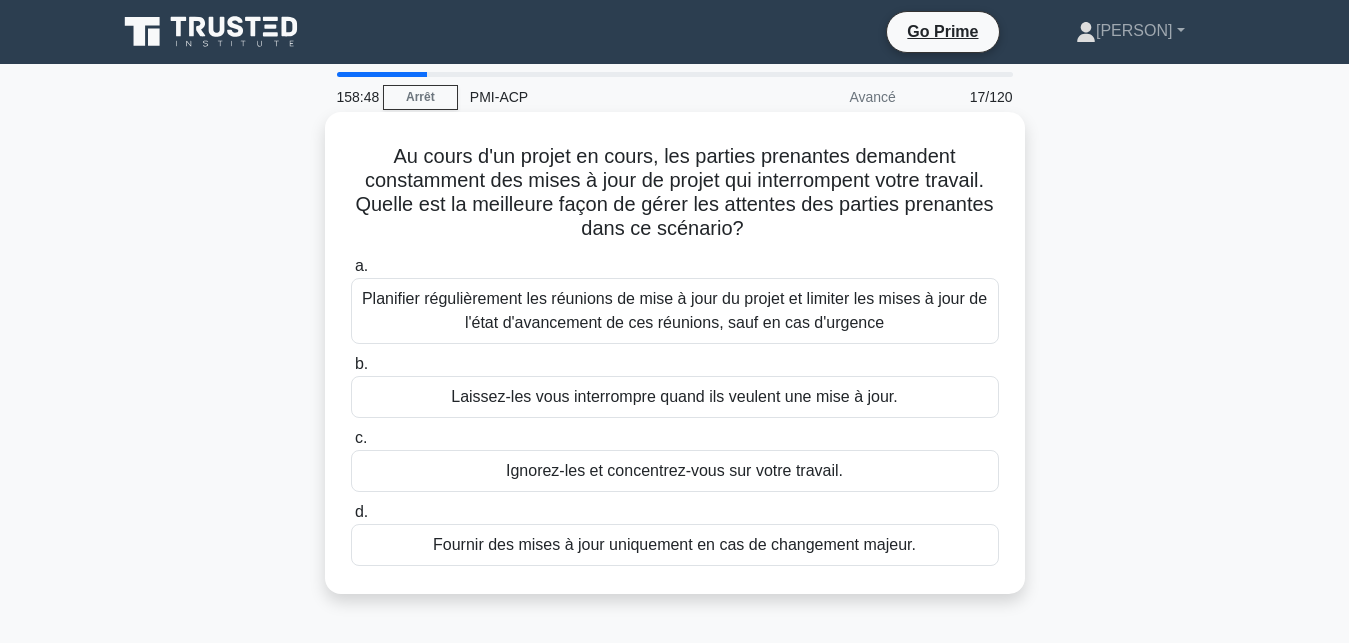 click on "Planifier régulièrement les réunions de mise à jour du projet et limiter les mises à jour de l'état d'avancement de ces réunions, sauf en cas d'urgence" at bounding box center (675, 311) 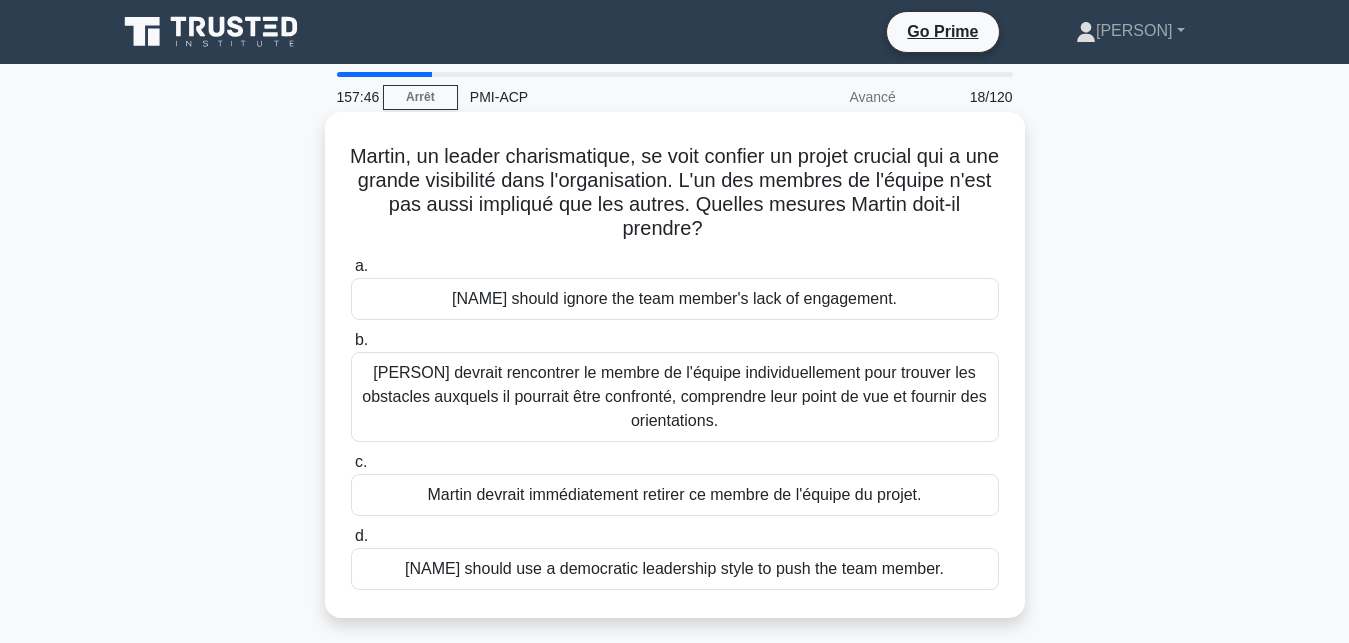 click on "[PERSON] devrait rencontrer le membre de l'équipe individuellement pour trouver les obstacles auxquels il pourrait être confronté, comprendre leur point de vue et fournir des orientations." at bounding box center [675, 397] 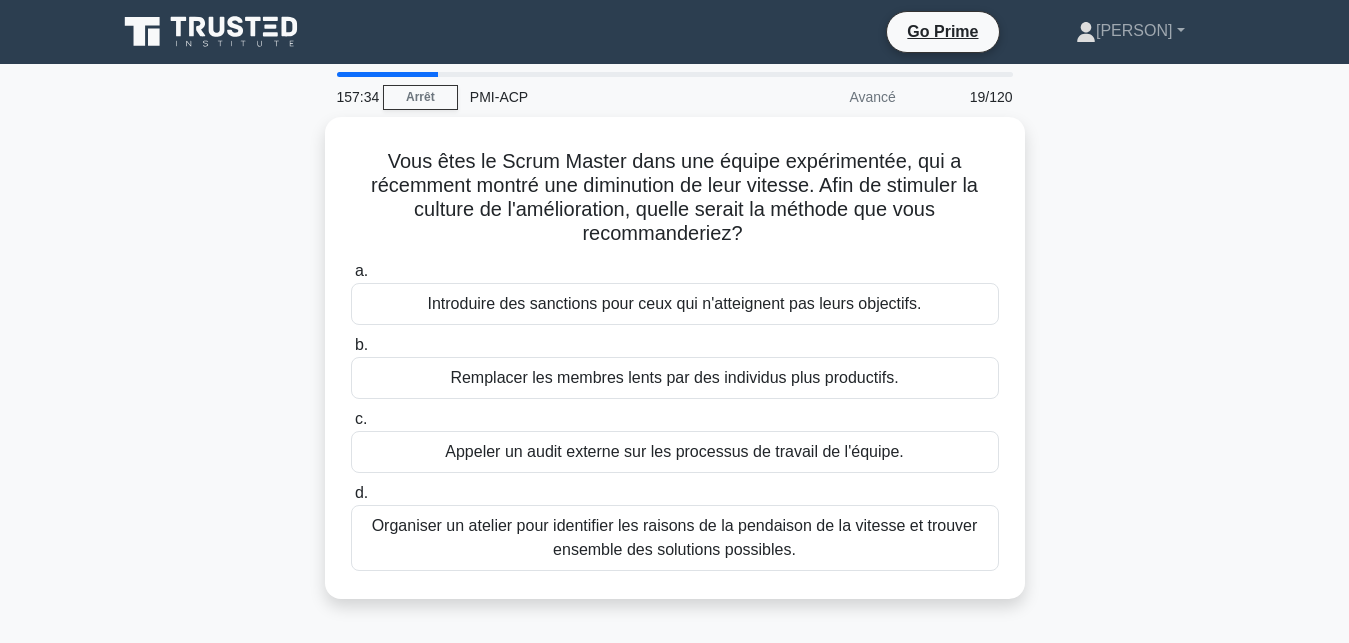 click on "Vous êtes le Scrum Master dans une équipe expérimentée, qui a récemment montré une diminution de leur vitesse. afin de stimuler la culture de l'amélioration, quelle serait la méthode que vous recommanderiez?
.spinner_0XTQ{transform-origin:center;animation:spinner_y6GP .75s linear infinite}@keyframes spinner_y6GP{100%{transform:rotate(360deg)}}
a.
b. c. d." at bounding box center [675, 370] 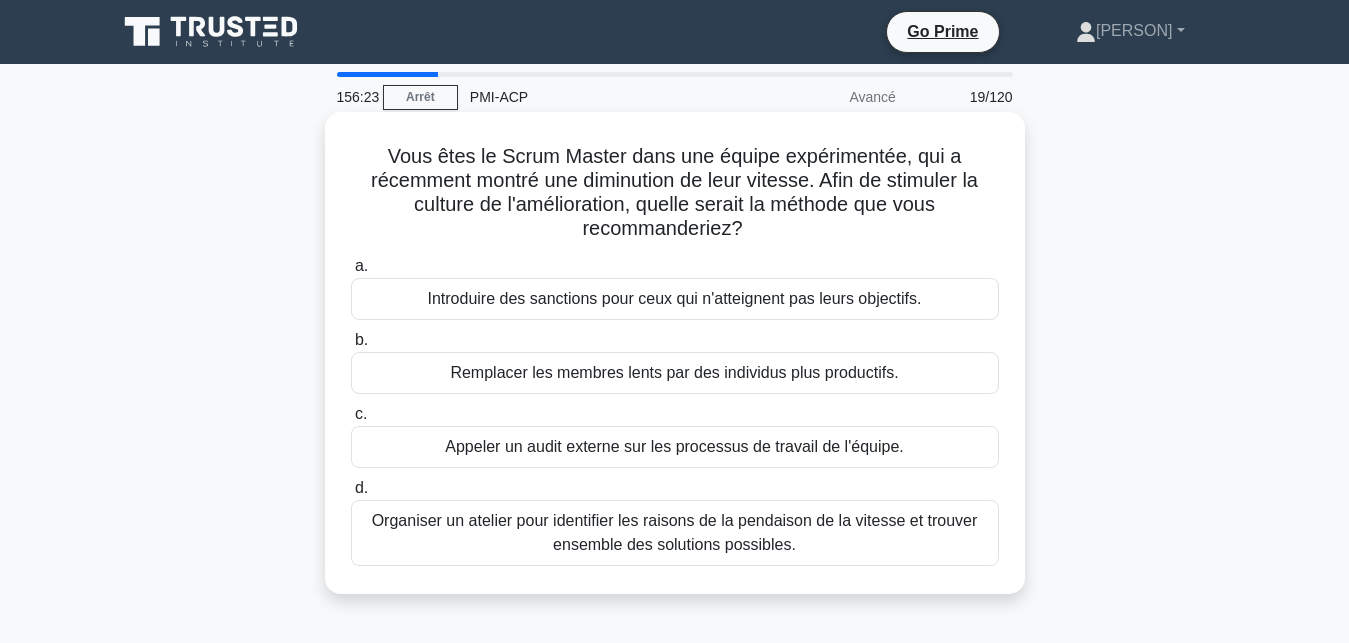 click on "Organiser un atelier pour identifier les raisons de la pendaison de la vitesse et trouver ensemble des solutions possibles." at bounding box center [675, 533] 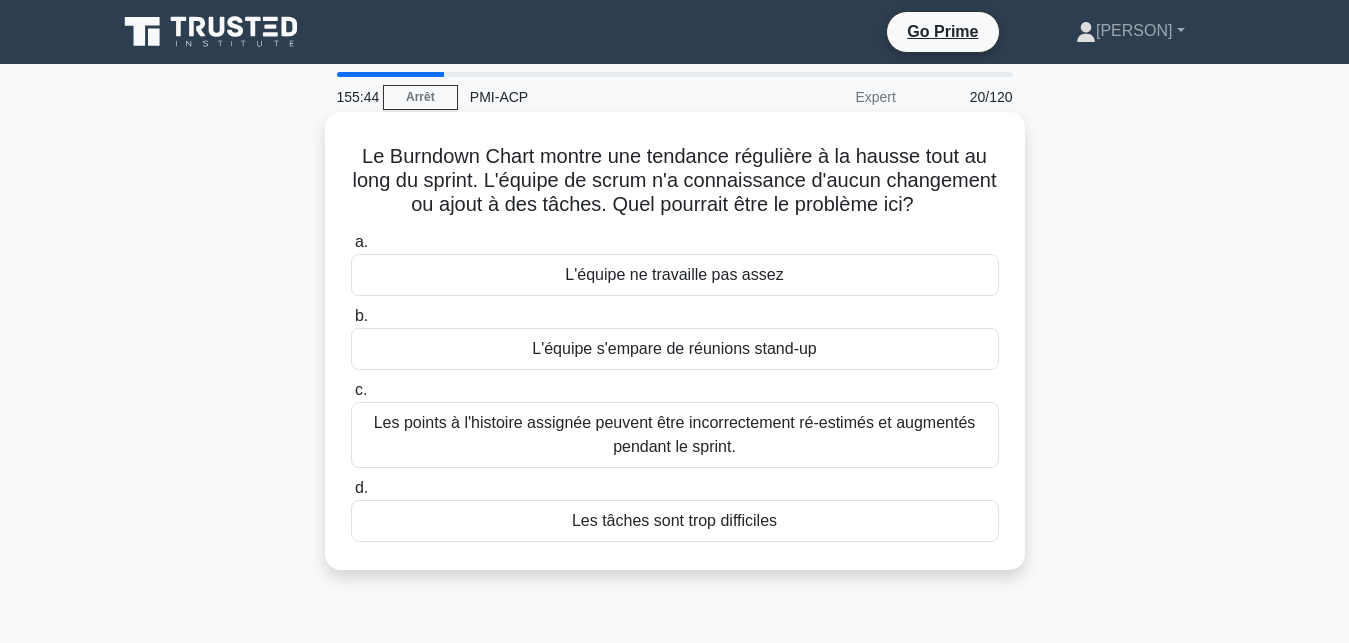 click on "Les points à l'histoire assignée peuvent être incorrectement ré-estimés et augmentés pendant le sprint." at bounding box center [675, 435] 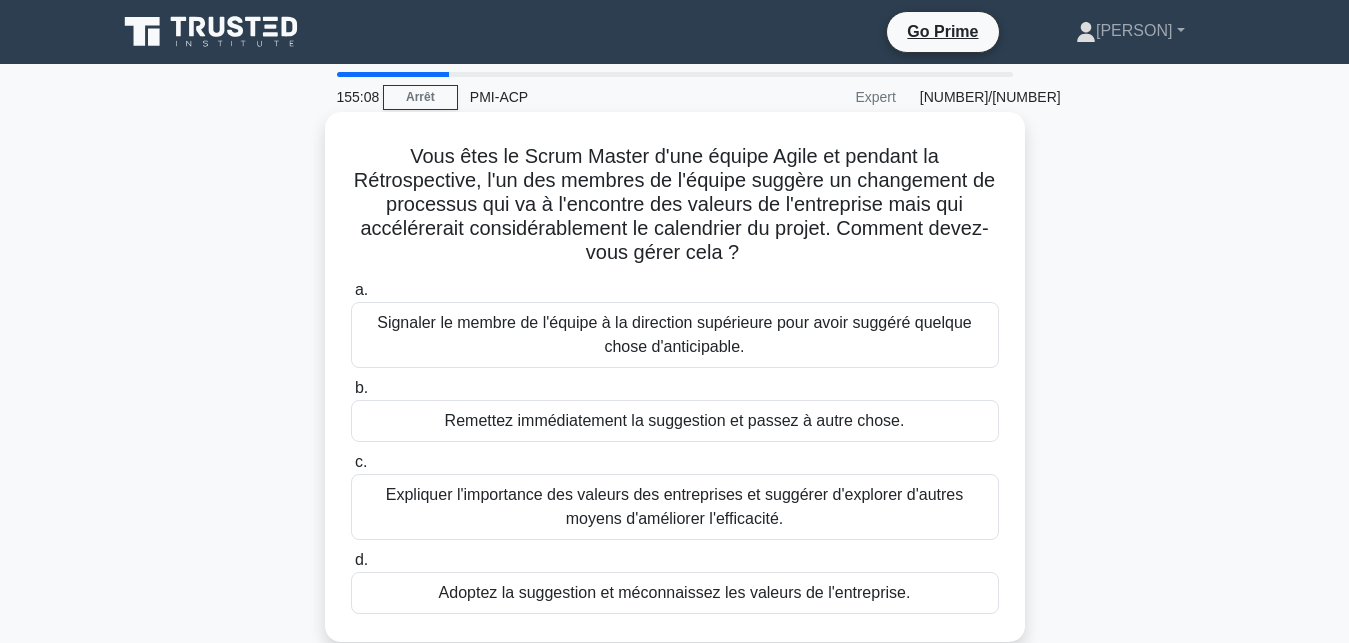 click on "Expliquer l'importance des valeurs des entreprises et suggérer d'explorer d'autres moyens d'améliorer l'efficacité." at bounding box center (675, 507) 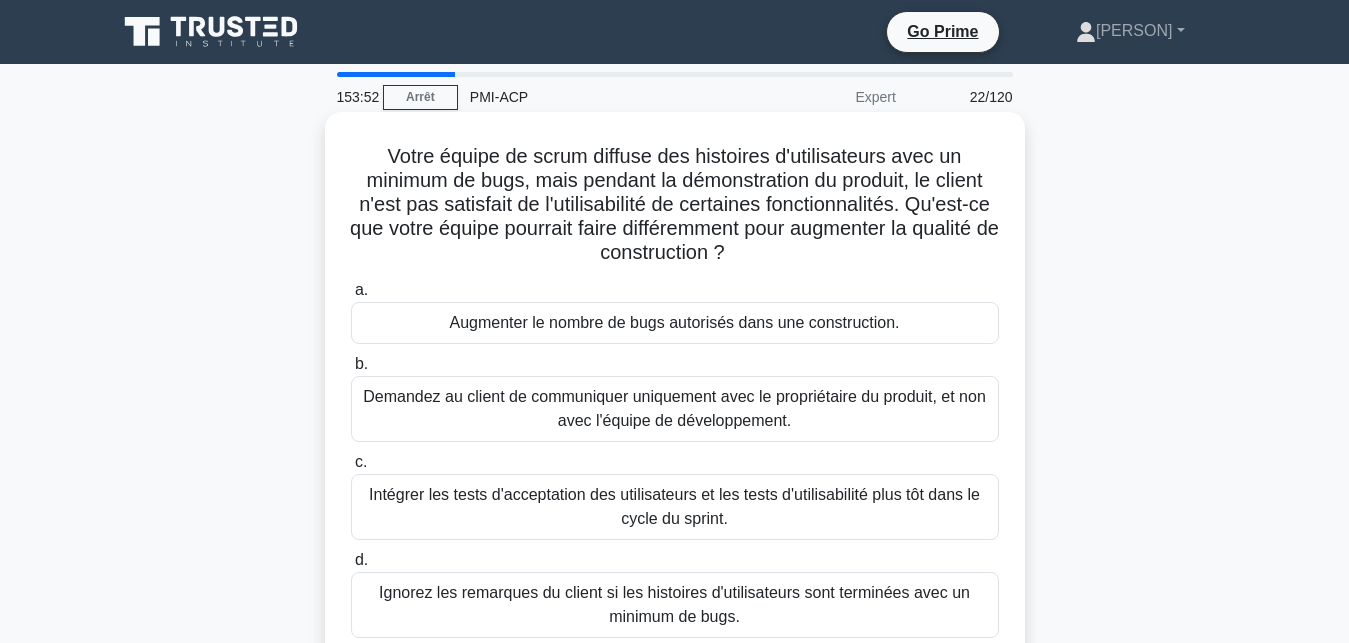 click on "Intégrer les tests d'acceptation des utilisateurs et les tests d'utilisabilité plus tôt dans le cycle du sprint." at bounding box center (675, 507) 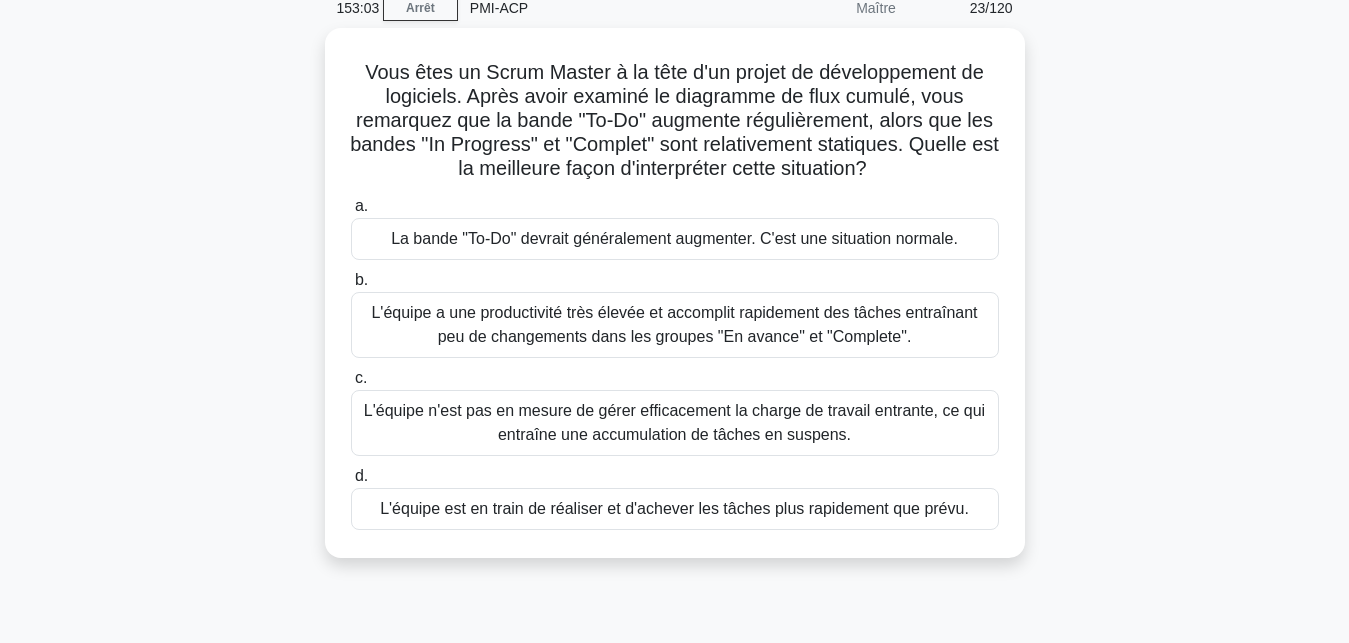 scroll, scrollTop: 96, scrollLeft: 0, axis: vertical 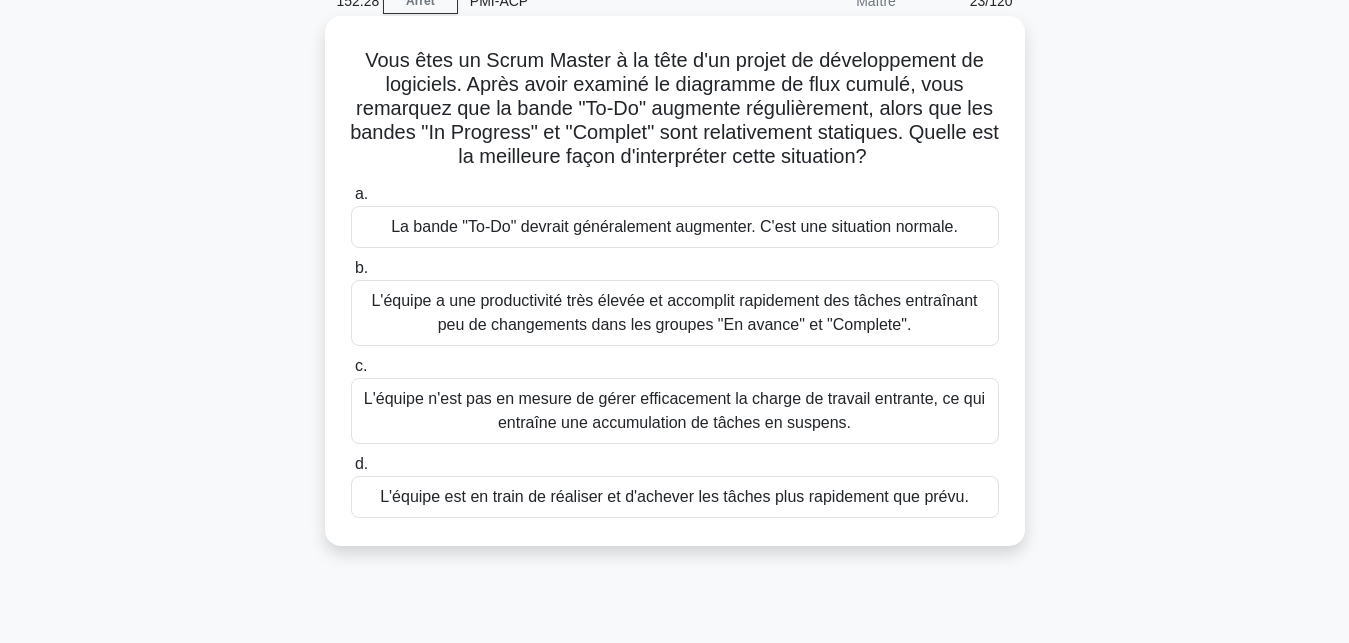 click on "L'équipe a une productivité très élevée et accomplit rapidement des tâches entraînant peu de changements dans les groupes "En avance" et "Complete"." at bounding box center [675, 313] 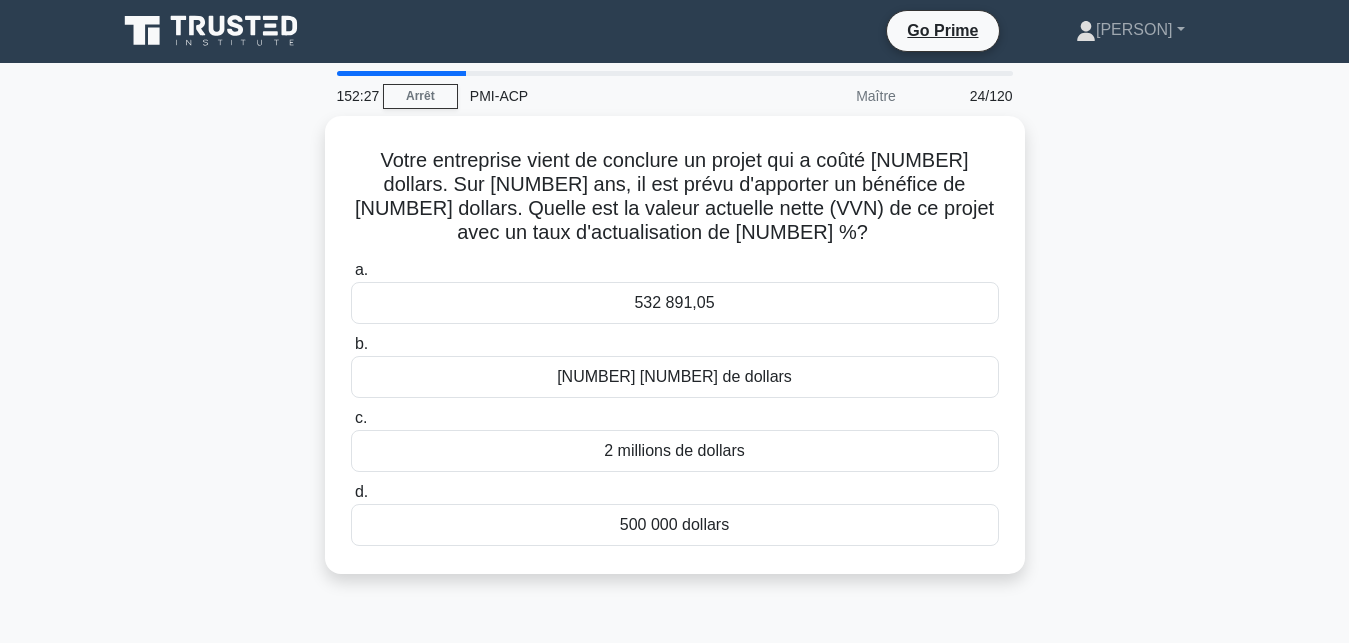 scroll, scrollTop: 0, scrollLeft: 0, axis: both 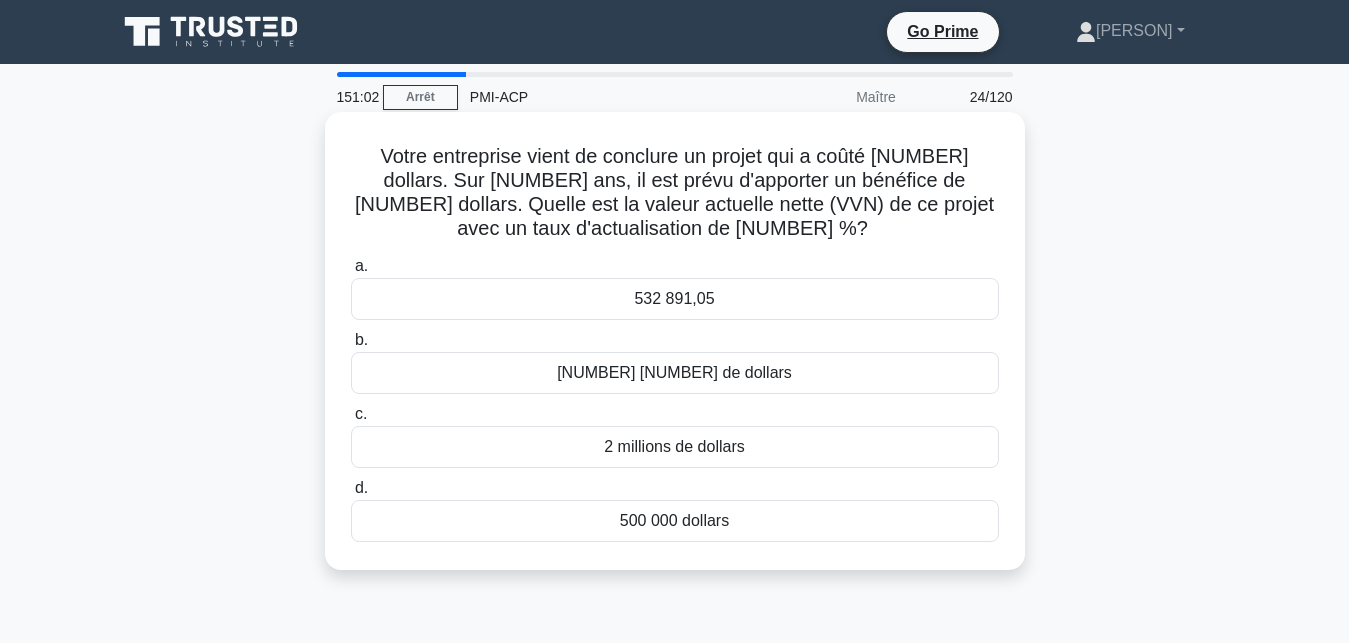 click on "532 891,05" at bounding box center [675, 299] 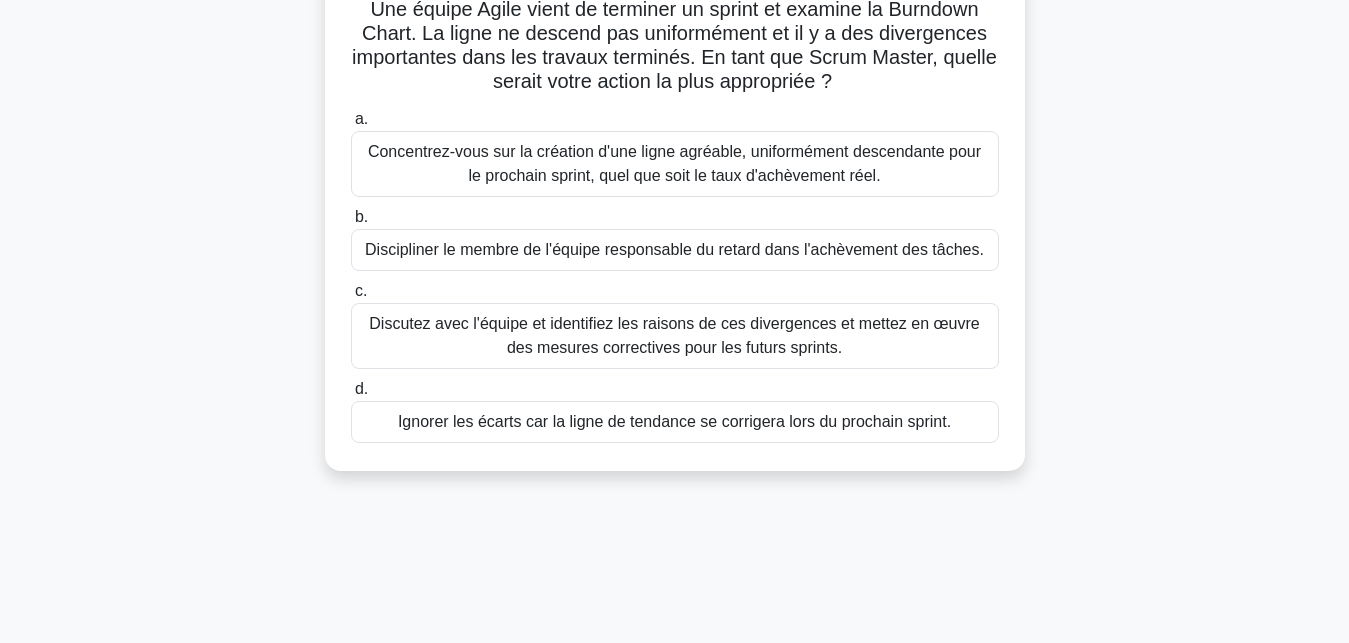 scroll, scrollTop: 154, scrollLeft: 0, axis: vertical 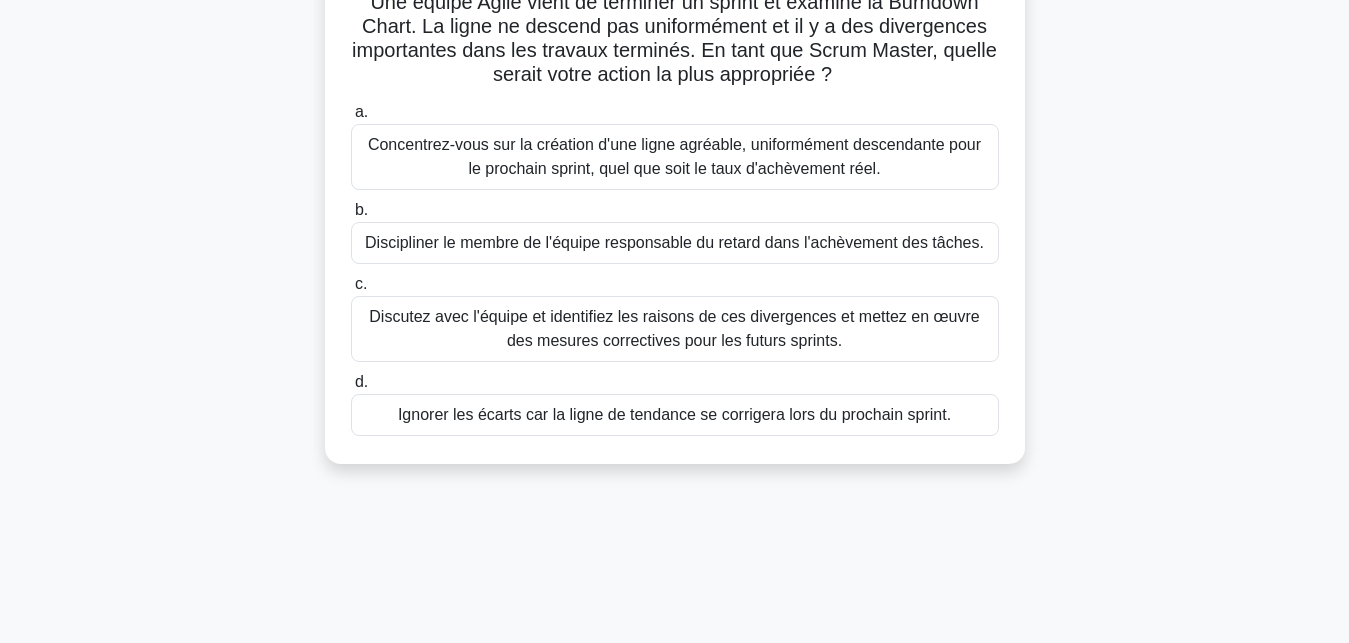 click on "Discutez avec l'équipe et identifiez les raisons de ces divergences et mettez en œuvre des mesures correctives pour les futurs sprints." at bounding box center (675, 329) 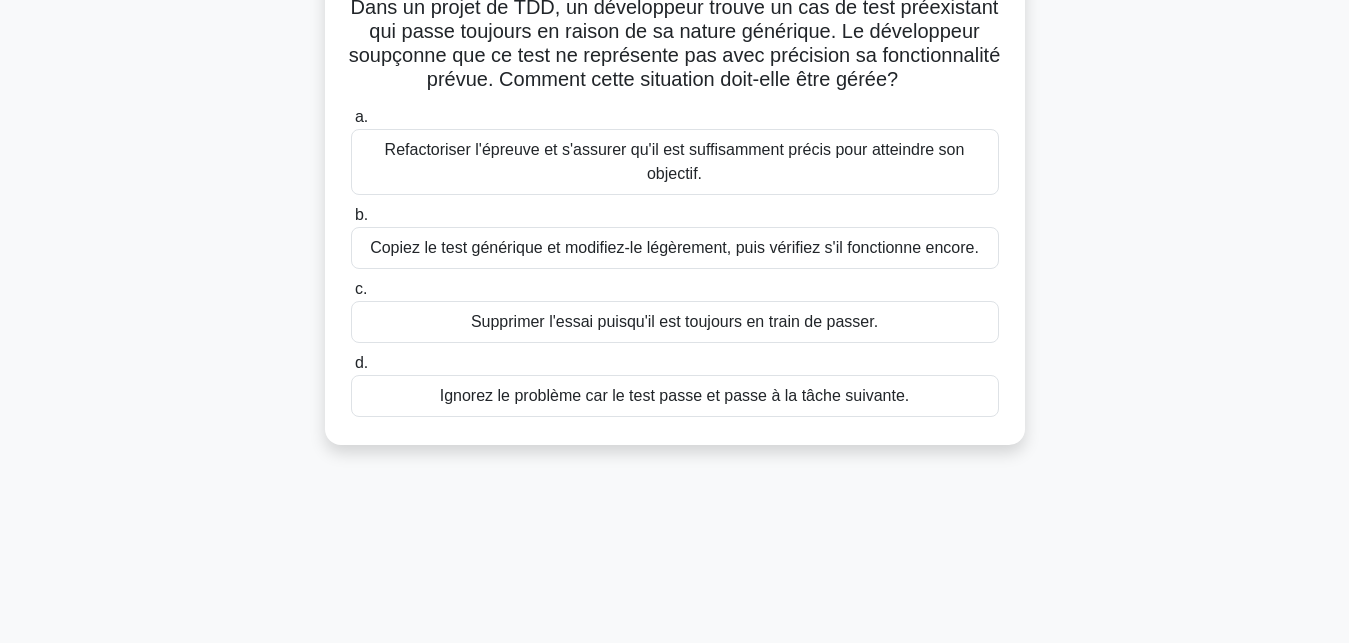 scroll, scrollTop: 130, scrollLeft: 0, axis: vertical 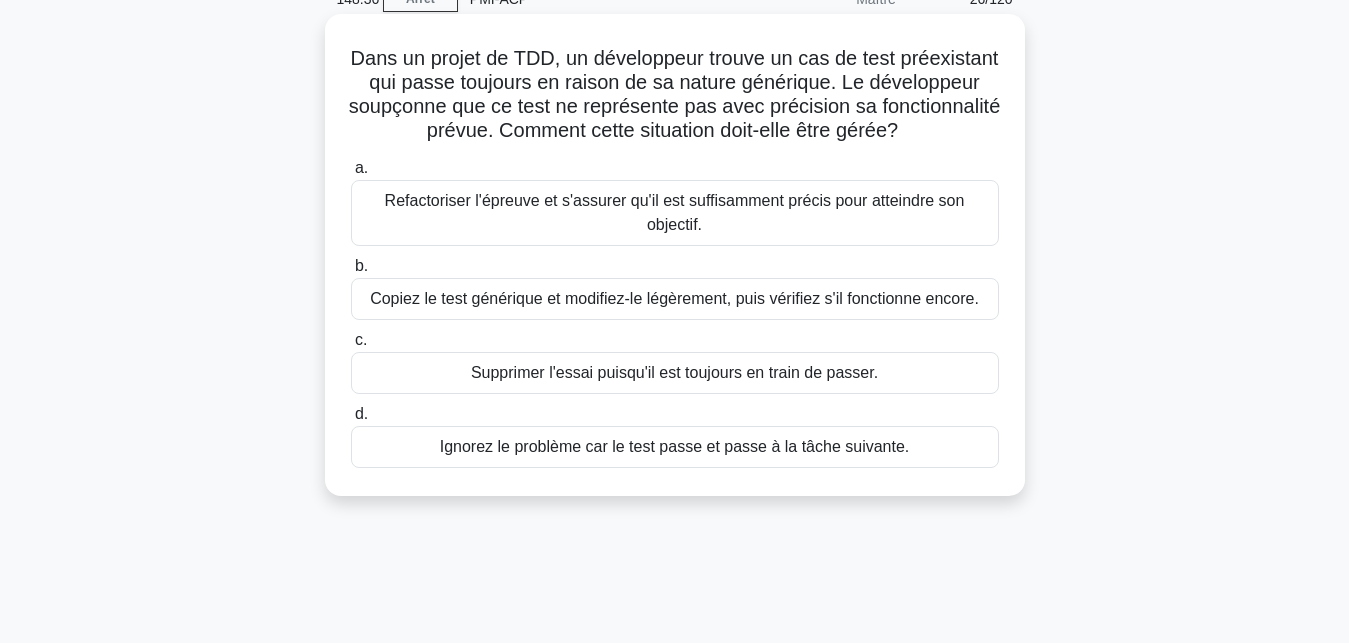 click on "Refactoriser l'épreuve et s'assurer qu'il est suffisamment précis pour atteindre son objectif." at bounding box center [675, 213] 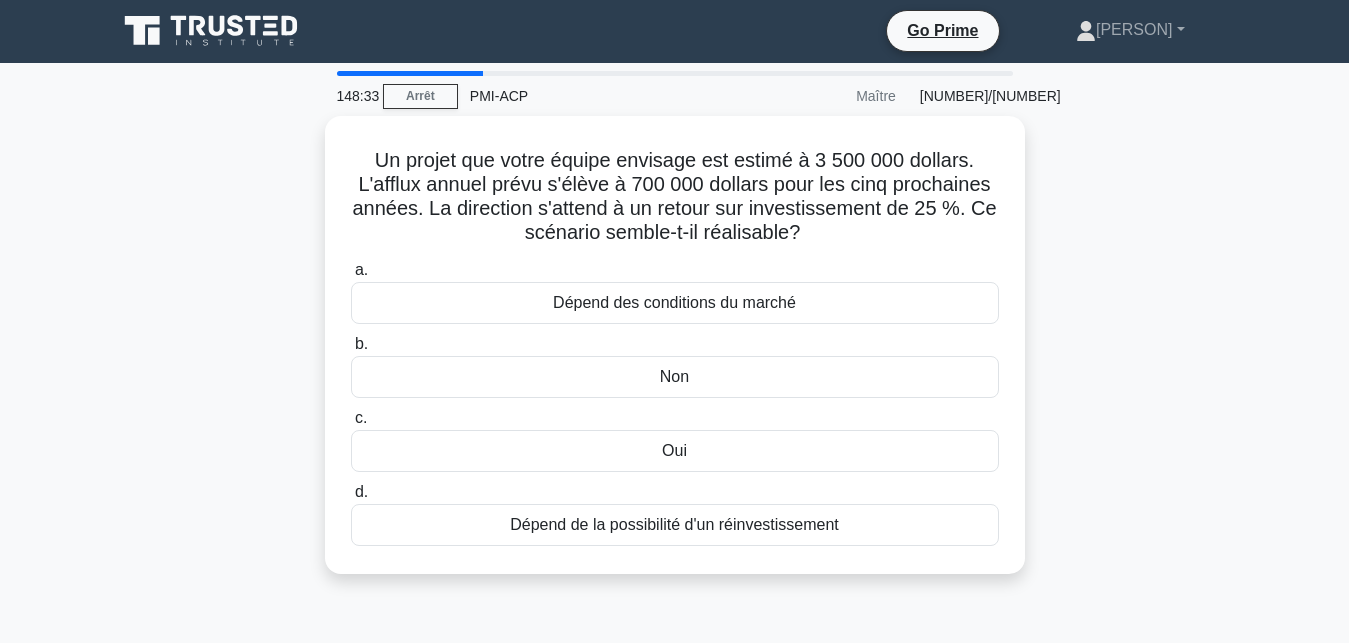 scroll, scrollTop: 0, scrollLeft: 0, axis: both 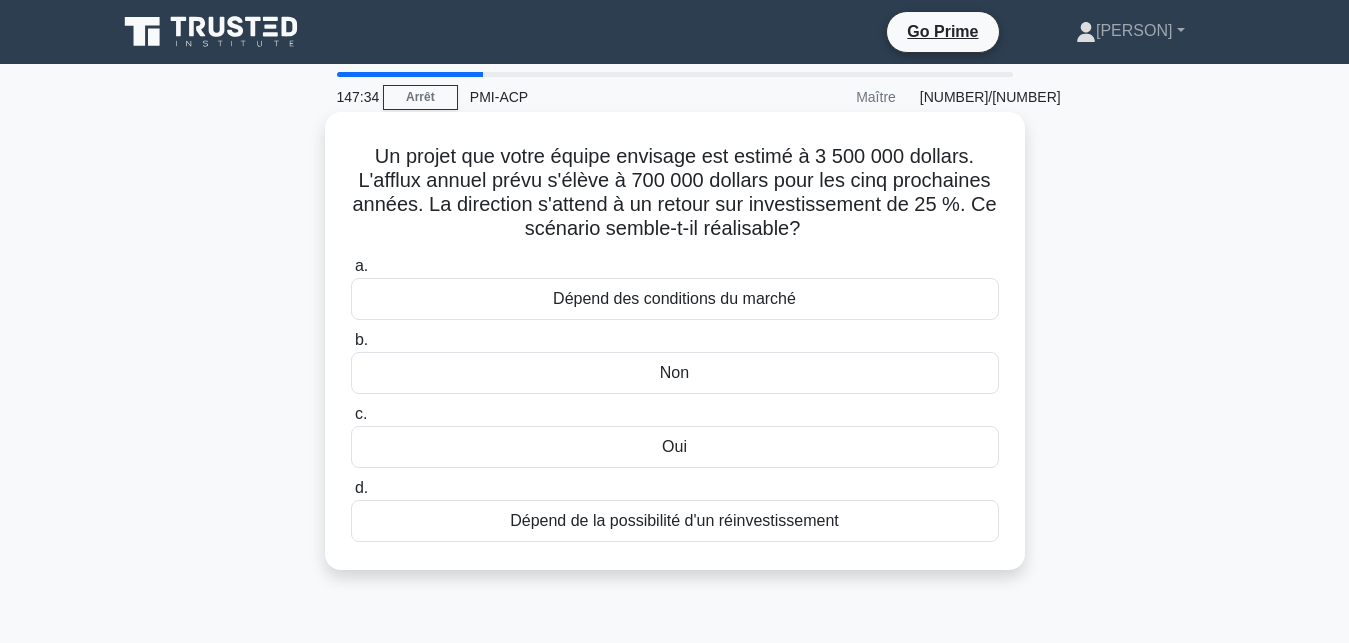 click on "Dépend de la possibilité d'un réinvestissement" at bounding box center (675, 521) 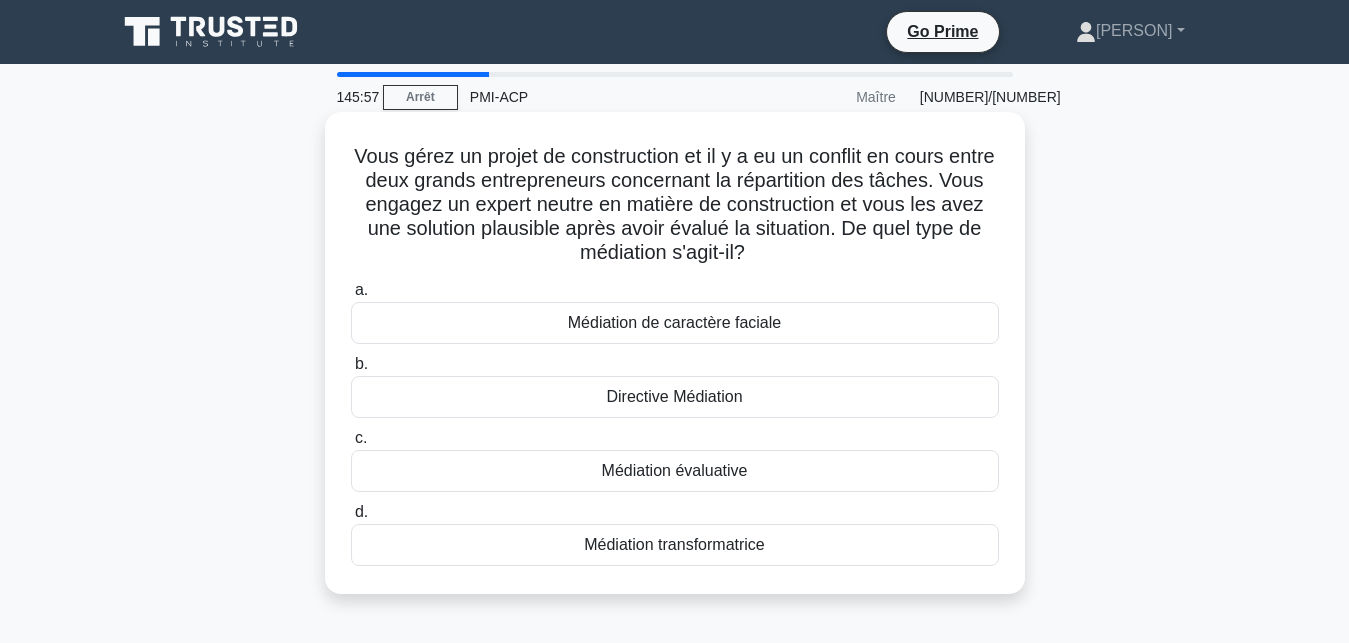 click on "Médiation évaluative" at bounding box center [675, 471] 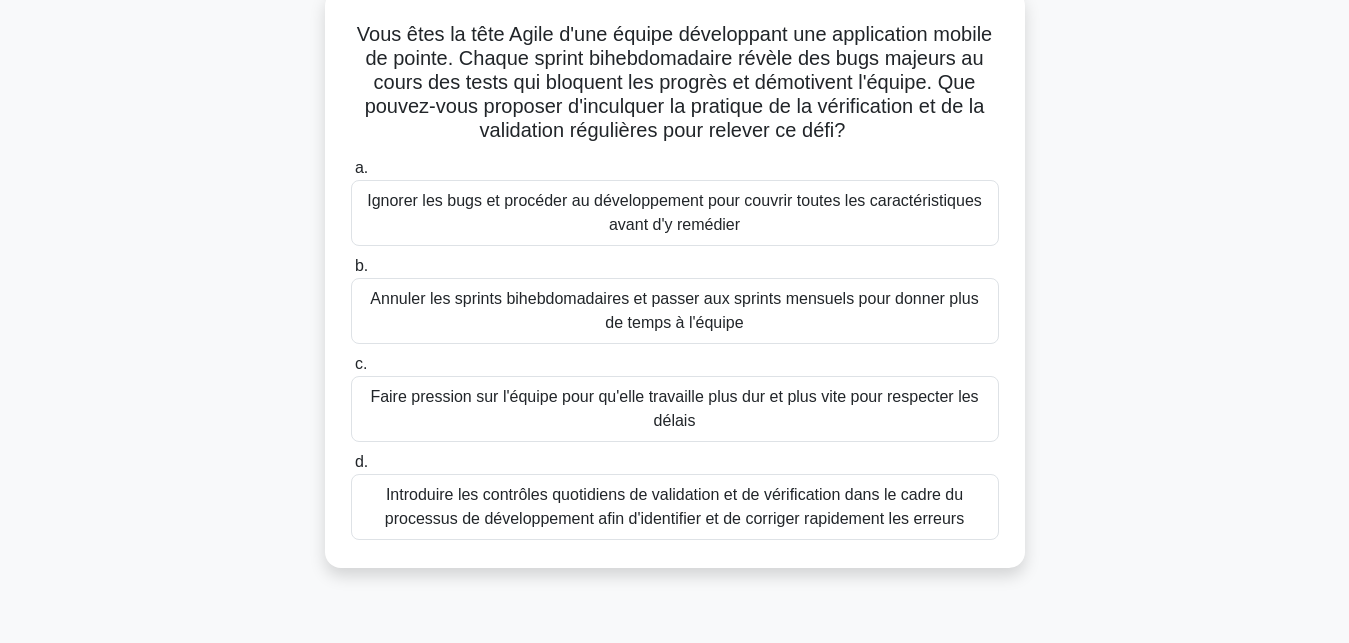 scroll, scrollTop: 128, scrollLeft: 0, axis: vertical 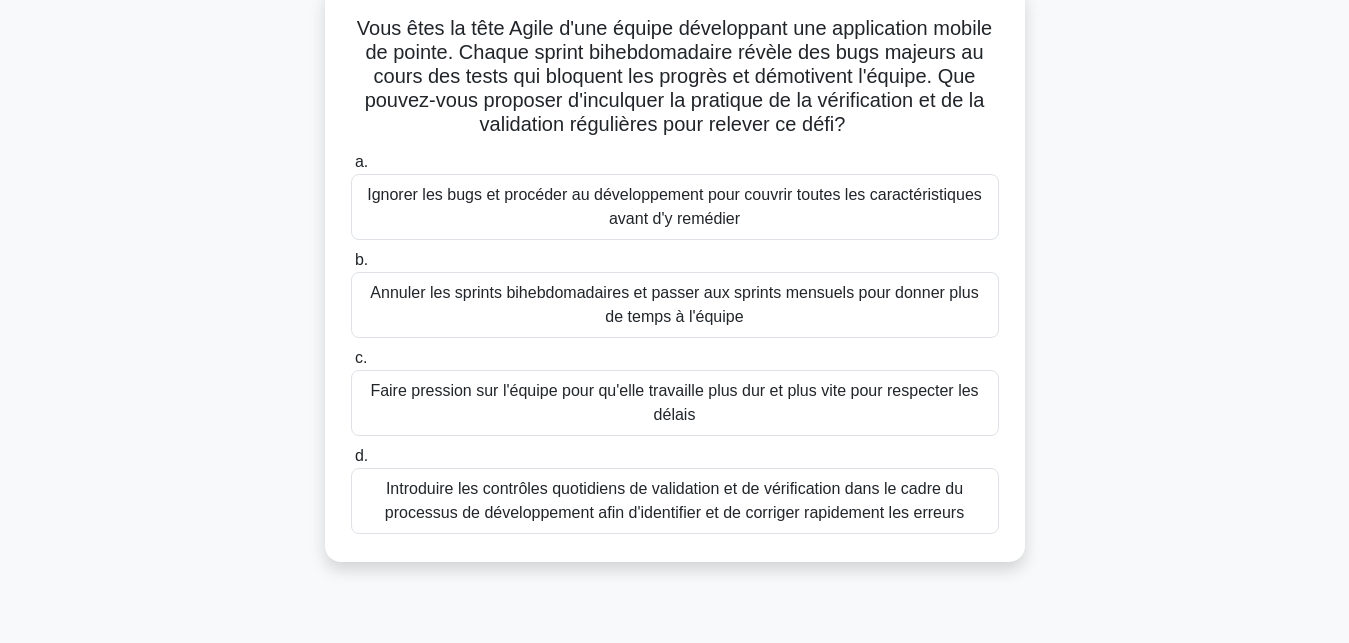 click on "Introduire les contrôles quotidiens de validation et de vérification dans le cadre du processus de développement afin d'identifier et de corriger rapidement les erreurs" at bounding box center [675, 501] 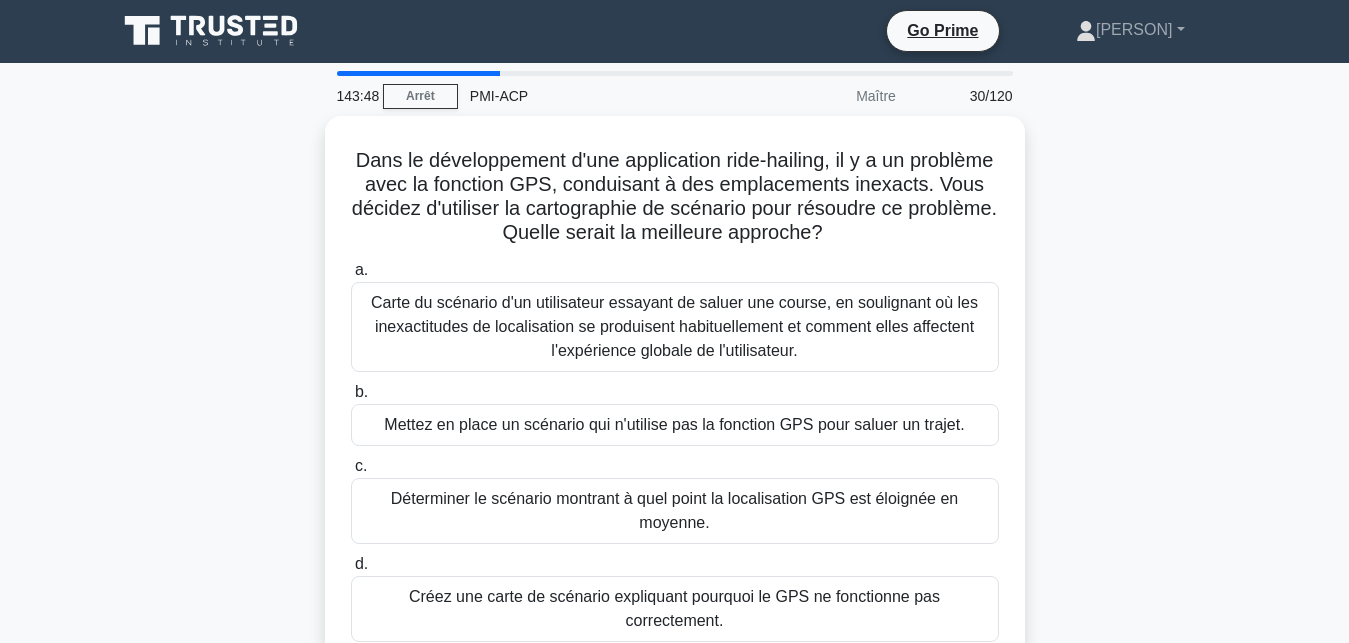 scroll, scrollTop: 0, scrollLeft: 0, axis: both 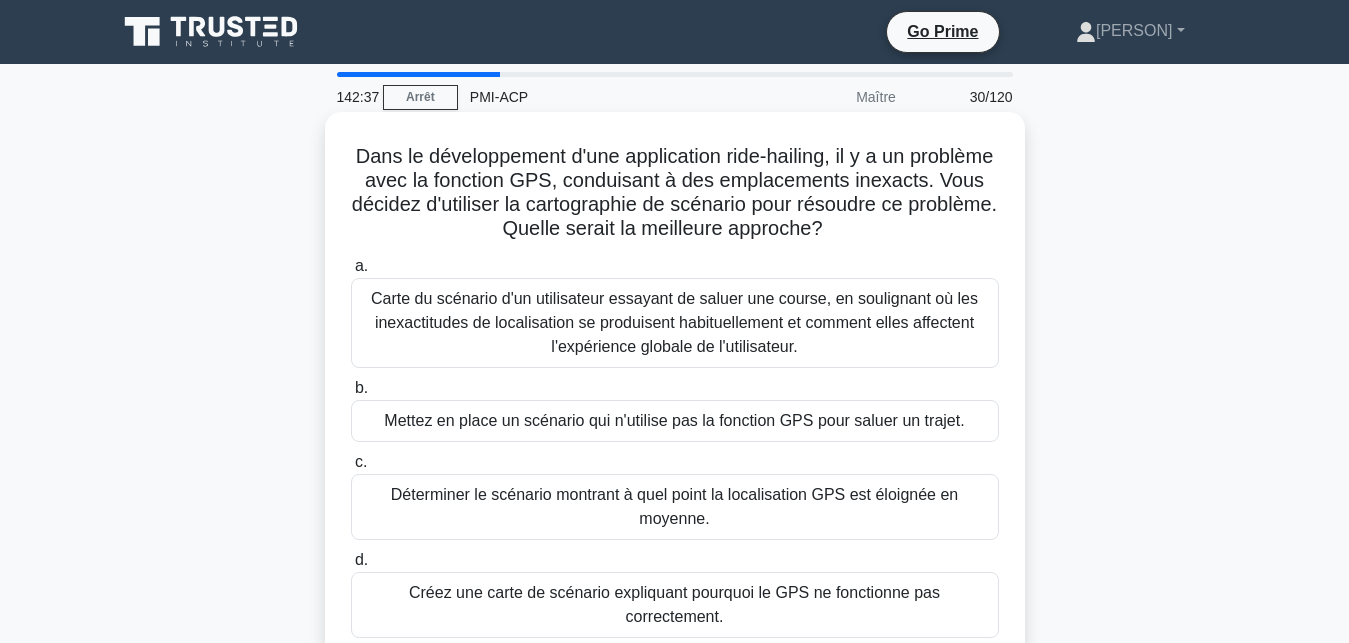 click on "Déterminer le scénario montrant à quel point la localisation GPS est éloignée en moyenne." at bounding box center (675, 507) 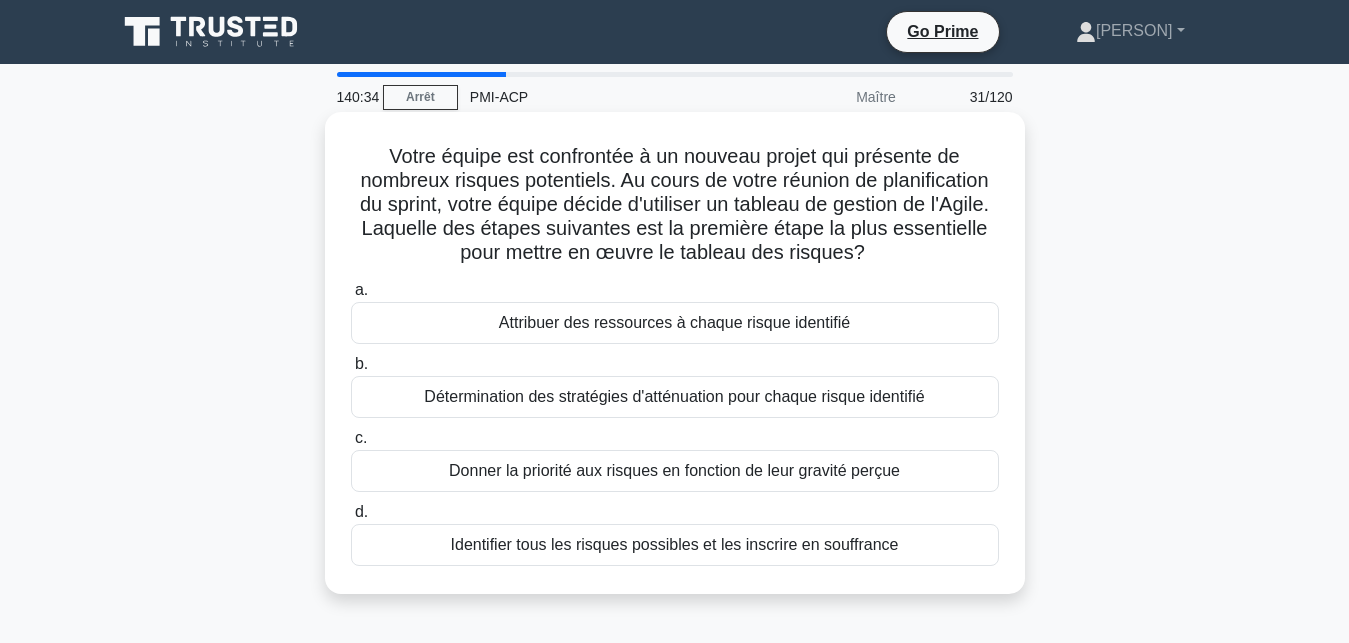 click on "Donner la priorité aux risques en fonction de leur gravité perçue" at bounding box center (675, 471) 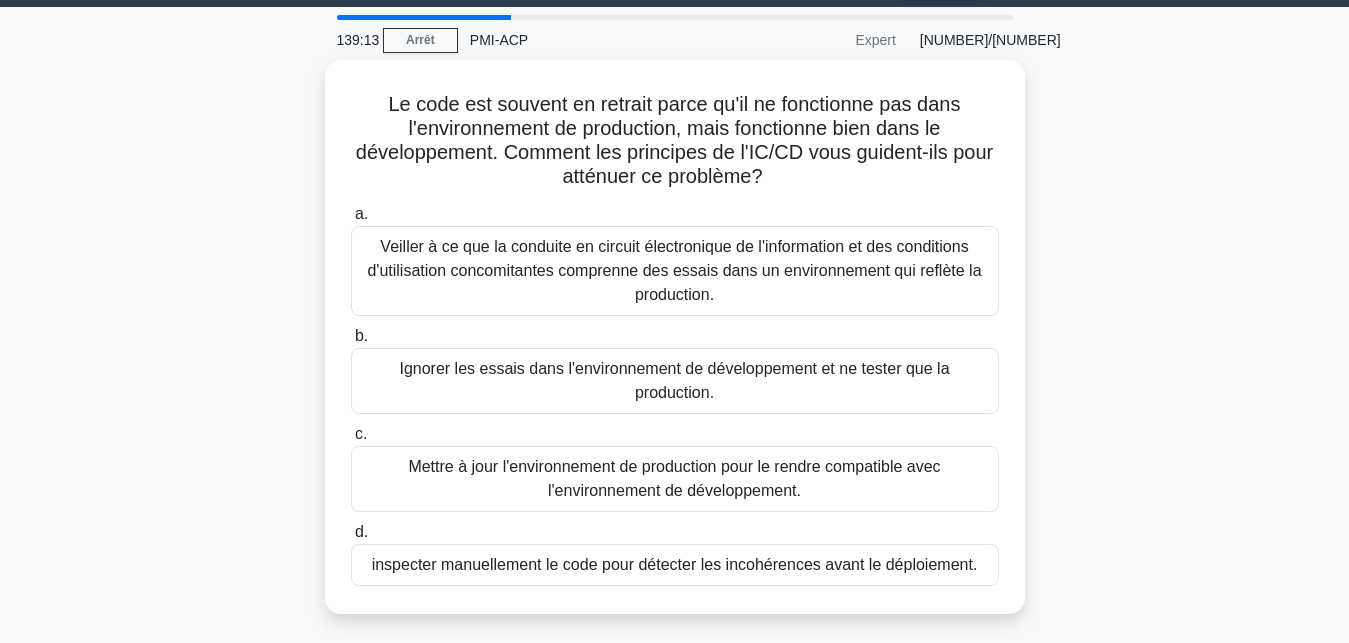 scroll, scrollTop: 91, scrollLeft: 0, axis: vertical 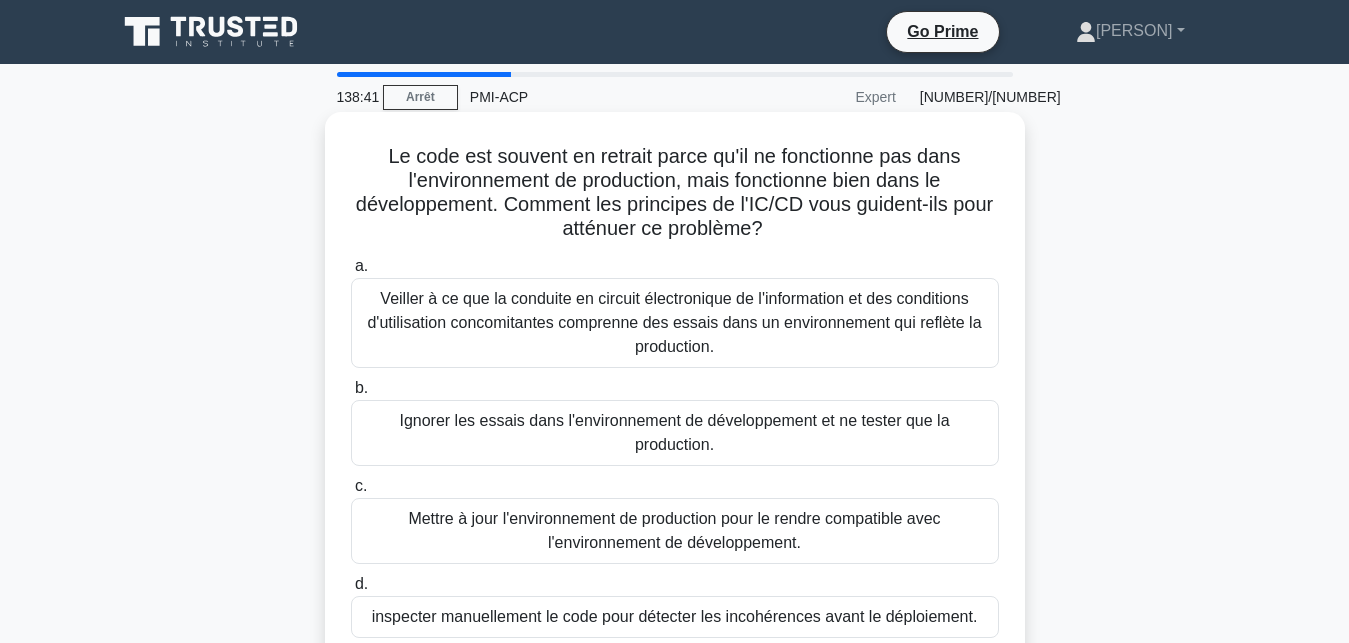 click on "inspecter manuellement le code pour détecter les incohérences avant le déploiement." at bounding box center (675, 617) 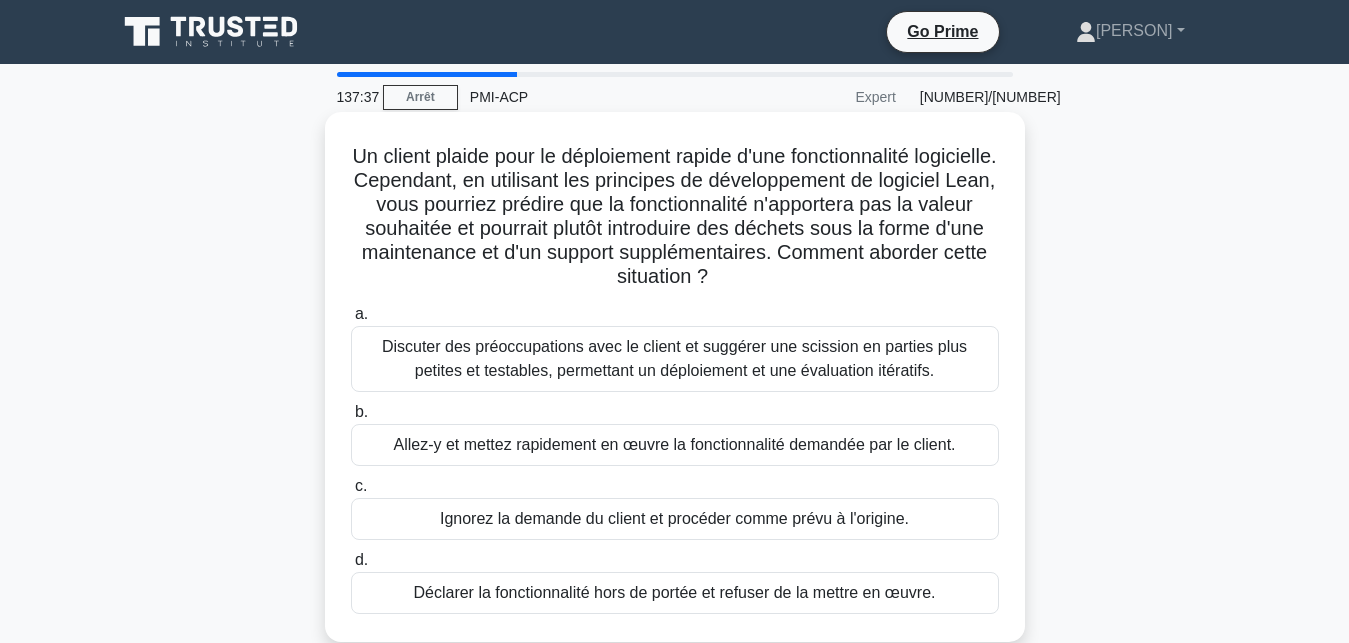 click on "Discuter des préoccupations avec le client et suggérer une scission en parties plus petites et testables, permettant un déploiement et une évaluation itératifs." at bounding box center (675, 359) 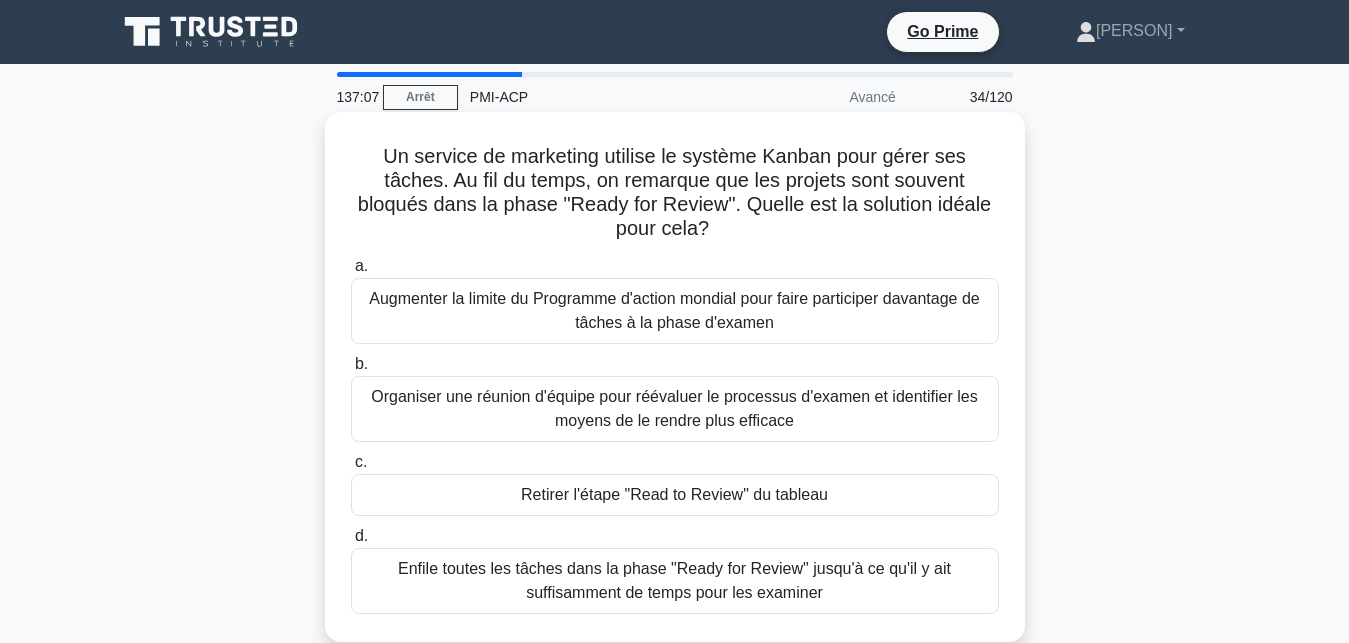 click on "Organiser une réunion d'équipe pour réévaluer le processus d'examen et identifier les moyens de le rendre plus efficace" at bounding box center [675, 409] 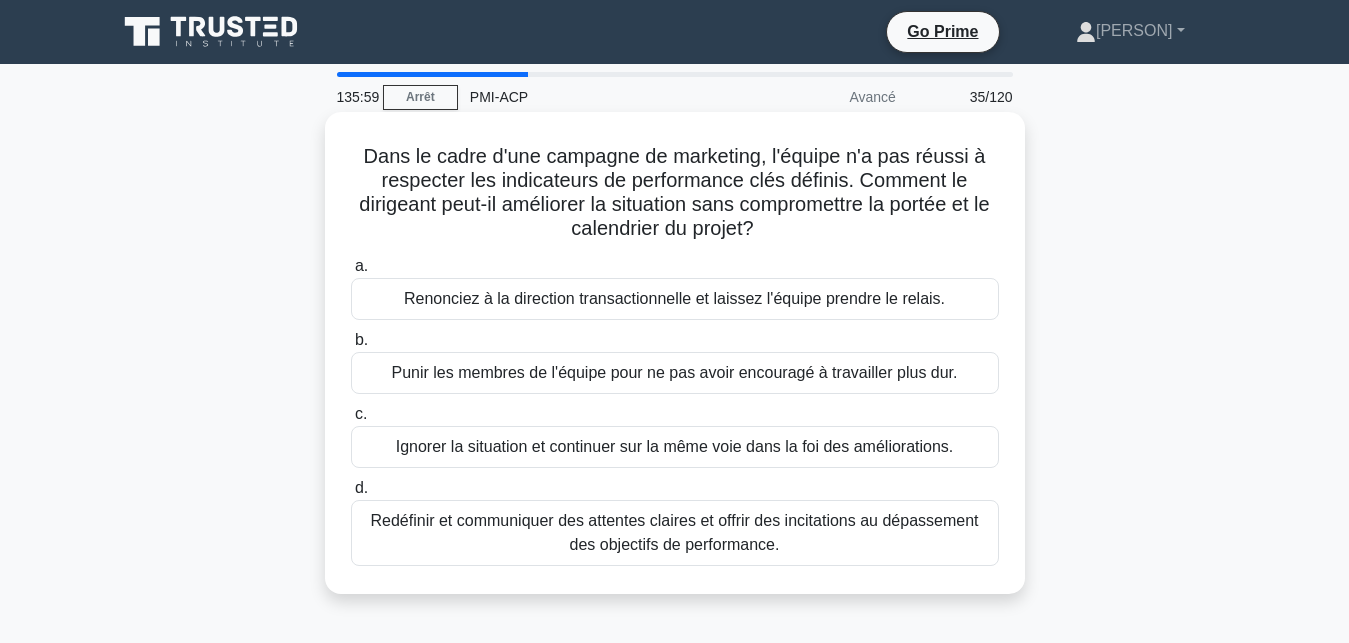 click on "Redéfinir et communiquer des attentes claires et offrir des incitations au dépassement des objectifs de performance." at bounding box center (675, 533) 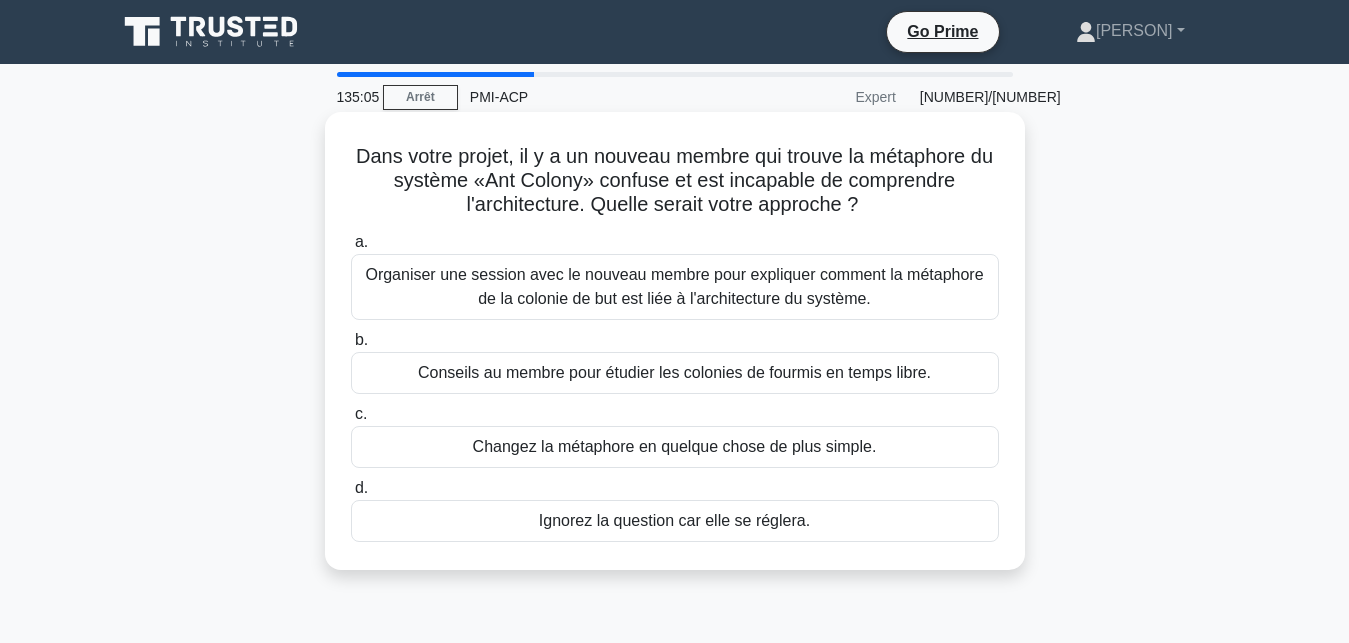 click on "Organiser une session avec le nouveau membre pour expliquer comment la métaphore de la colonie de but est liée à l'architecture du système." at bounding box center [675, 287] 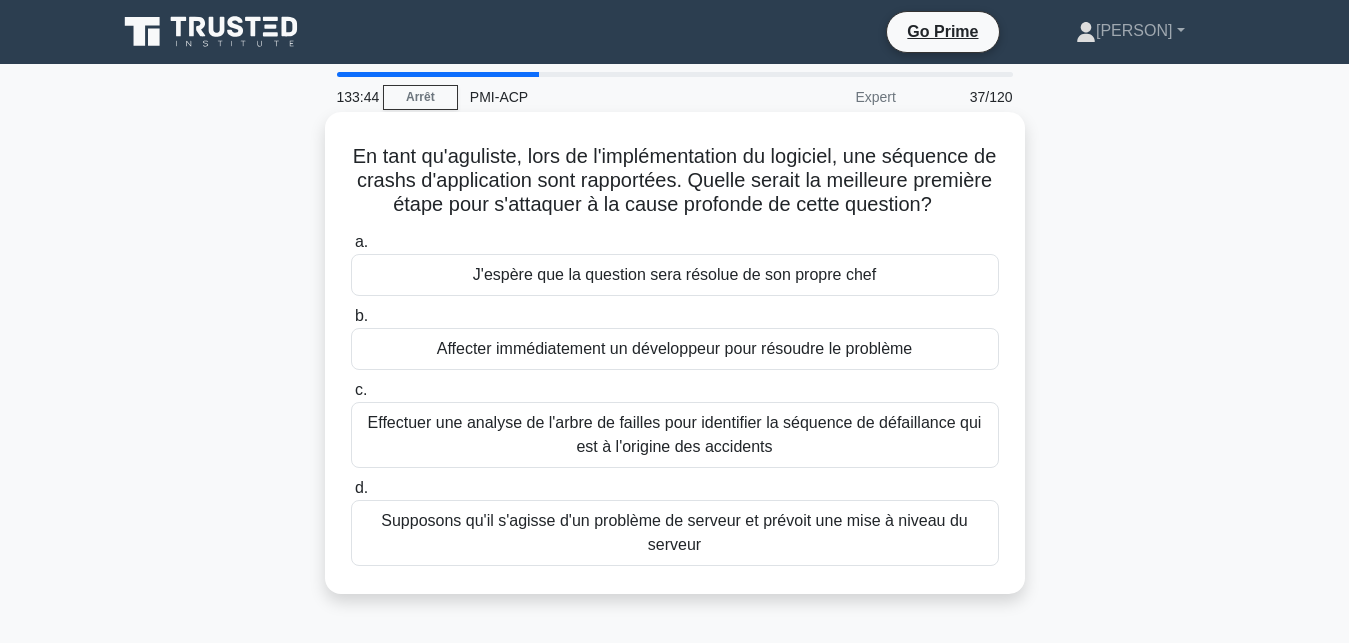 click on "Effectuer une analyse de l'arbre de failles pour identifier la séquence de défaillance qui est à l'origine des accidents" at bounding box center [675, 435] 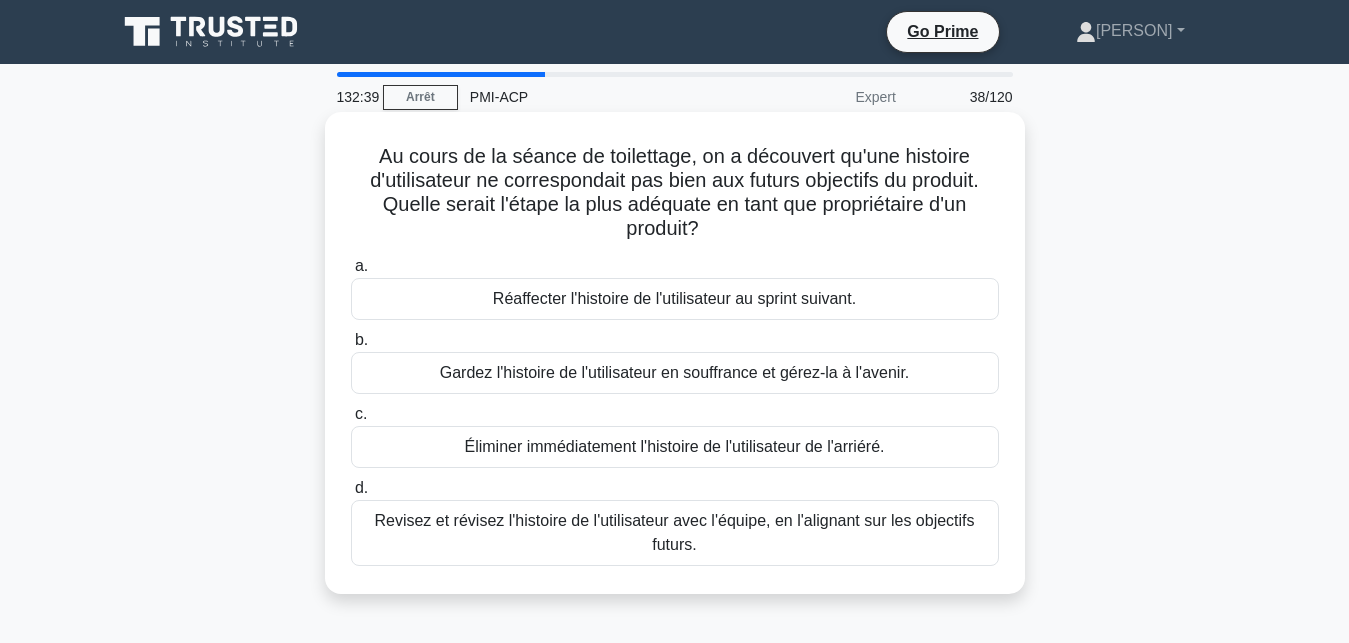 click on "Revisez et révisez l'histoire de l'utilisateur avec l'équipe, en l'alignant sur les objectifs futurs." at bounding box center [675, 533] 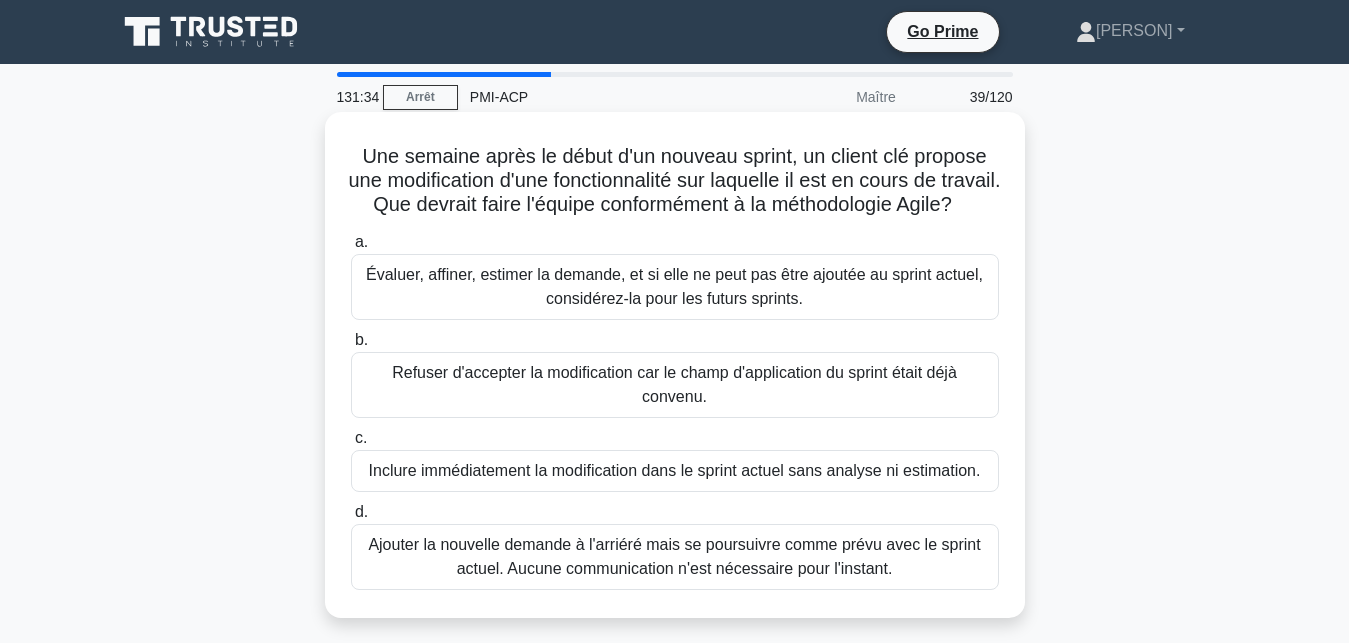 click on "Évaluer, affiner, estimer la demande, et si elle ne peut pas être ajoutée au sprint actuel, considérez-la pour les futurs sprints." at bounding box center (675, 287) 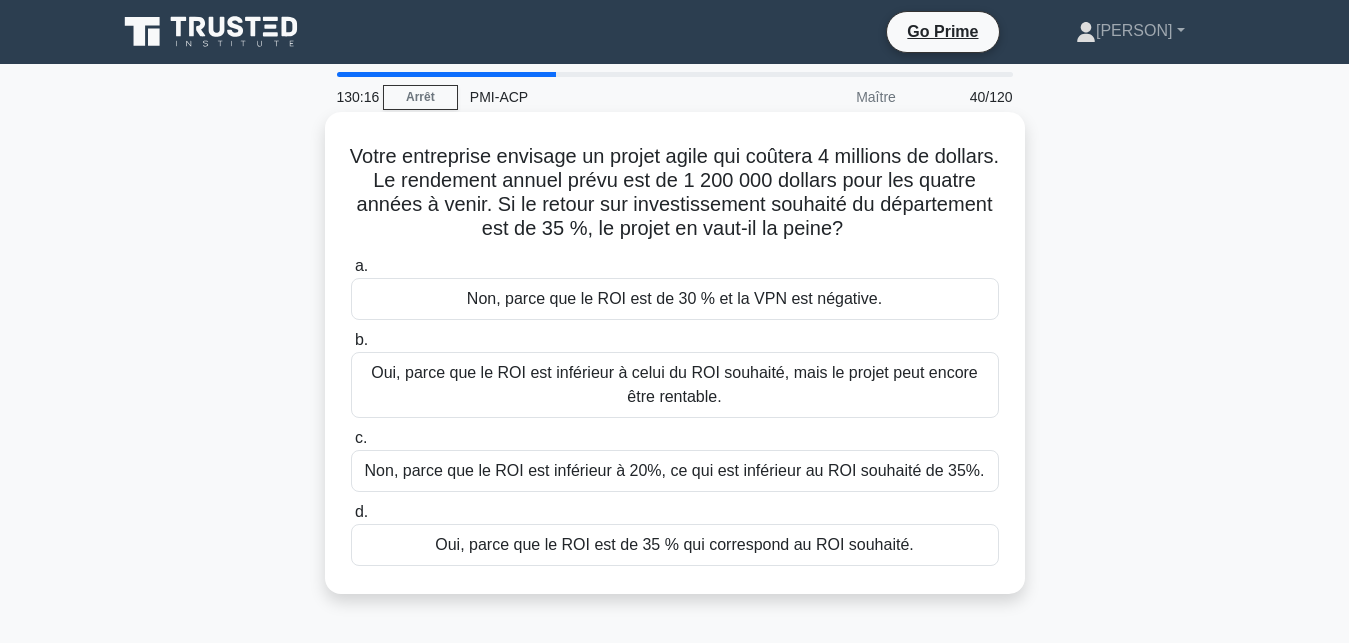 click on "Oui, parce que le ROI est de 35 % qui correspond au ROI souhaité." at bounding box center (675, 545) 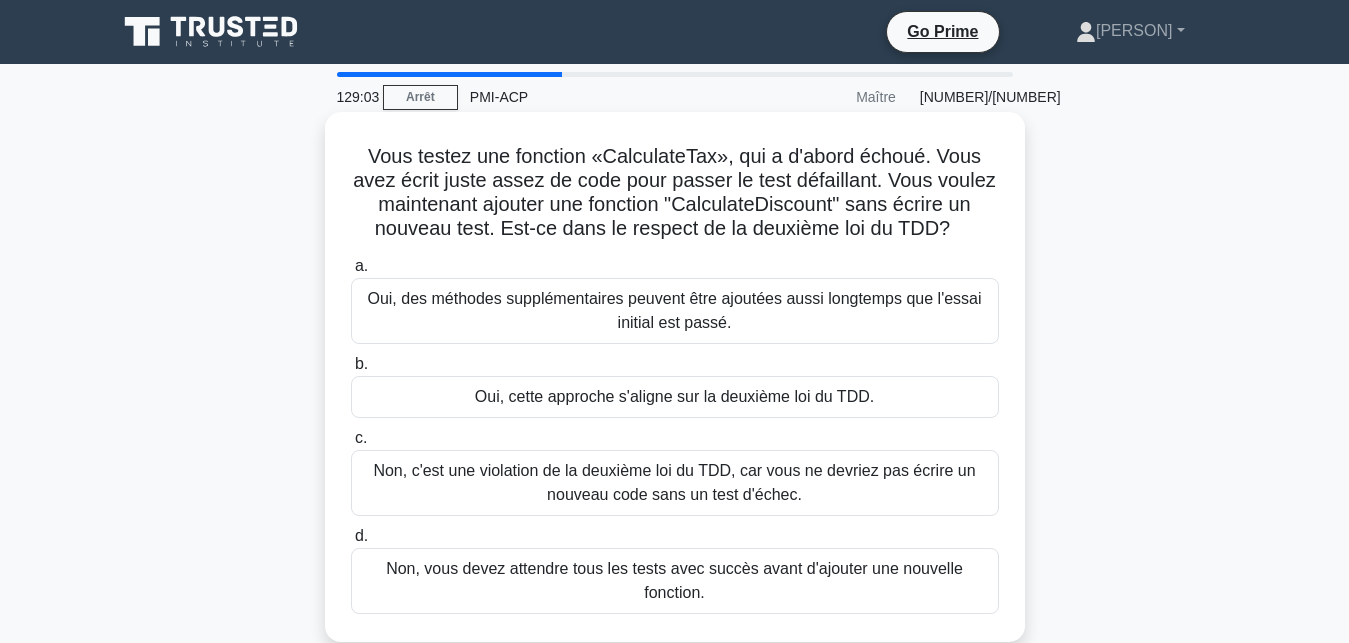click on "Non, c'est une violation de la deuxième loi du TDD, car vous ne devriez pas écrire un nouveau code sans un test d'échec." at bounding box center [675, 483] 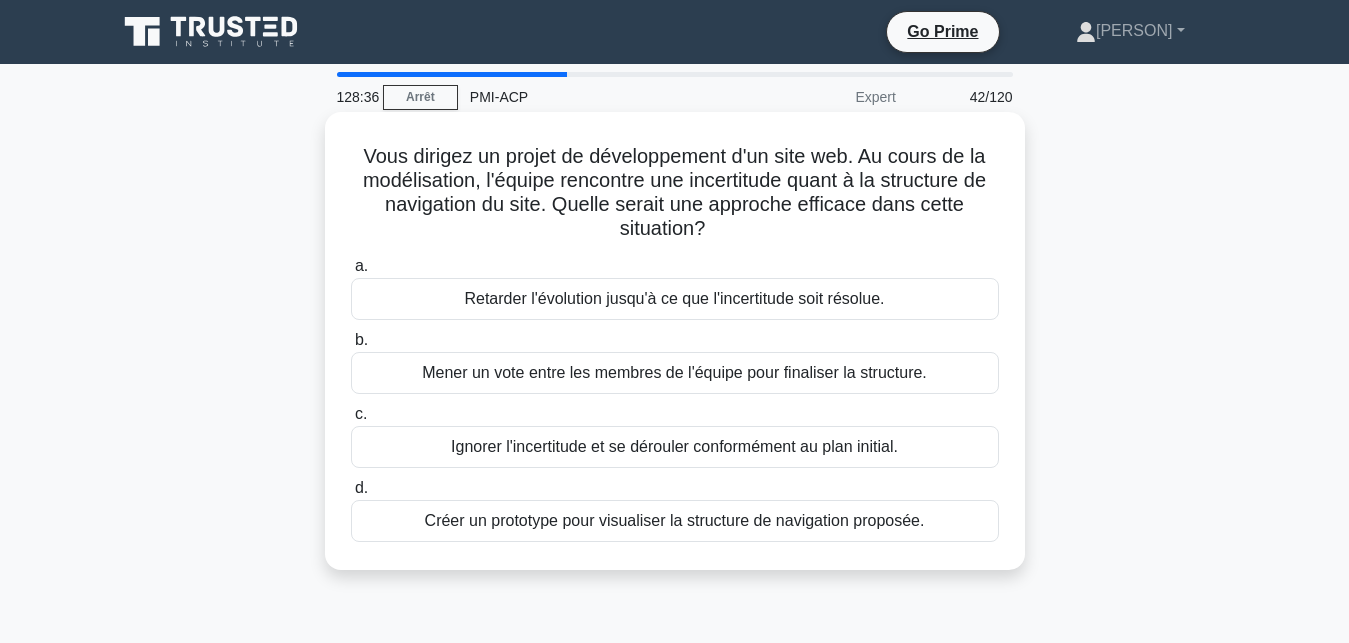 click on "Créer un prototype pour visualiser la structure de navigation proposée." at bounding box center [675, 521] 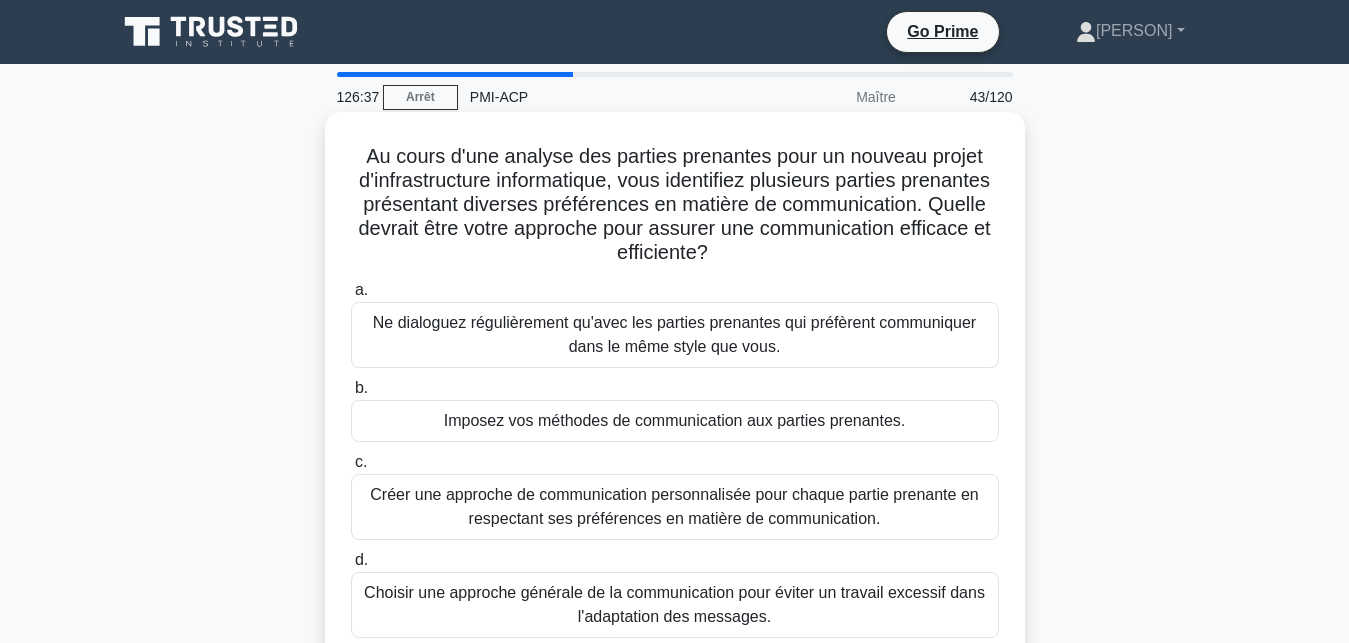 click on "Choisir une approche générale de la communication pour éviter un travail excessif dans l'adaptation des messages." at bounding box center [675, 605] 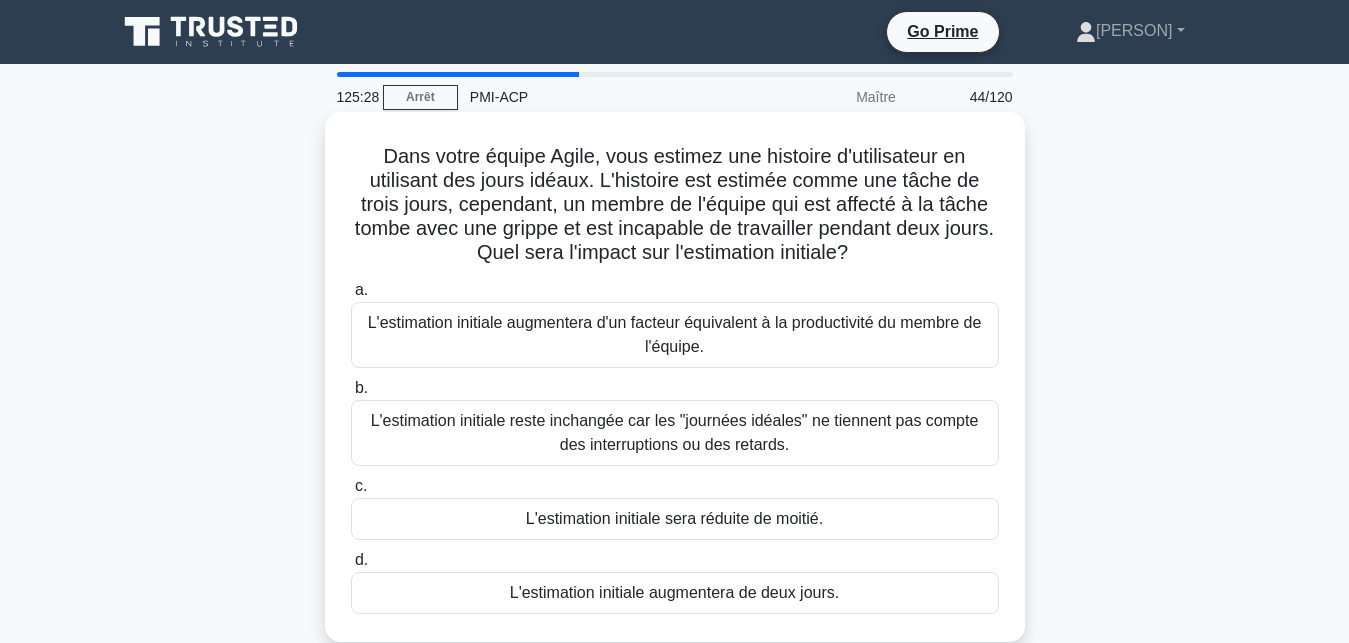 click on "L'estimation initiale augmentera de deux jours." at bounding box center [675, 593] 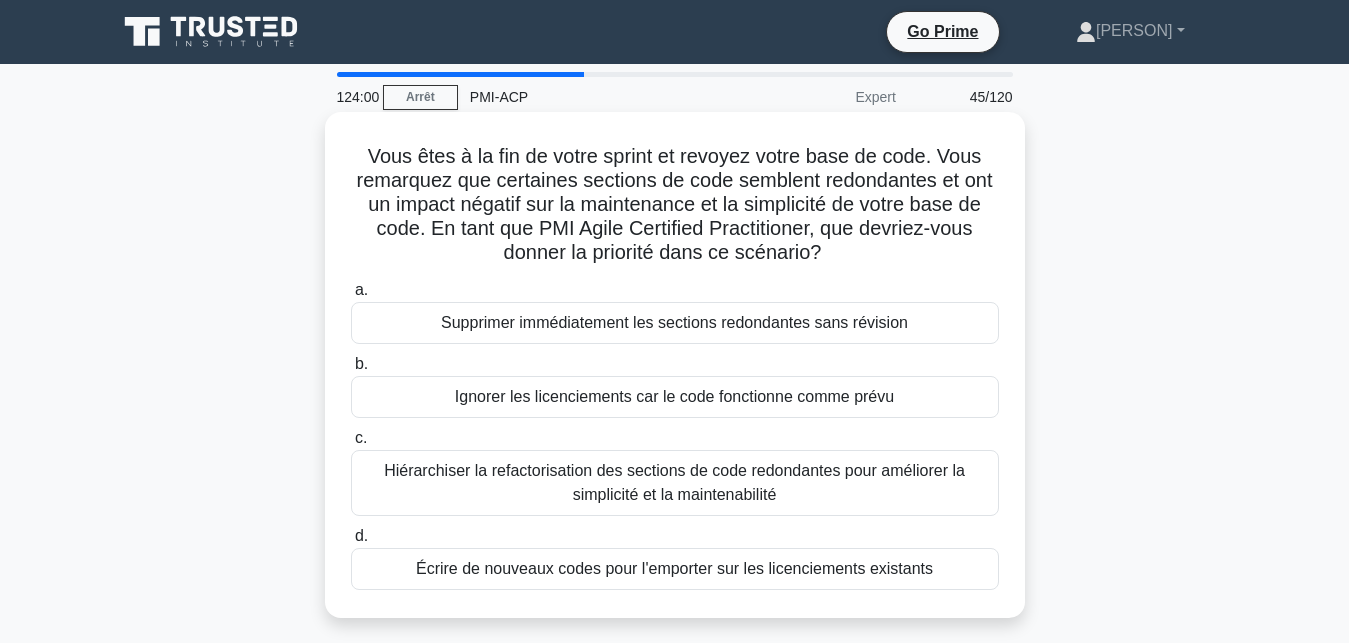 click on "Hiérarchiser la refactorisation des sections de code redondantes pour améliorer la simplicité et la maintenabilité" at bounding box center (675, 483) 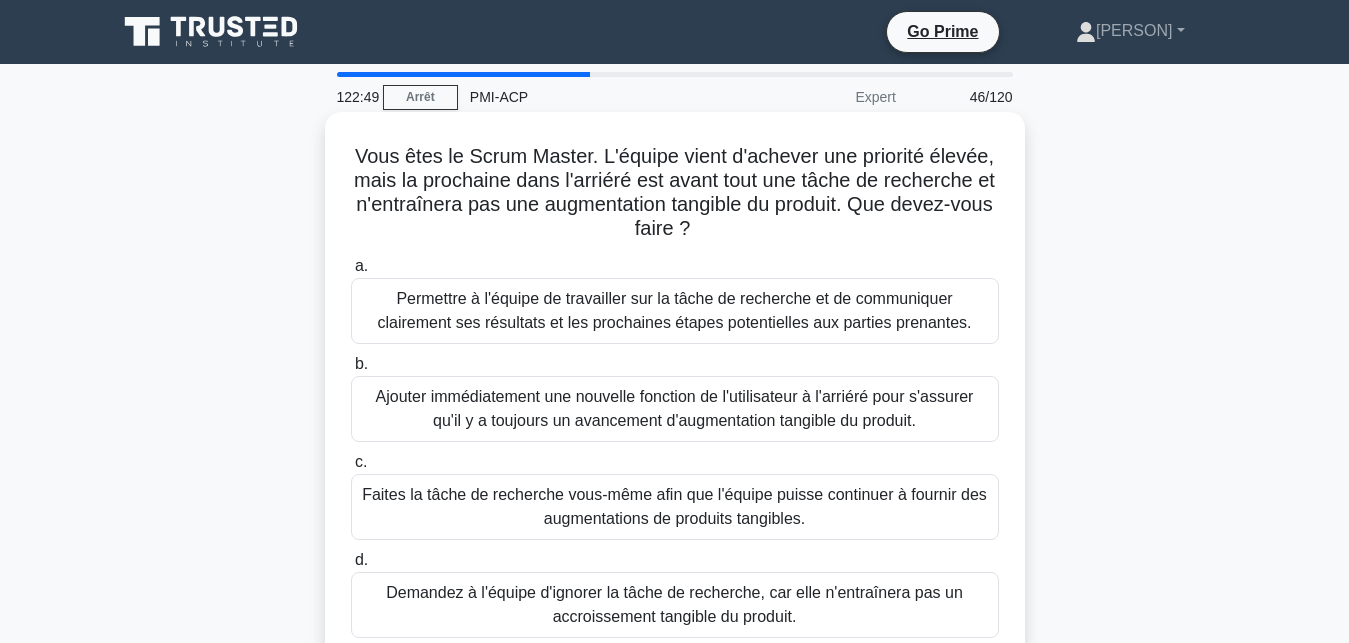 click on "Permettre à l'équipe de travailler sur la tâche de recherche et de communiquer clairement ses résultats et les prochaines étapes potentielles aux parties prenantes." at bounding box center [675, 311] 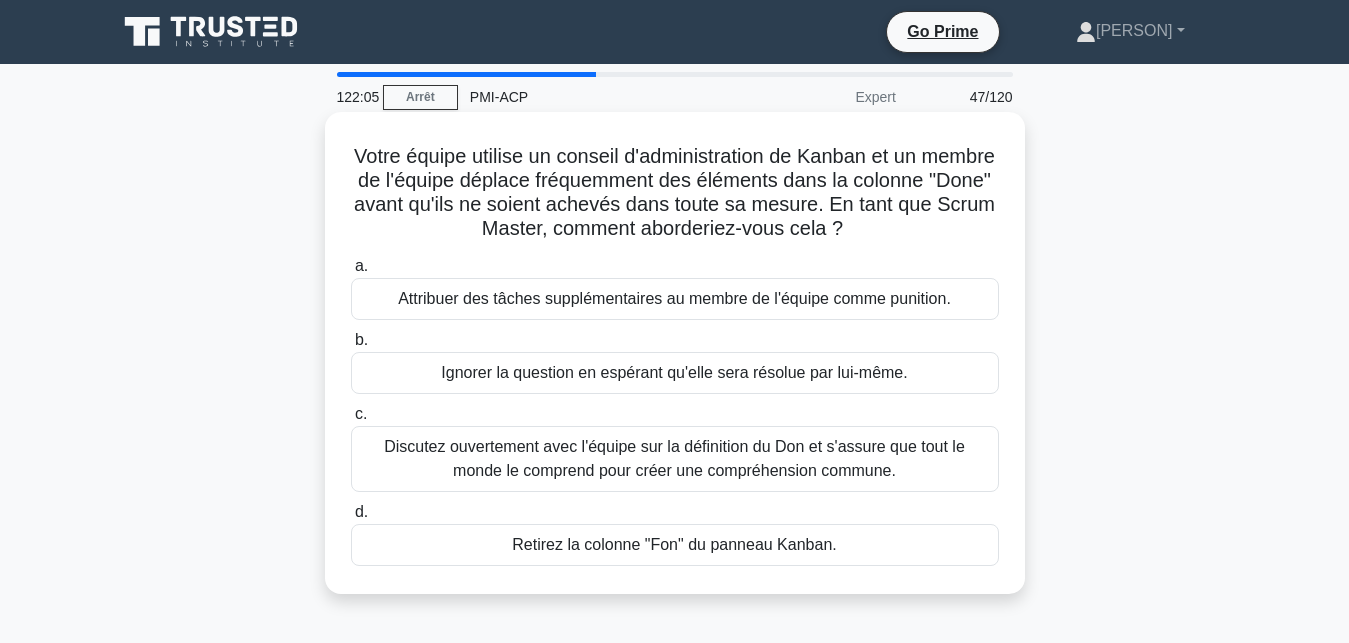 click on "Discutez ouvertement avec l'équipe sur la définition du Don et s'assure que tout le monde le comprend pour créer une compréhension commune." at bounding box center (675, 459) 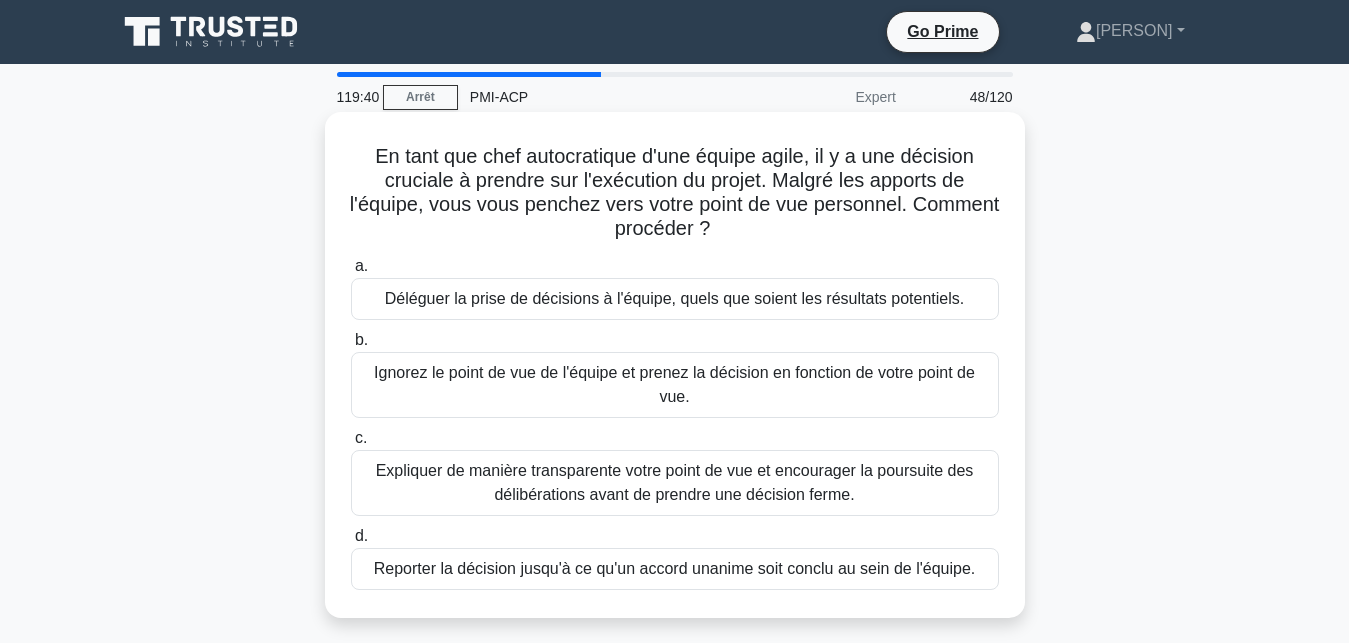 click on "Ignorez le point de vue de l'équipe et prenez la décision en fonction de votre point de vue." at bounding box center (675, 385) 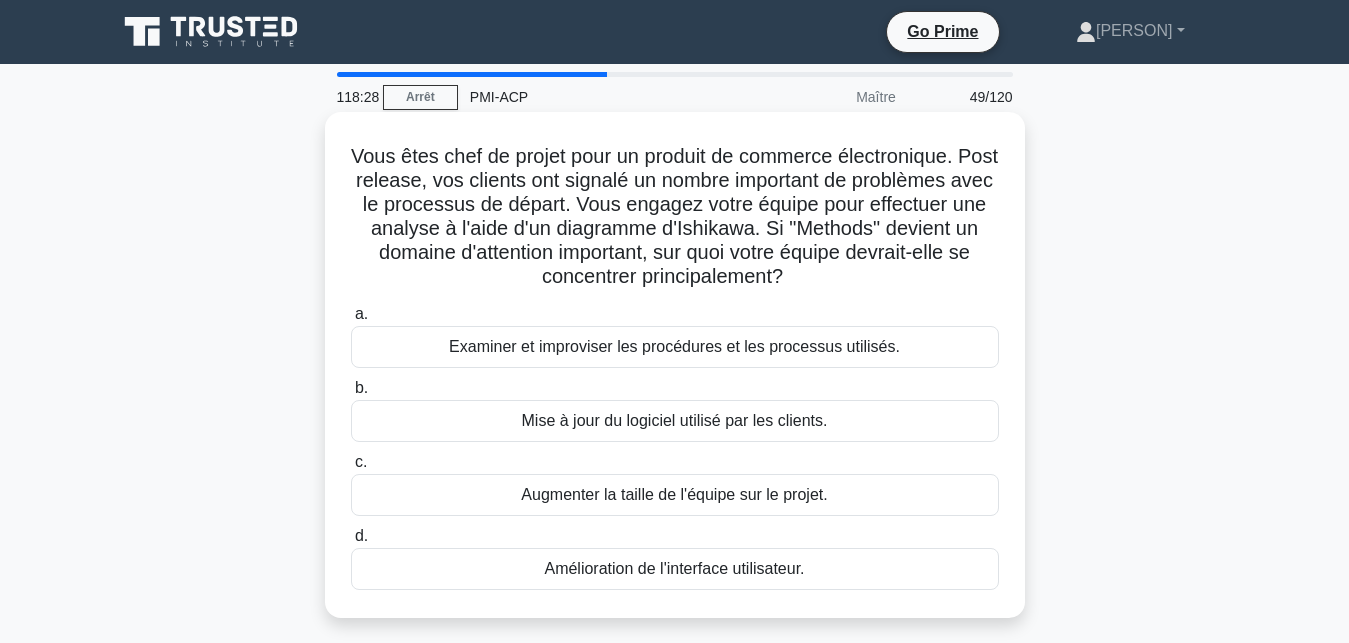 click on "Examiner et improviser les procédures et les processus utilisés." at bounding box center (675, 347) 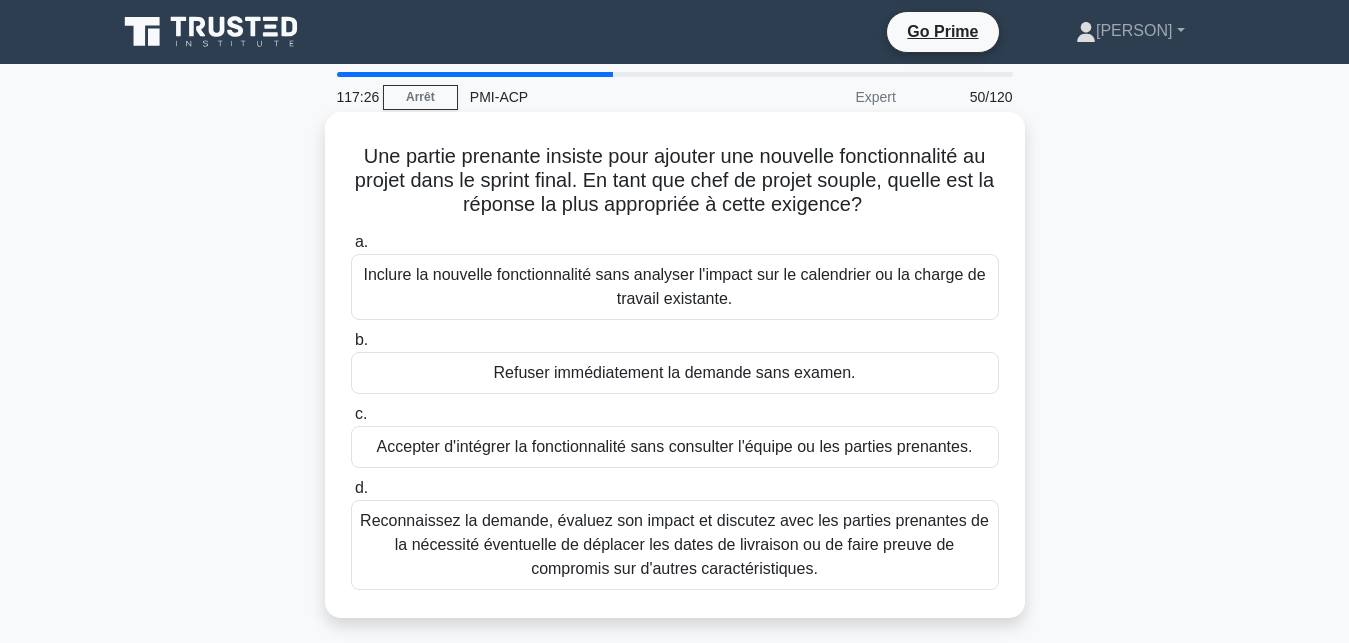 click on "Reconnaissez la demande, évaluez son impact et discutez avec les parties prenantes de la nécessité éventuelle de déplacer les dates de livraison ou de faire preuve de compromis sur d'autres caractéristiques." at bounding box center [675, 545] 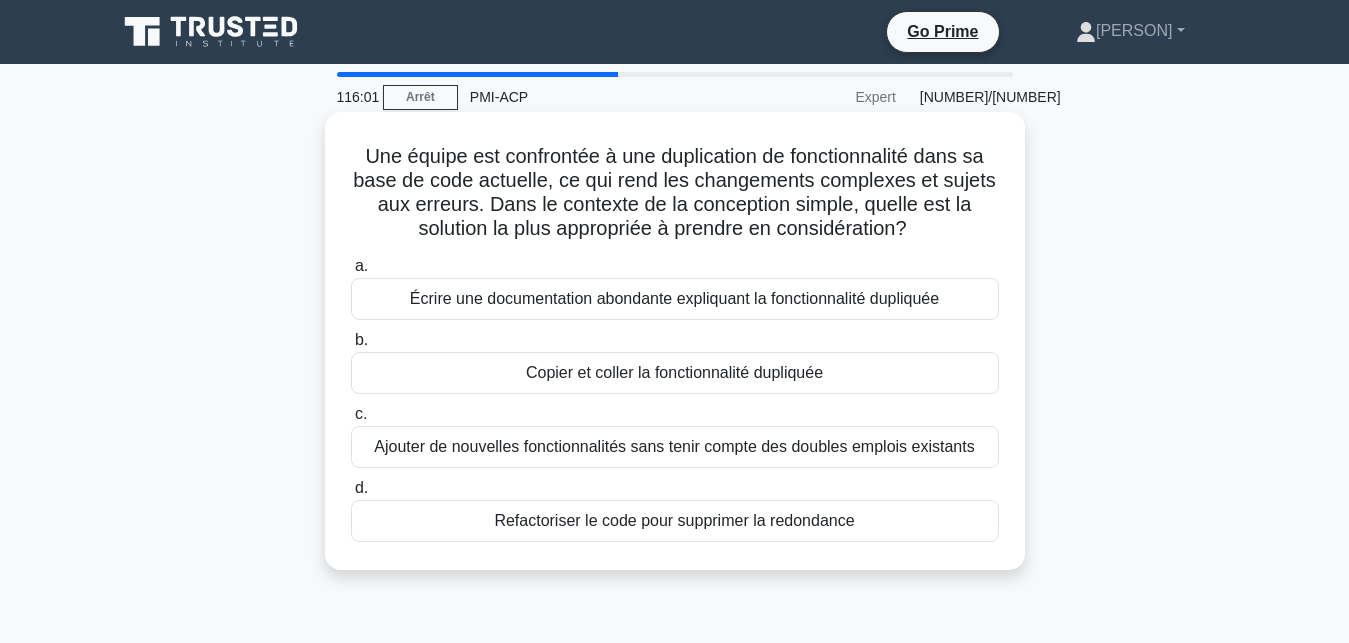 click on "Écrire une documentation abondante expliquant la fonctionnalité dupliquée" at bounding box center [675, 299] 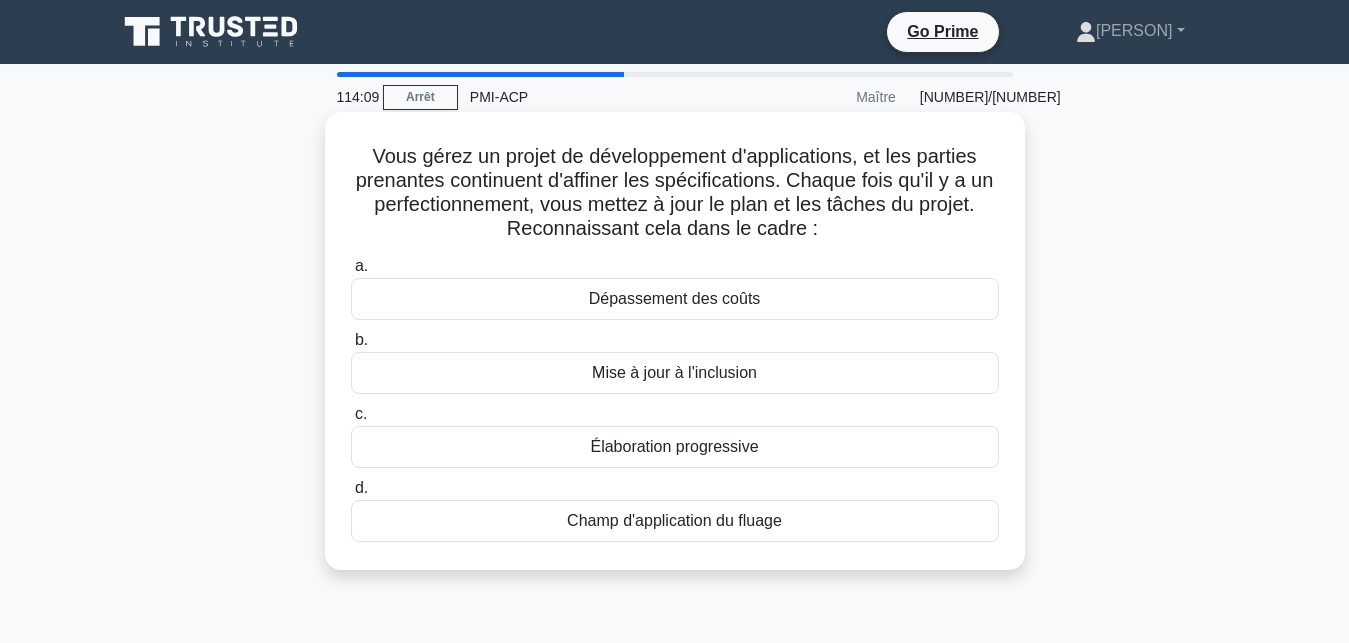 click on "Élaboration progressive" at bounding box center [675, 447] 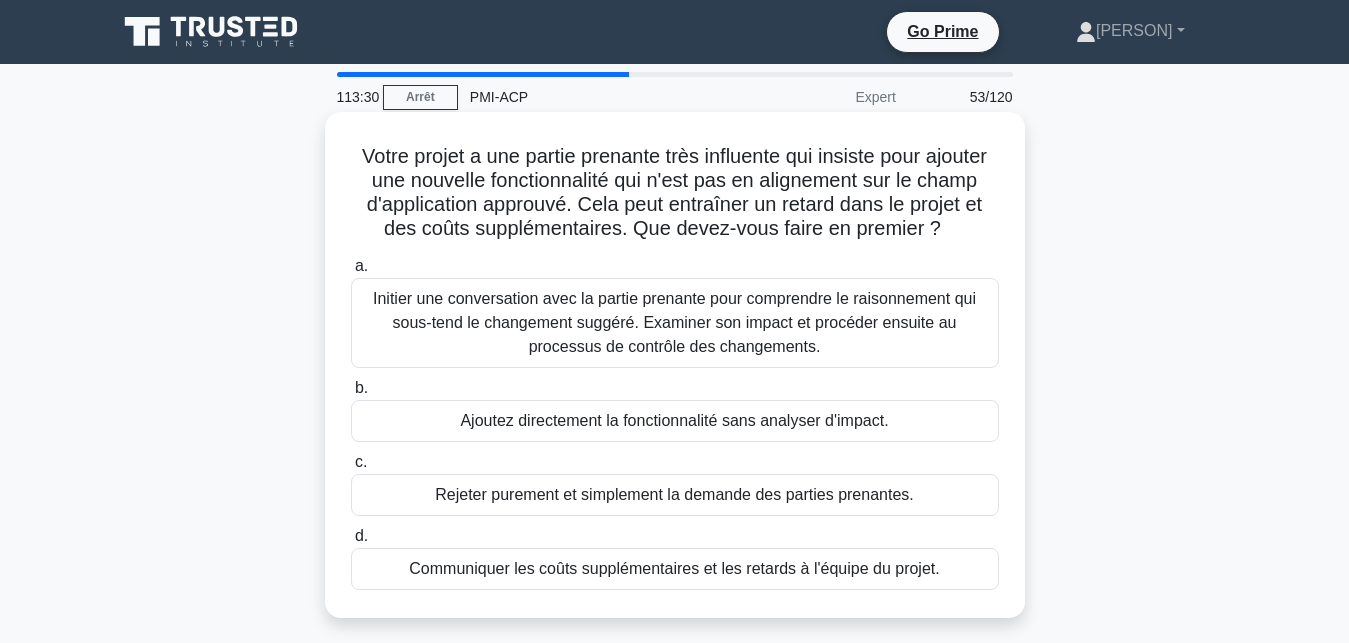 click on "Initier une conversation avec la partie prenante pour comprendre le raisonnement qui sous-tend le changement suggéré. Examiner son impact et procéder ensuite au processus de contrôle des changements." at bounding box center (675, 323) 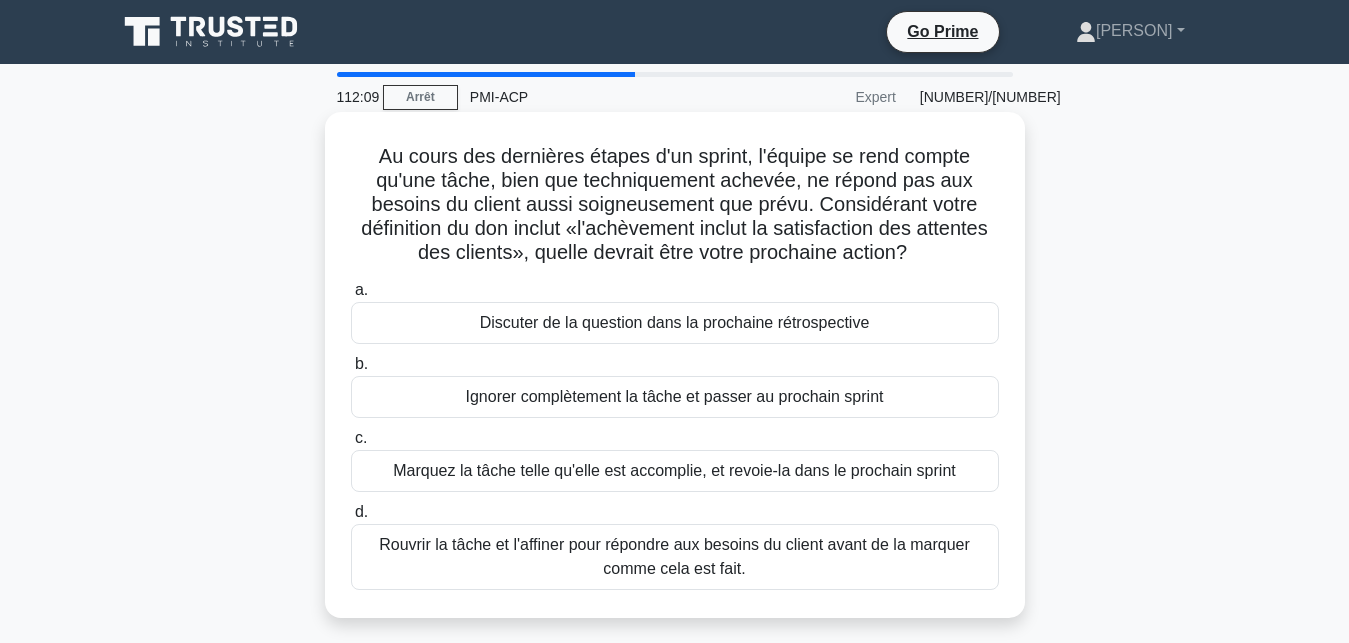 click on "Discuter de la question dans la prochaine rétrospective" at bounding box center (675, 323) 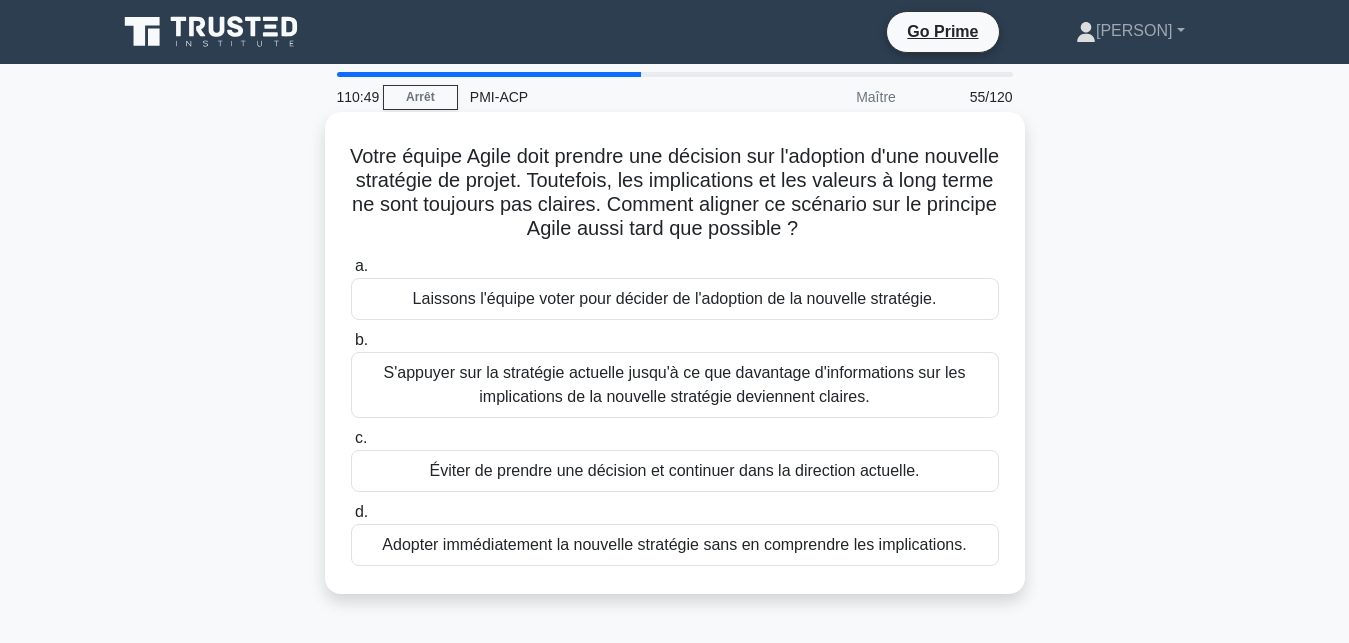click on "S'appuyer sur la stratégie actuelle jusqu'à ce que davantage d'informations sur les implications de la nouvelle stratégie deviennent claires." at bounding box center (675, 385) 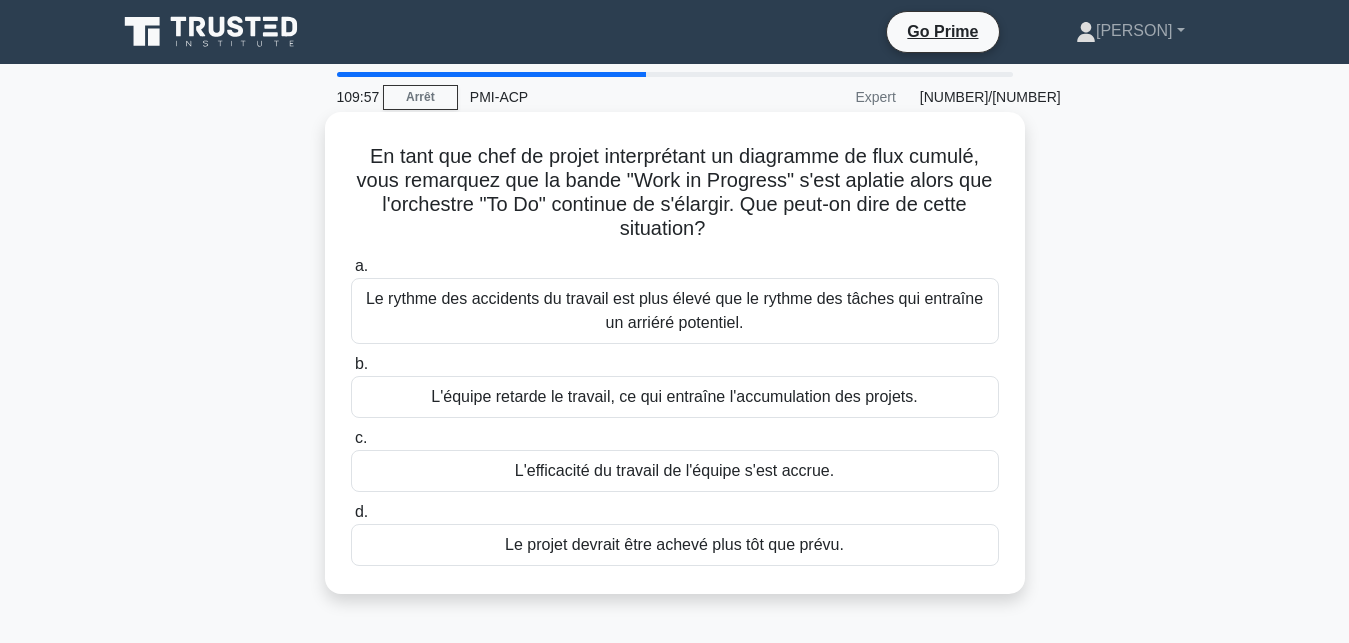 click on "L'équipe retarde le travail, ce qui entraîne l'accumulation des projets." at bounding box center (675, 397) 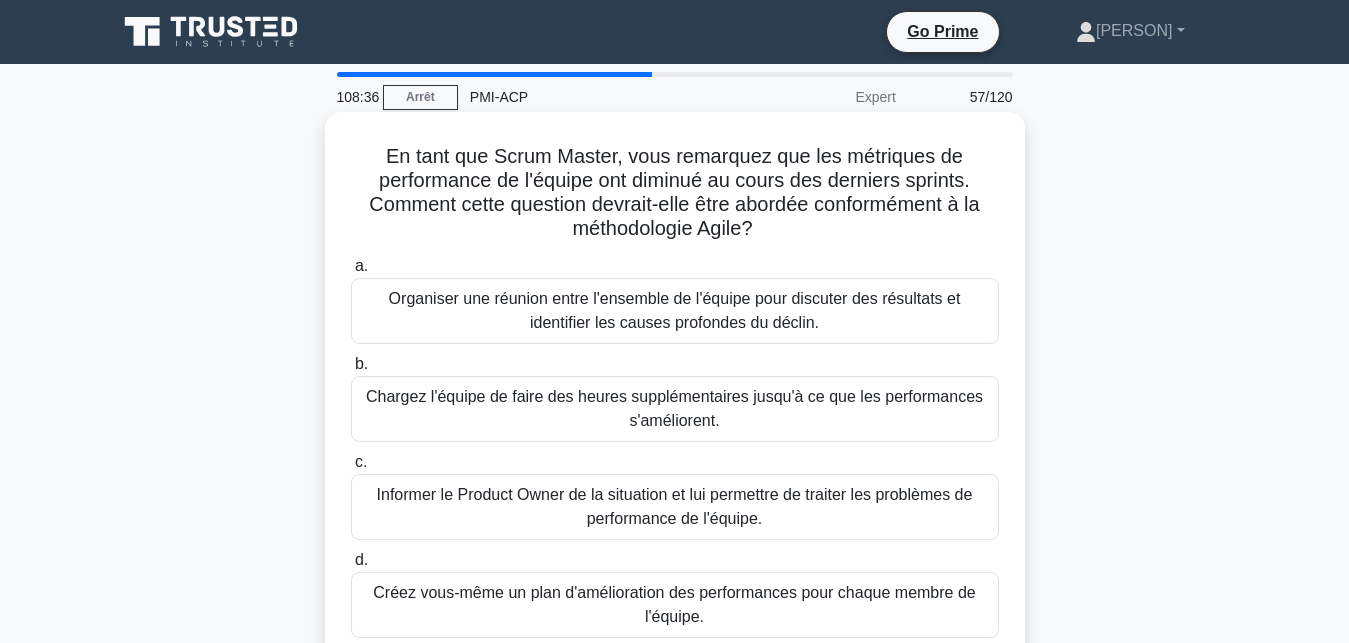 click on "Organiser une réunion entre l'ensemble de l'équipe pour discuter des résultats et identifier les causes profondes du déclin." at bounding box center (675, 311) 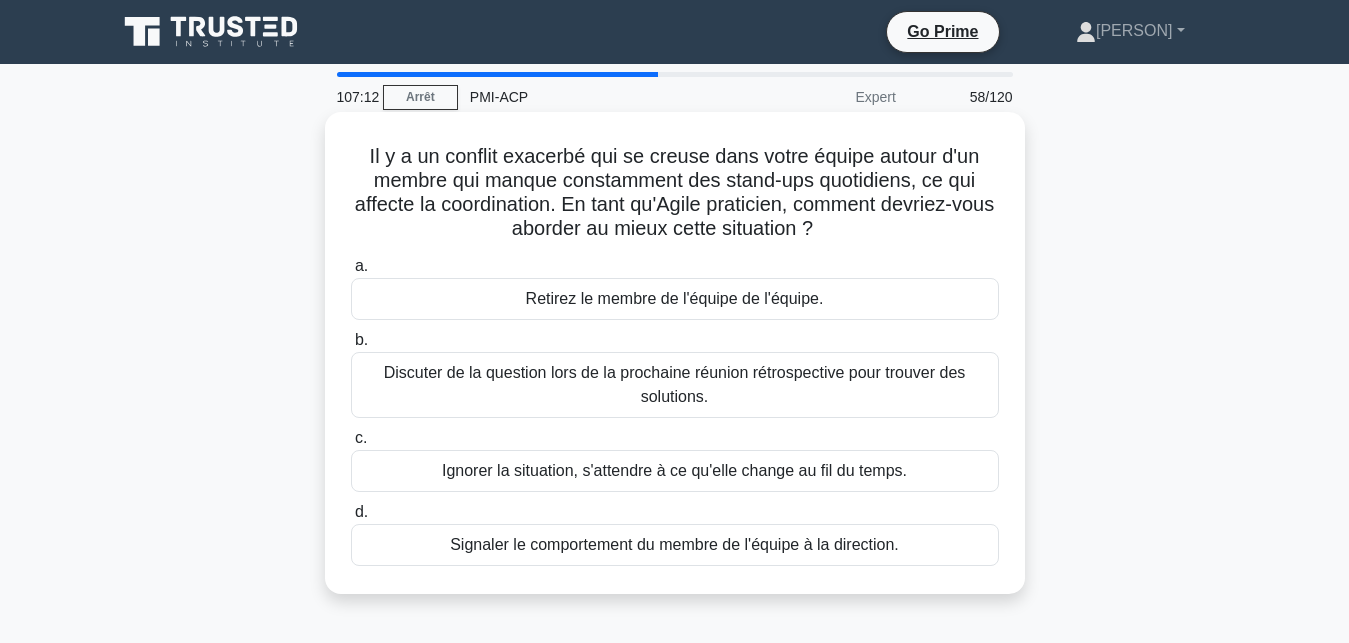 click on "Discuter de la question lors de la prochaine réunion rétrospective pour trouver des solutions." at bounding box center (675, 385) 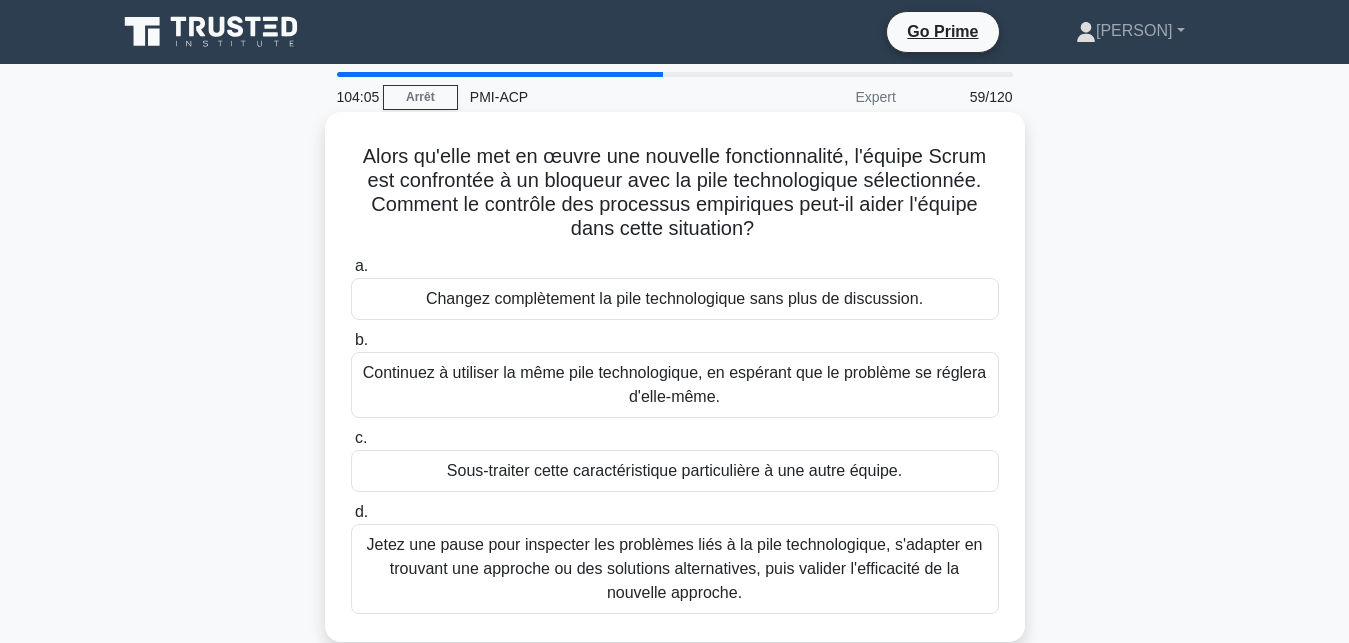 click on "Jetez une pause pour inspecter les problèmes liés à la pile technologique, s'adapter en trouvant une approche ou des solutions alternatives, puis valider l'efficacité de la nouvelle approche." at bounding box center (675, 569) 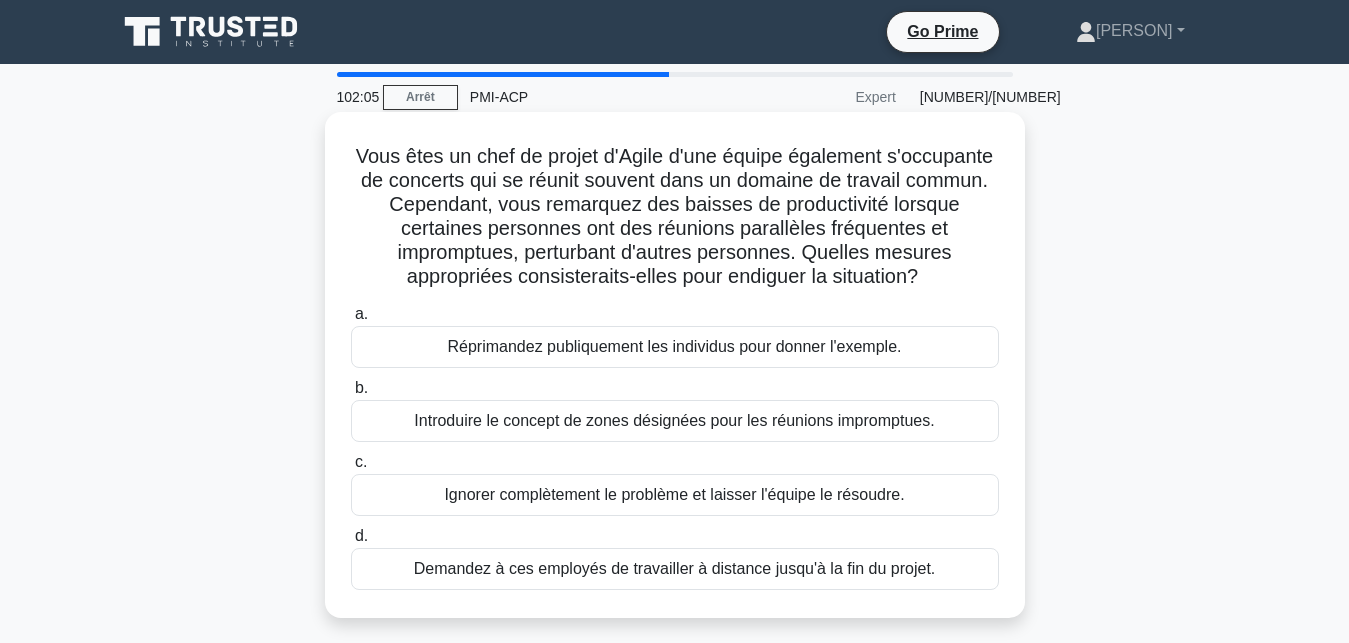 click on "Introduire le concept de zones désignées pour les réunions impromptues." at bounding box center [675, 421] 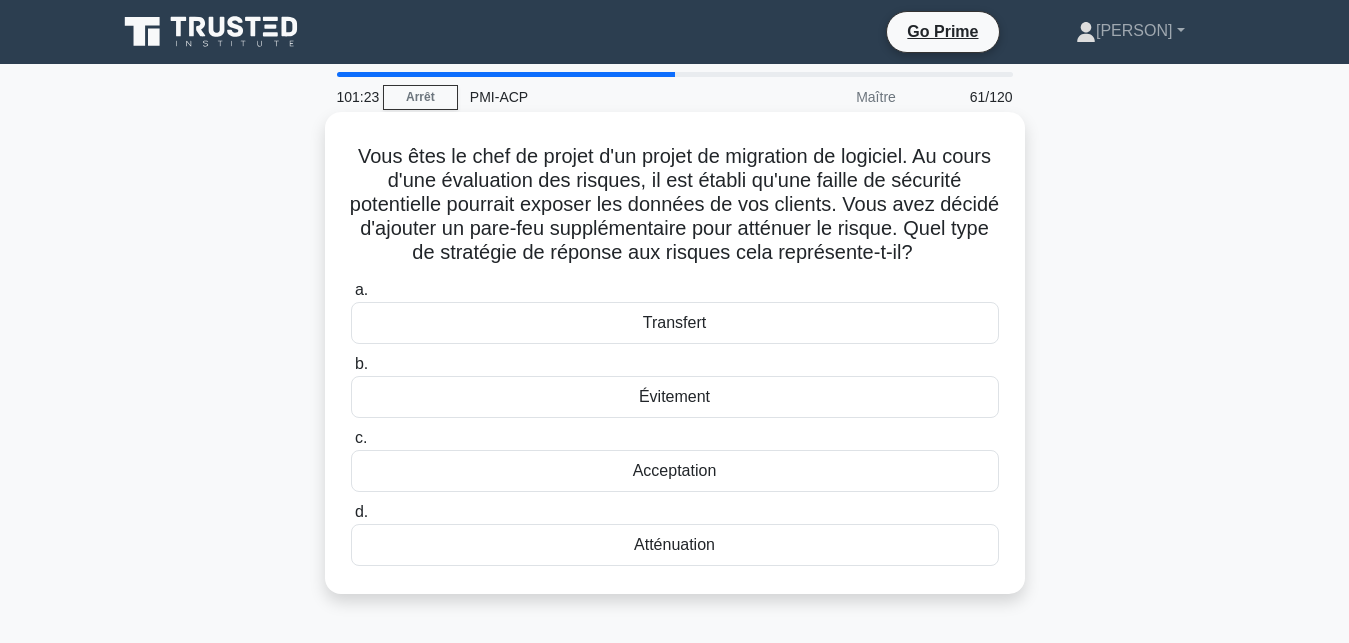 click on "Atténuation" at bounding box center [675, 545] 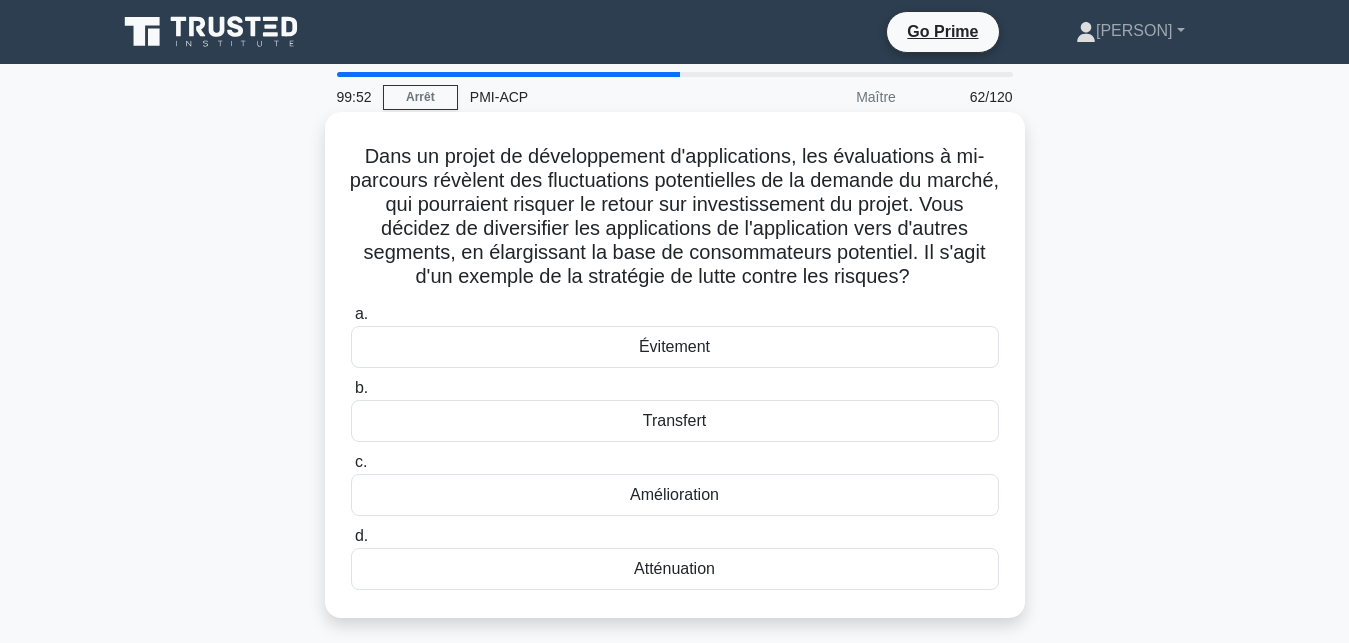 click on "Atténuation" at bounding box center (675, 569) 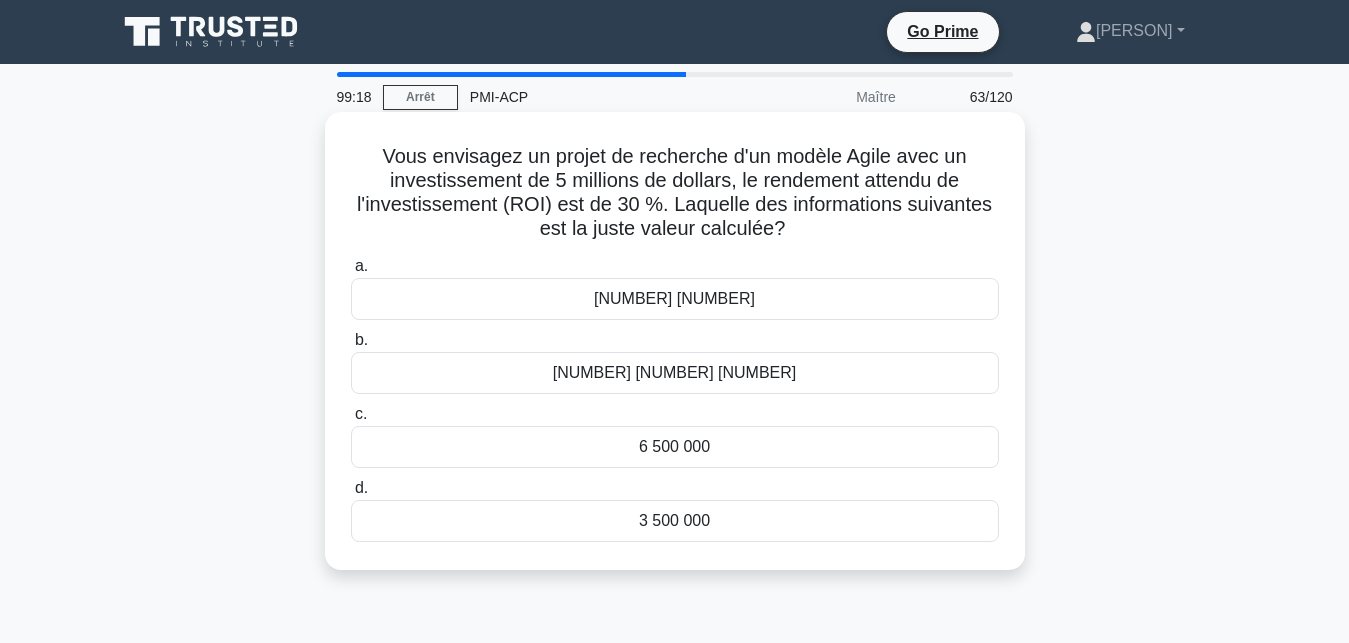 click on "3 500 000" at bounding box center [675, 521] 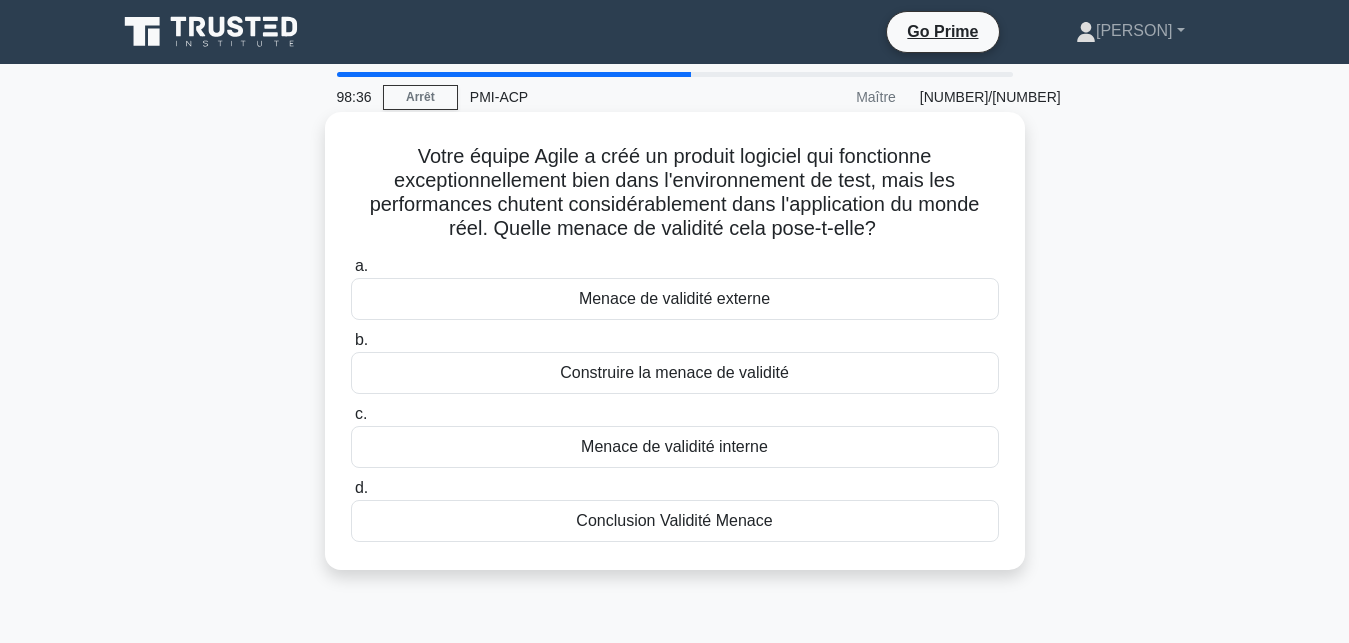 click on "Menace de validité interne" at bounding box center [675, 447] 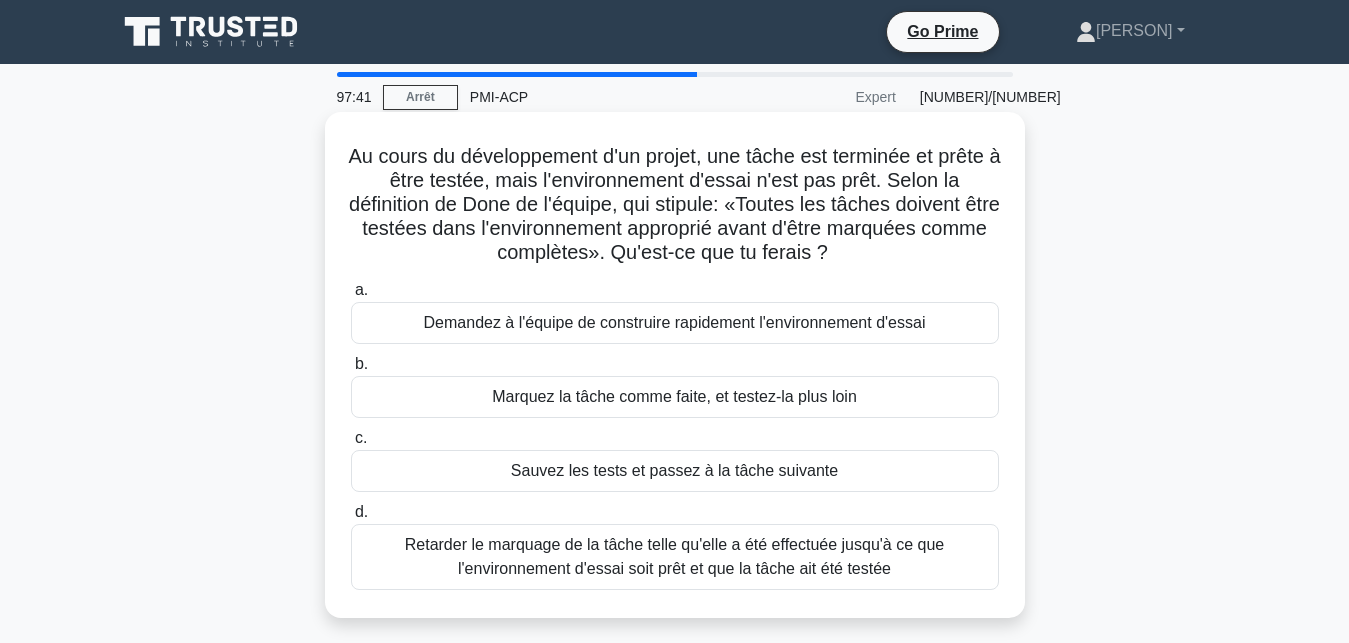 click on "Retarder le marquage de la tâche telle qu'elle a été effectuée jusqu'à ce que l'environnement d'essai soit prêt et que la tâche ait été testée" at bounding box center (675, 557) 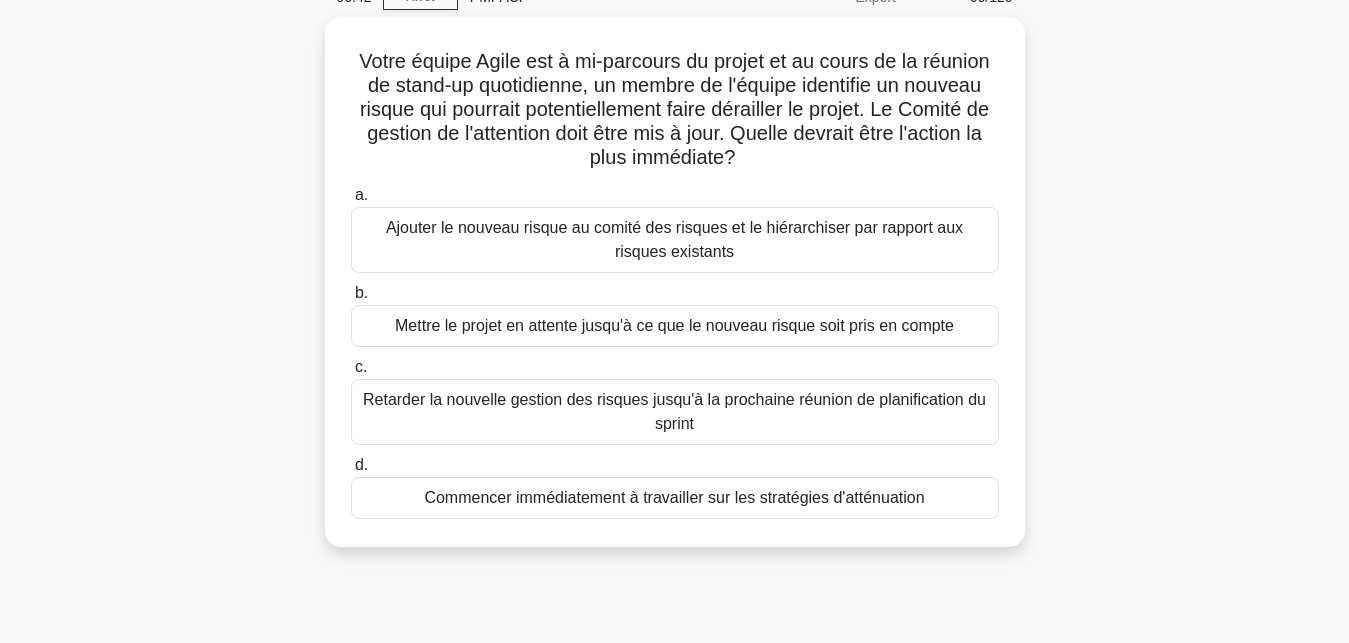 scroll, scrollTop: 103, scrollLeft: 0, axis: vertical 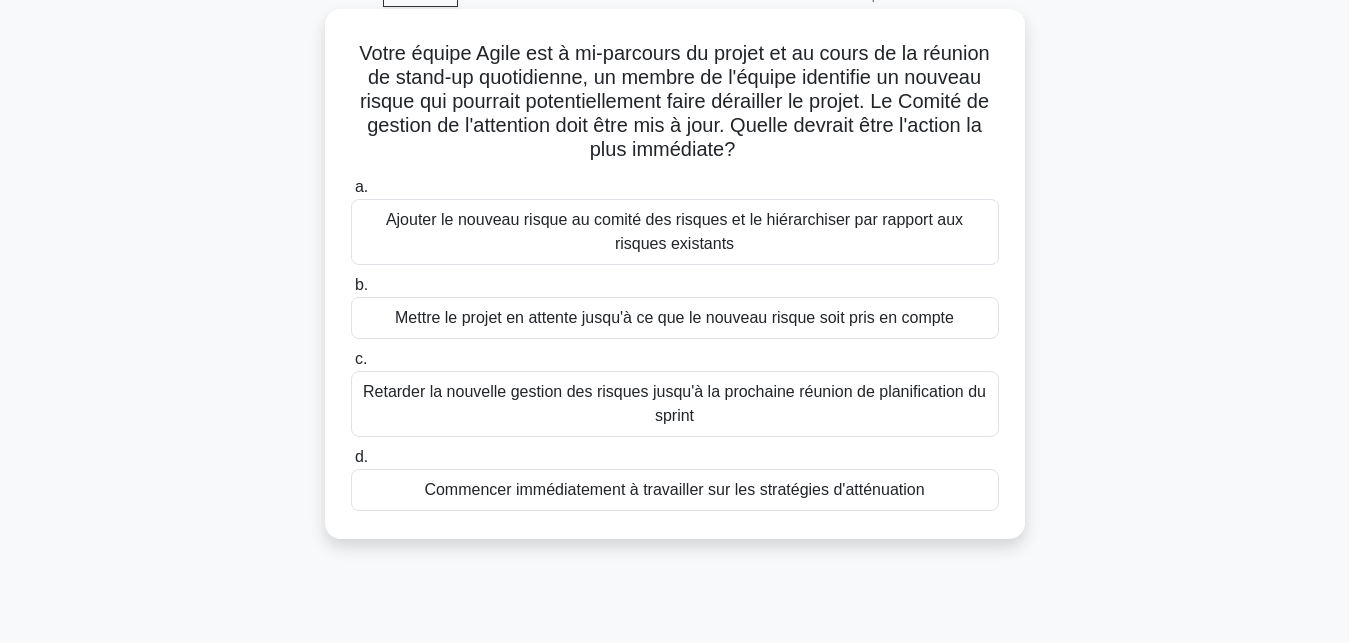 click on "Ajouter le nouveau risque au comité des risques et le hiérarchiser par rapport aux risques existants" at bounding box center [675, 232] 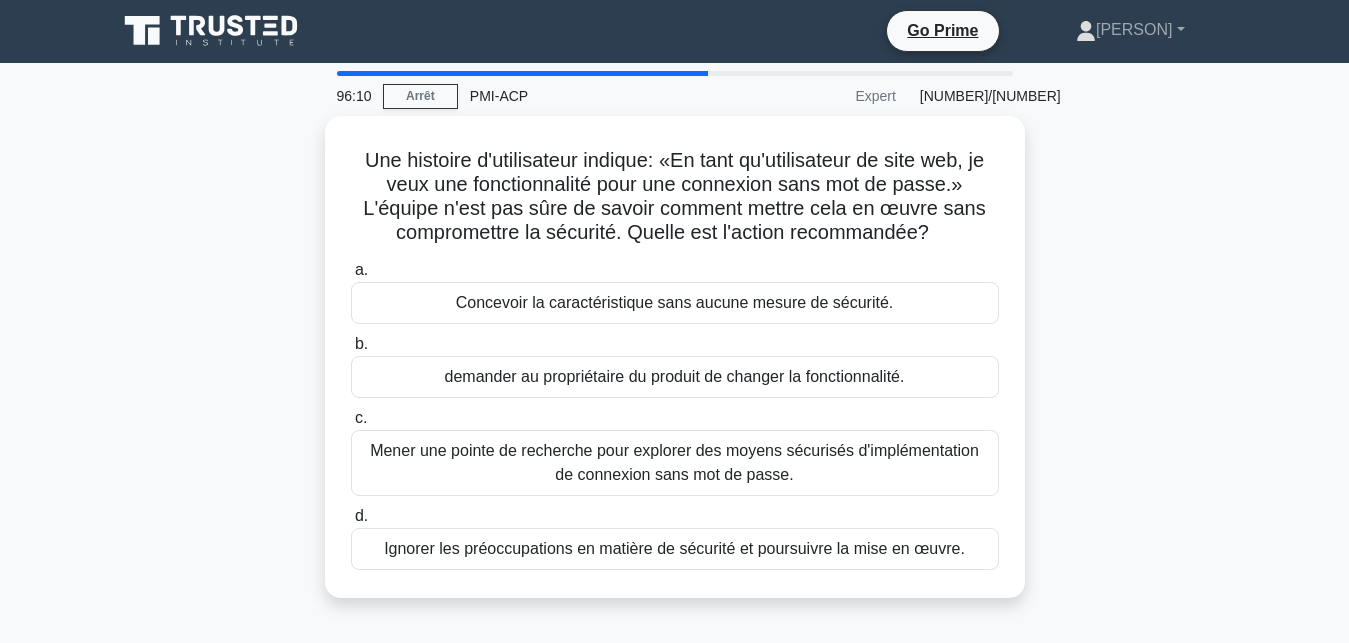 scroll, scrollTop: 0, scrollLeft: 0, axis: both 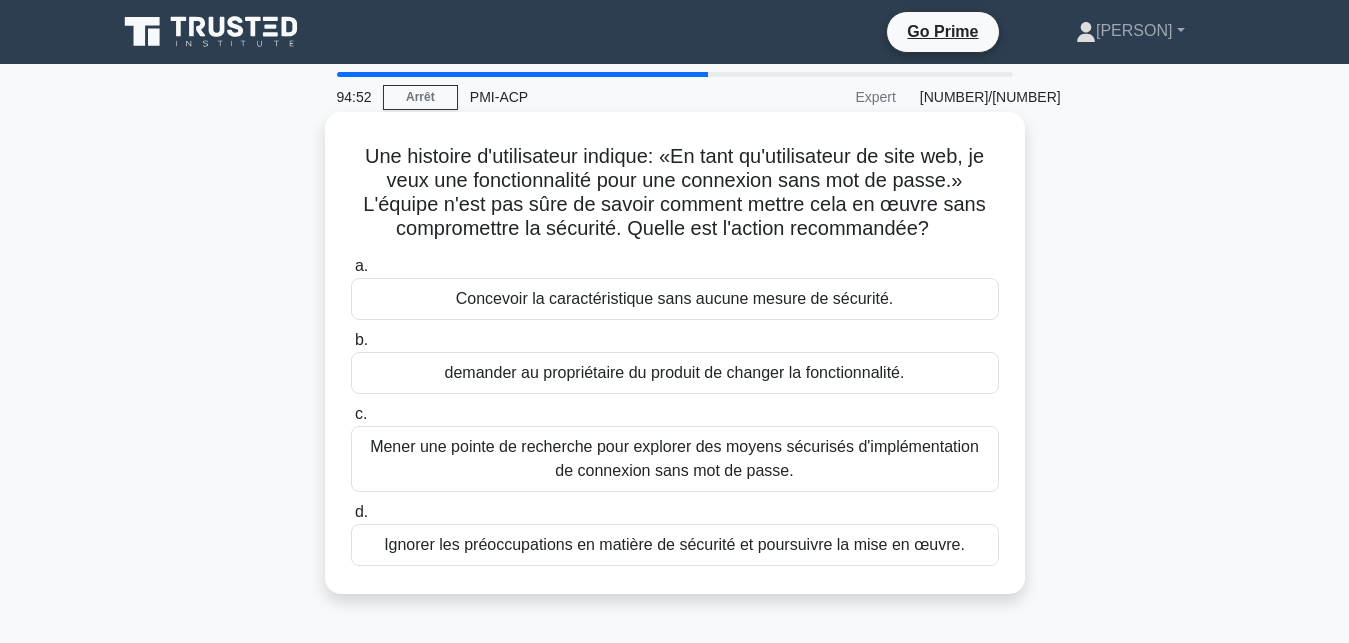 click on "Mener une pointe de recherche pour explorer des moyens sécurisés d'implémentation de connexion sans mot de passe." at bounding box center [675, 459] 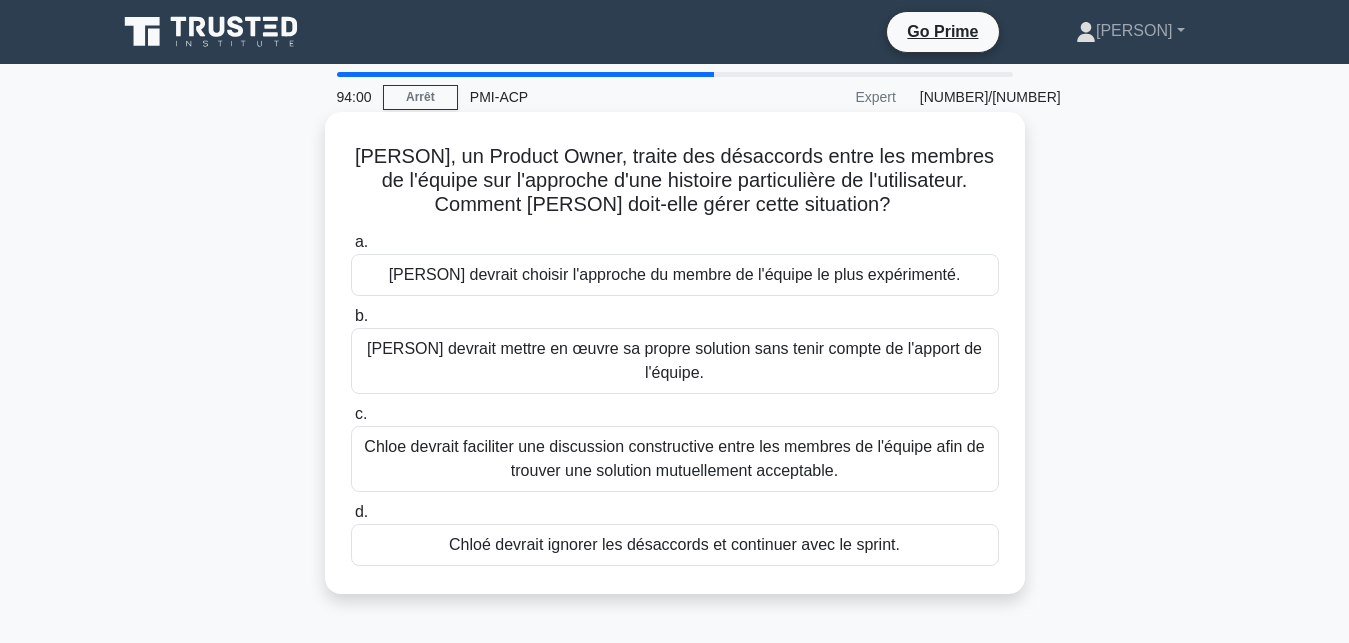 click on "Chloe devrait faciliter une discussion constructive entre les membres de l'équipe afin de trouver une solution mutuellement acceptable." at bounding box center [675, 459] 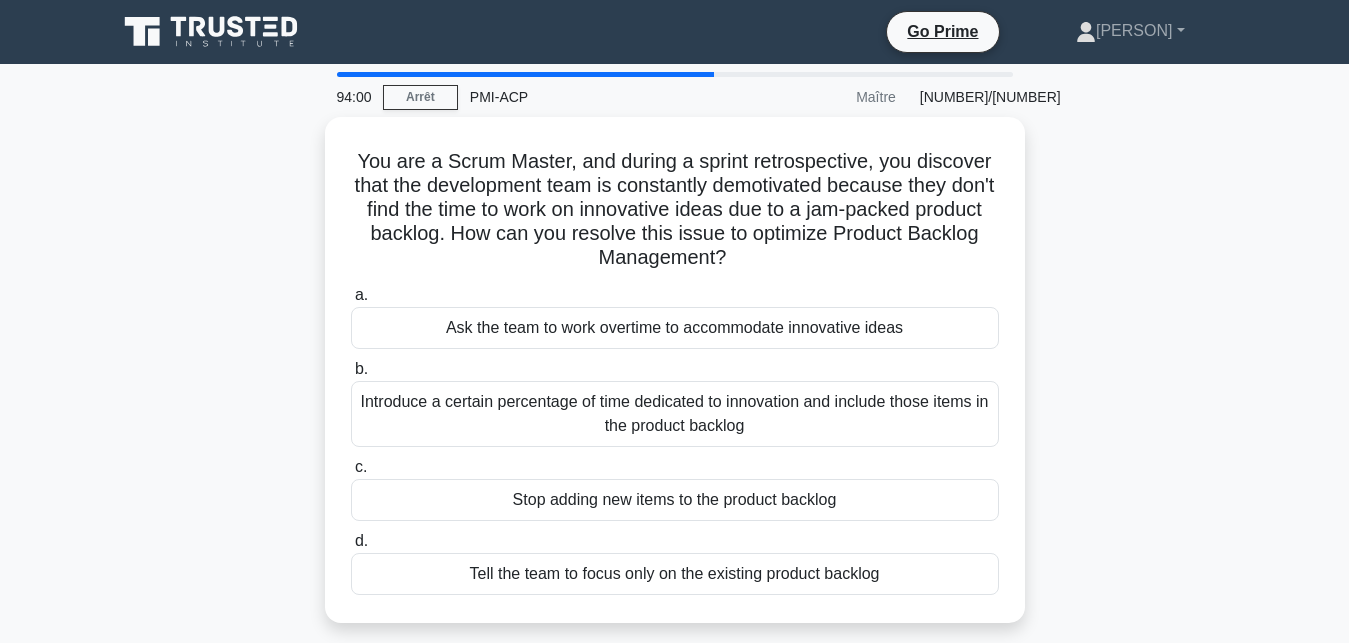 click on "Introduce a certain percentage of time dedicated to innovation and include those items in the product backlog" at bounding box center (675, 414) 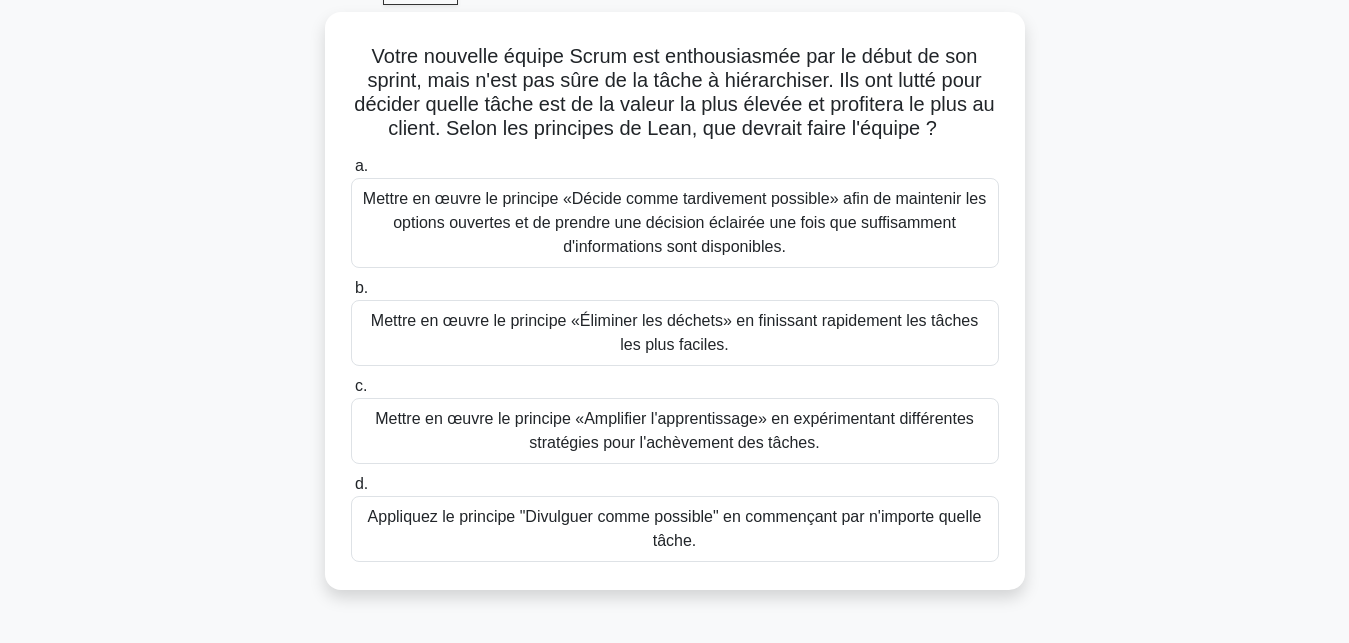 scroll, scrollTop: 108, scrollLeft: 0, axis: vertical 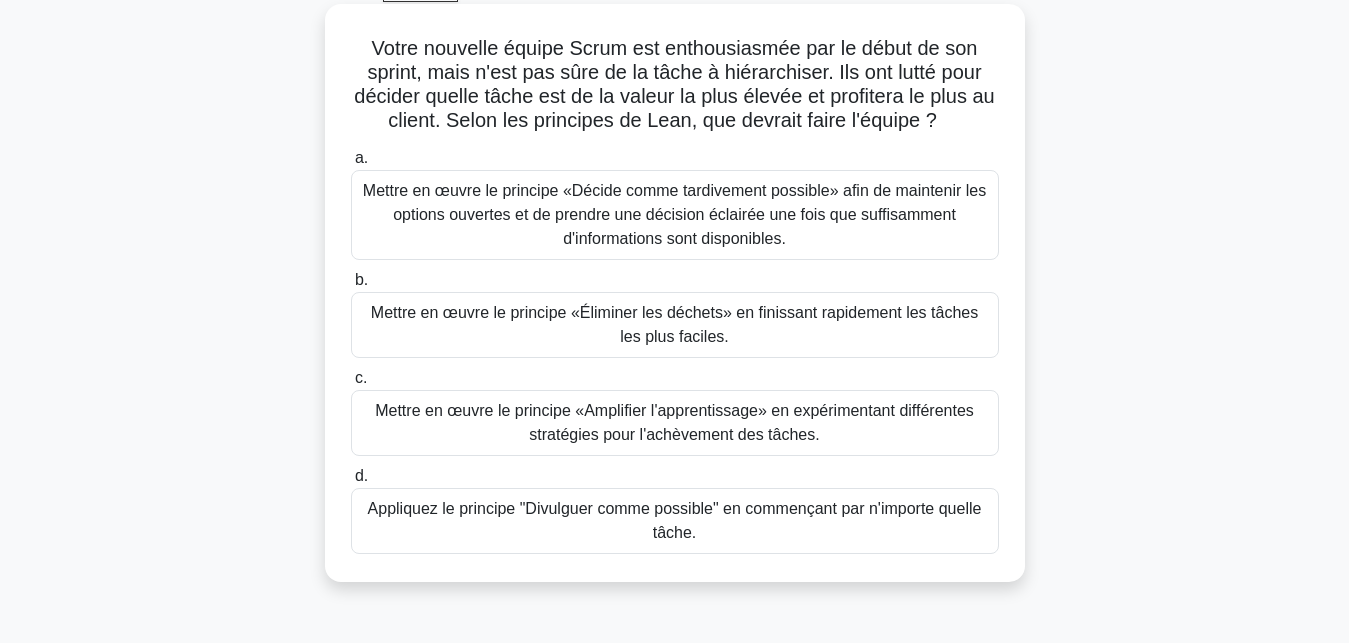 click on "Mettre en œuvre le principe «Éliminer les déchets» en finissant rapidement les tâches les plus faciles." at bounding box center (675, 325) 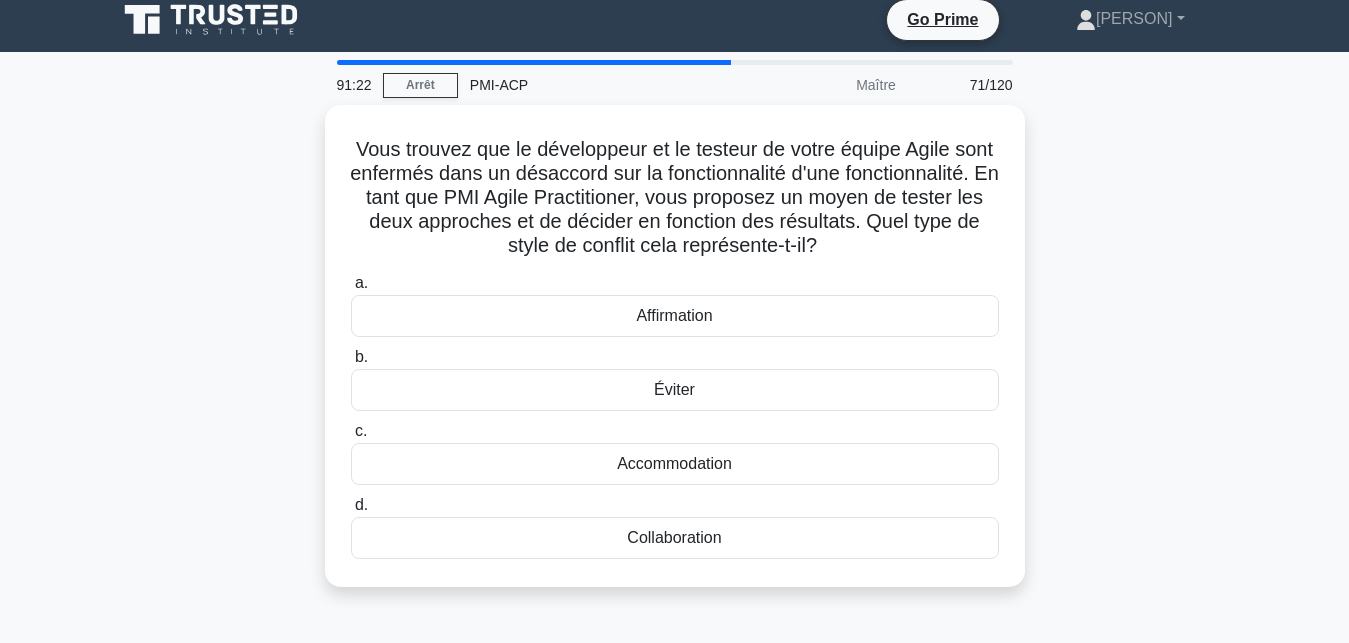 scroll, scrollTop: 0, scrollLeft: 0, axis: both 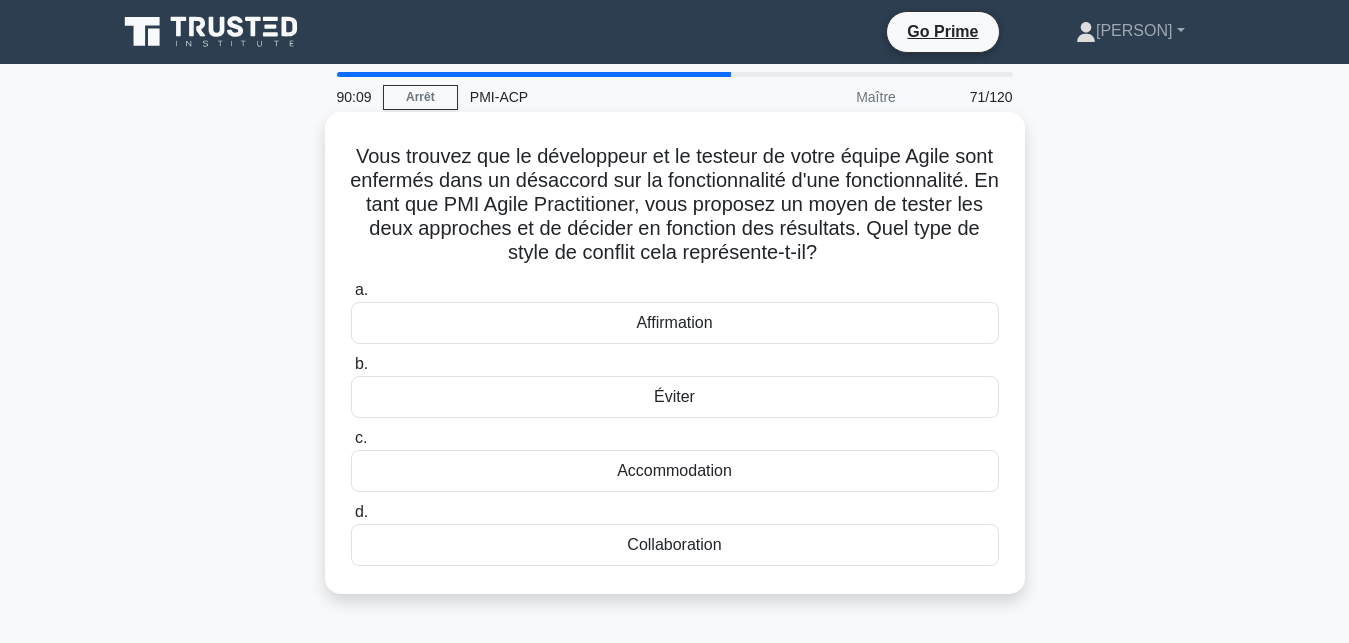click on "Collaboration" at bounding box center [675, 545] 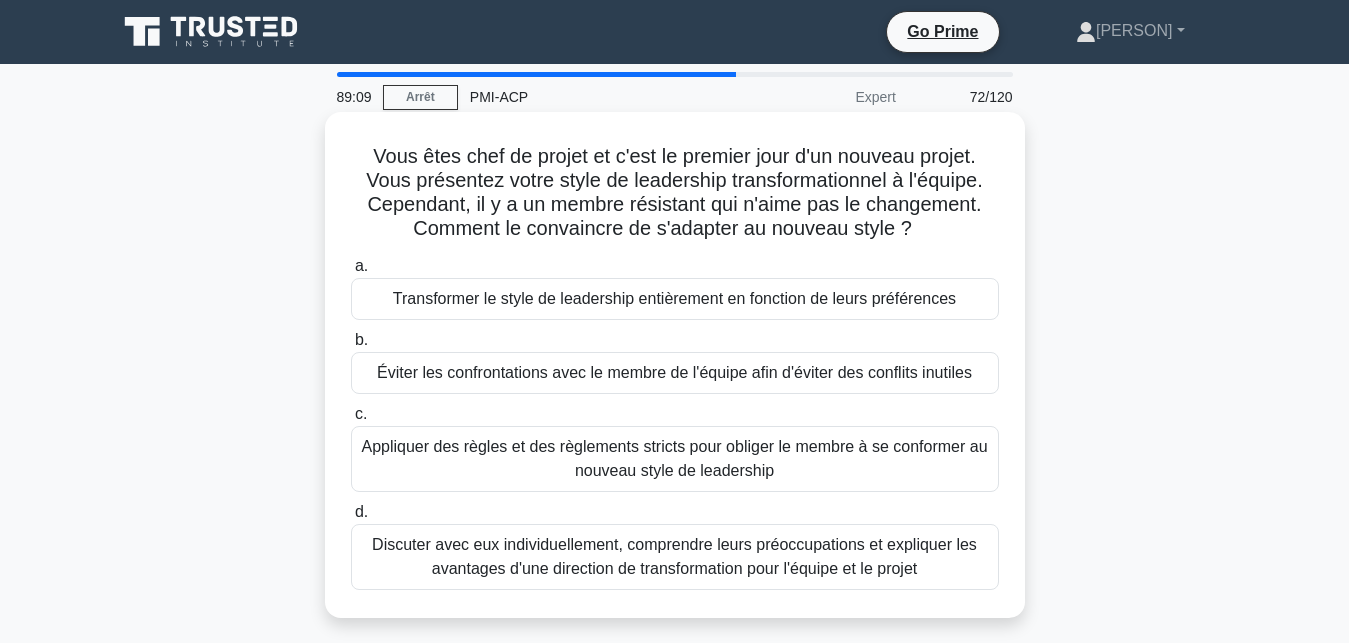 click on "Discuter avec eux individuellement, comprendre leurs préoccupations et expliquer les avantages d'une direction de transformation pour l'équipe et le projet" at bounding box center [675, 557] 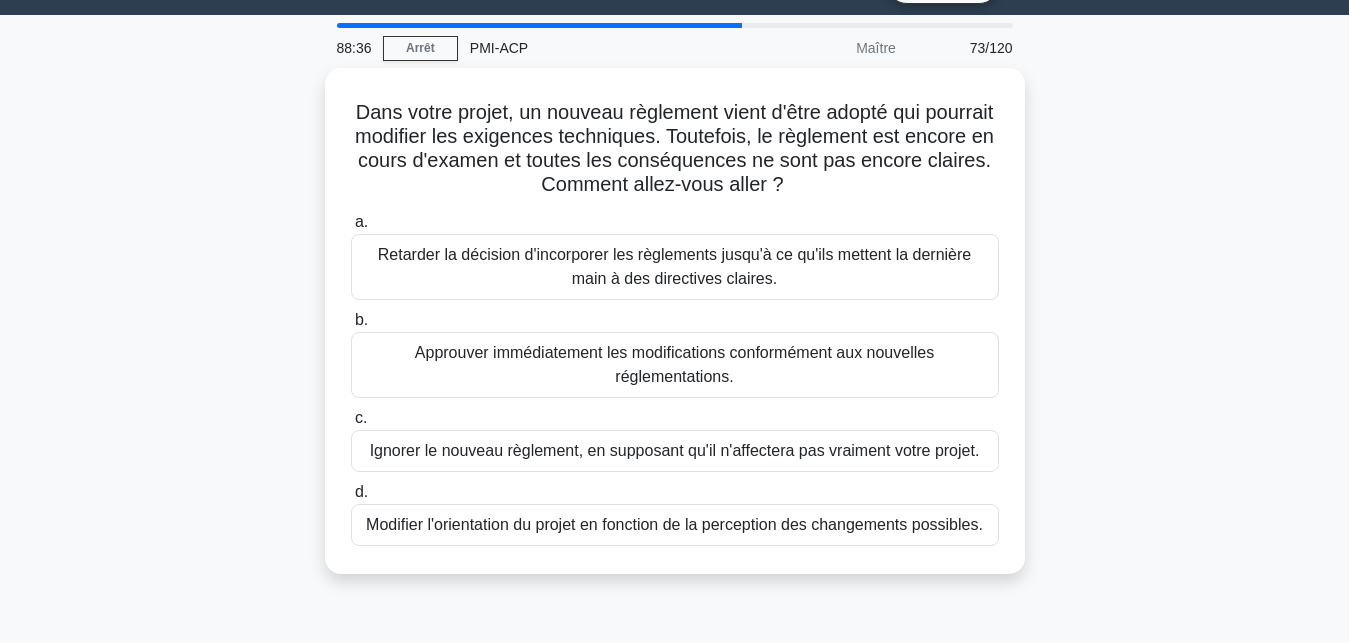 scroll, scrollTop: 51, scrollLeft: 0, axis: vertical 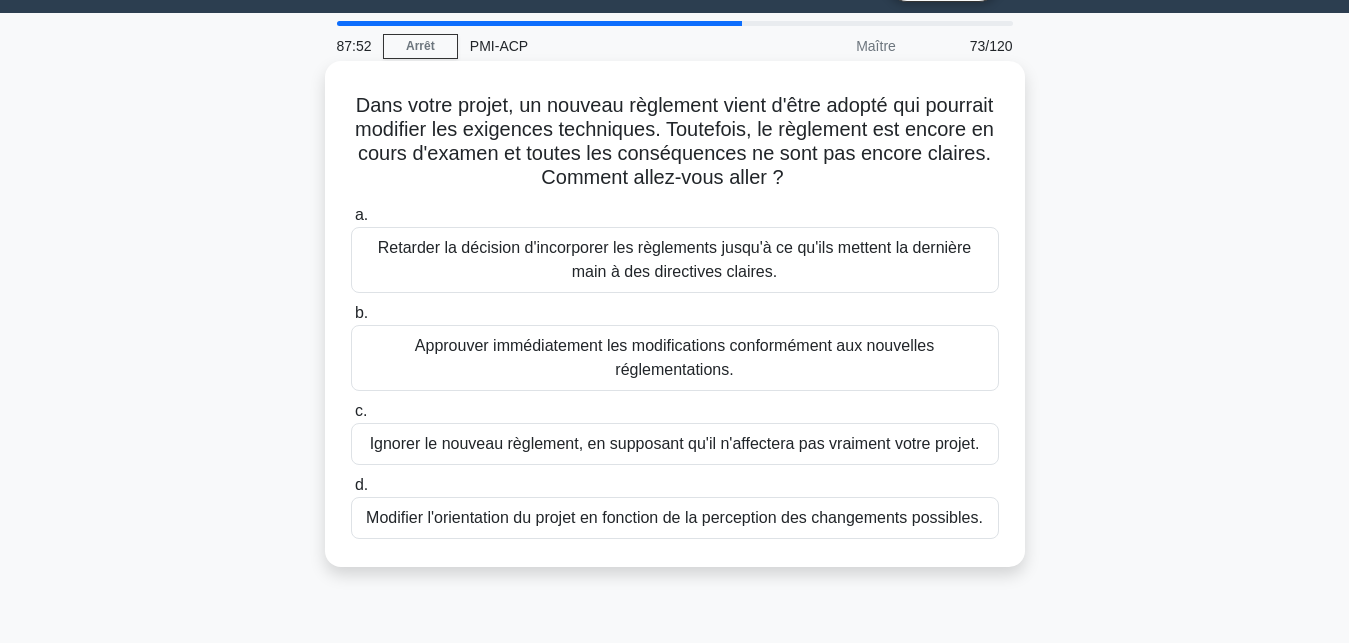 click on "Modifier l'orientation du projet en fonction de la perception des changements possibles." at bounding box center (675, 518) 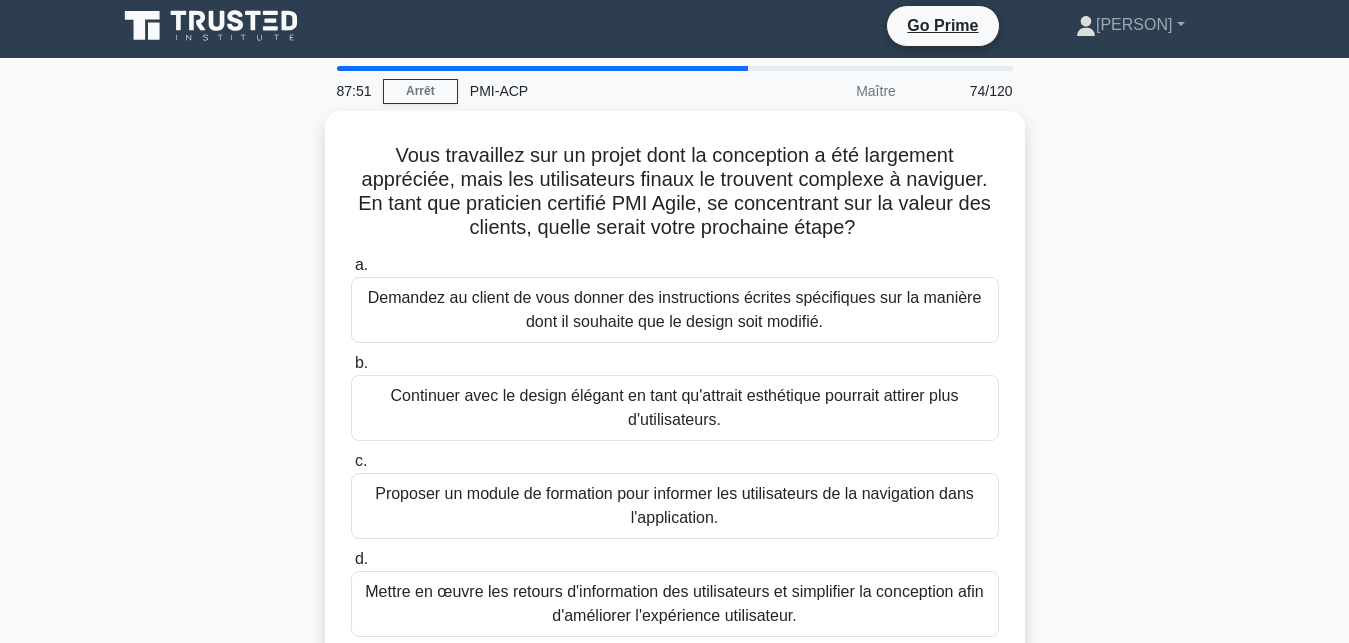 scroll, scrollTop: 0, scrollLeft: 0, axis: both 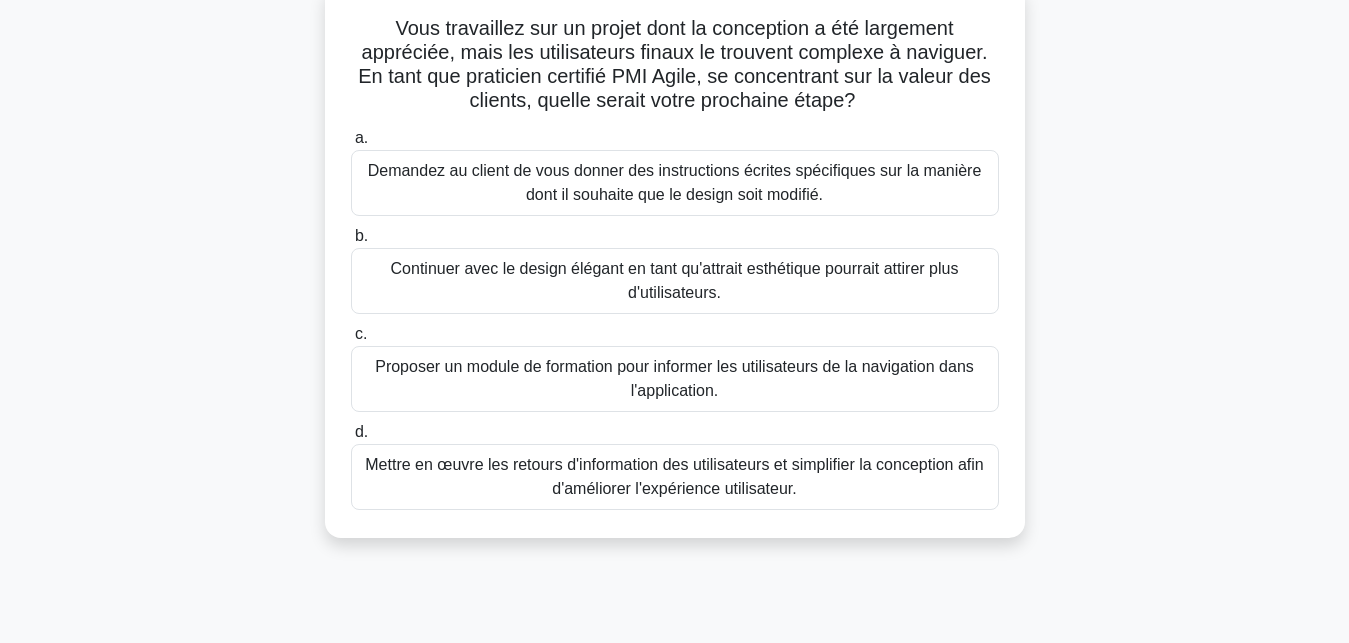 click on "Mettre en œuvre les retours d'information des utilisateurs et simplifier la conception afin d'améliorer l'expérience utilisateur." at bounding box center (675, 477) 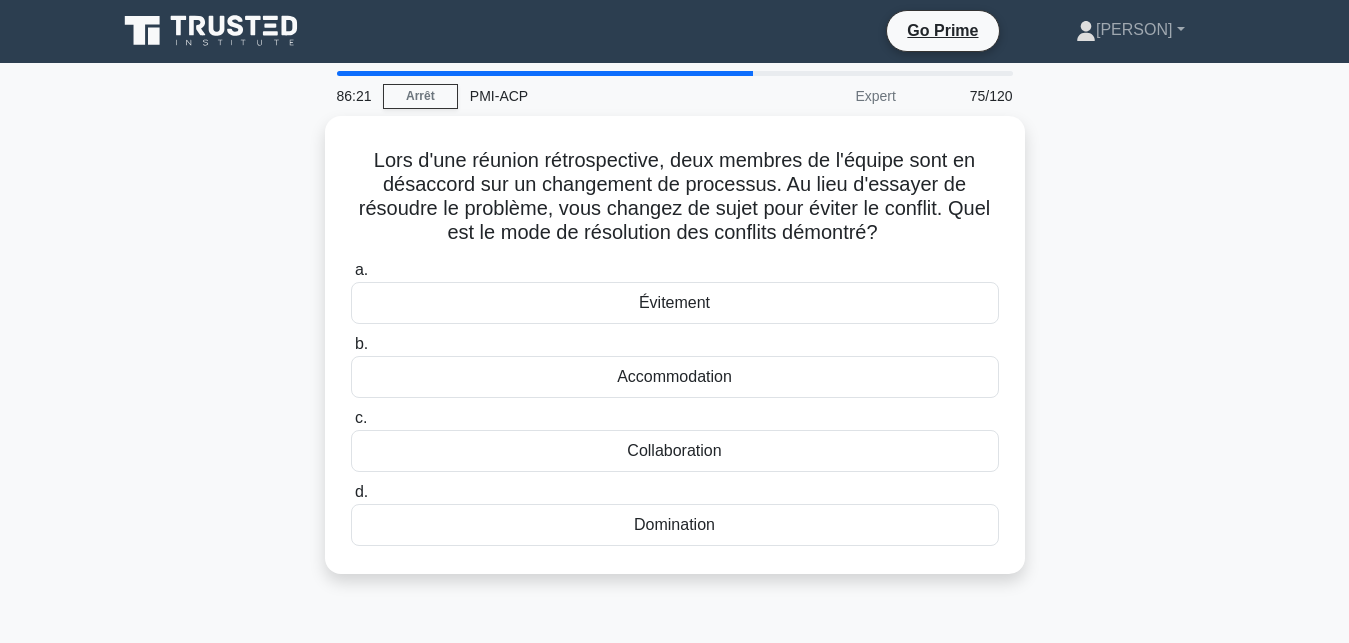 scroll, scrollTop: 0, scrollLeft: 0, axis: both 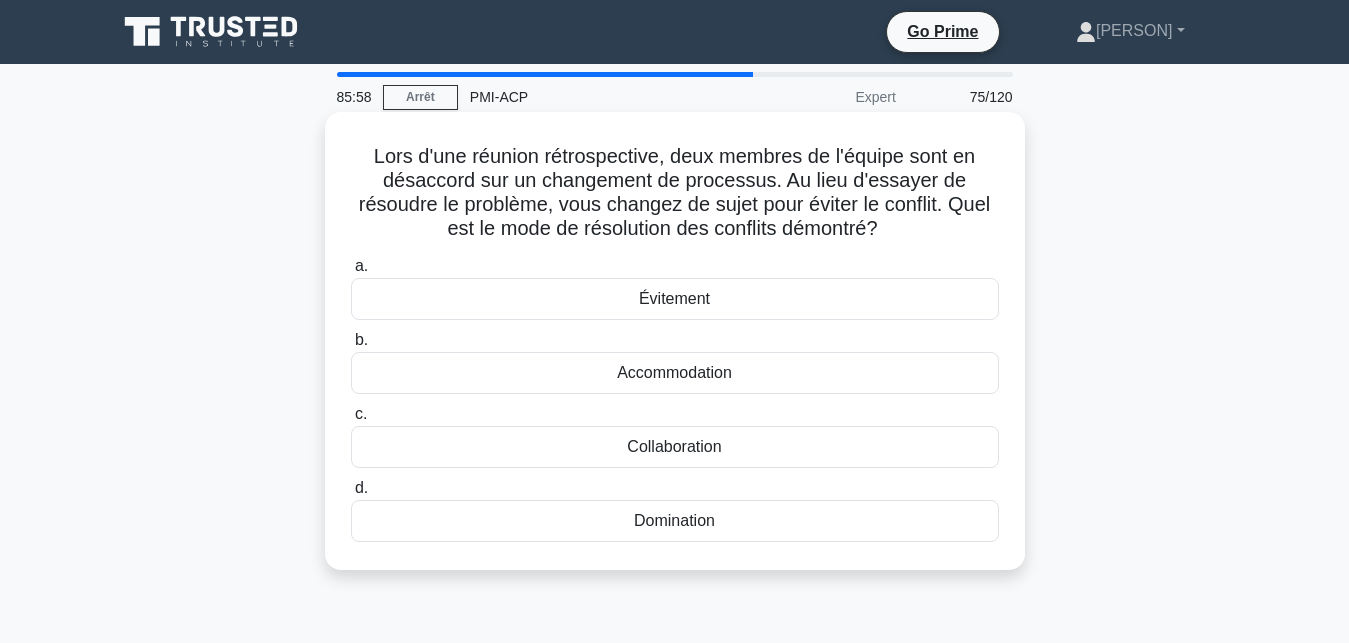 click on "Évitement" at bounding box center [675, 299] 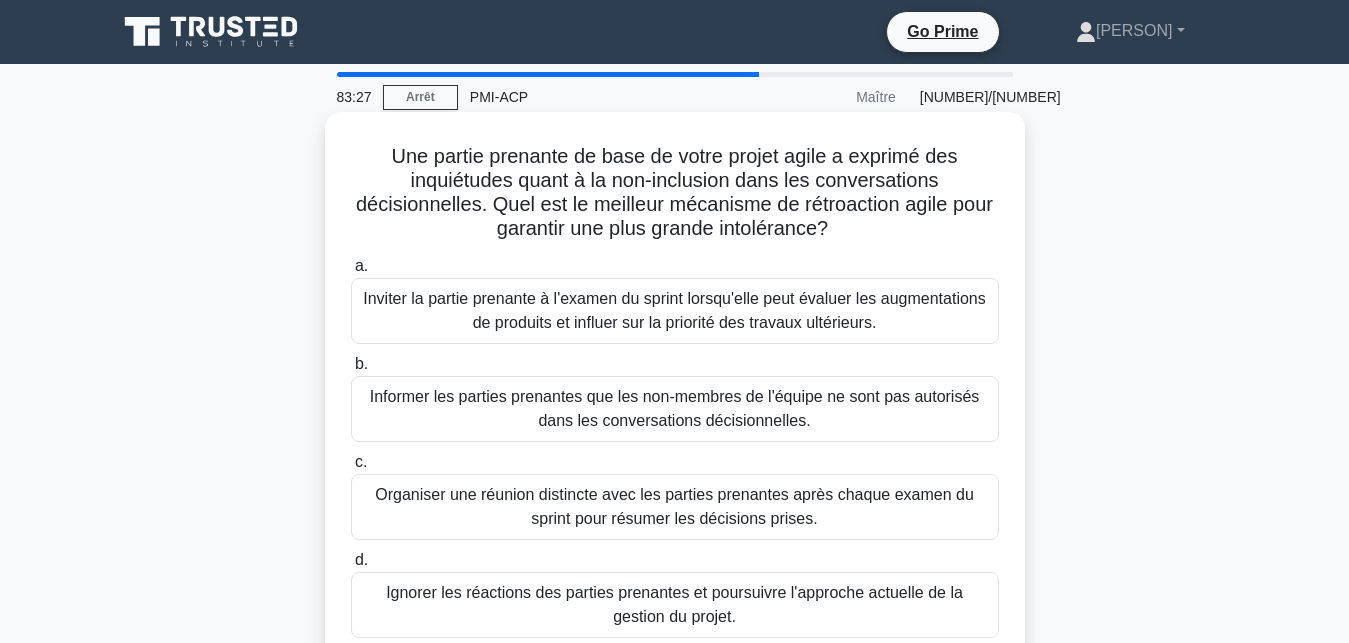 click on "Organiser une réunion distincte avec les parties prenantes après chaque examen du sprint pour résumer les décisions prises." at bounding box center (675, 507) 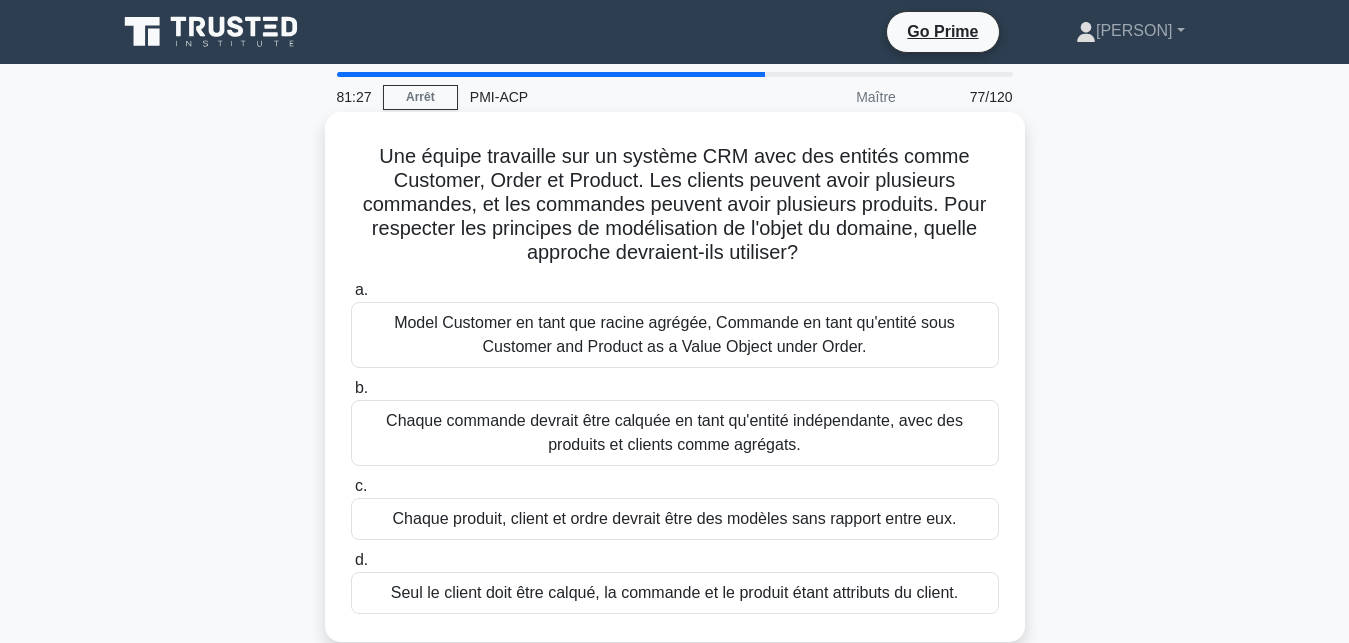 click on "Chaque commande devrait être calquée en tant qu'entité indépendante, avec des produits et clients comme agrégats." at bounding box center [675, 433] 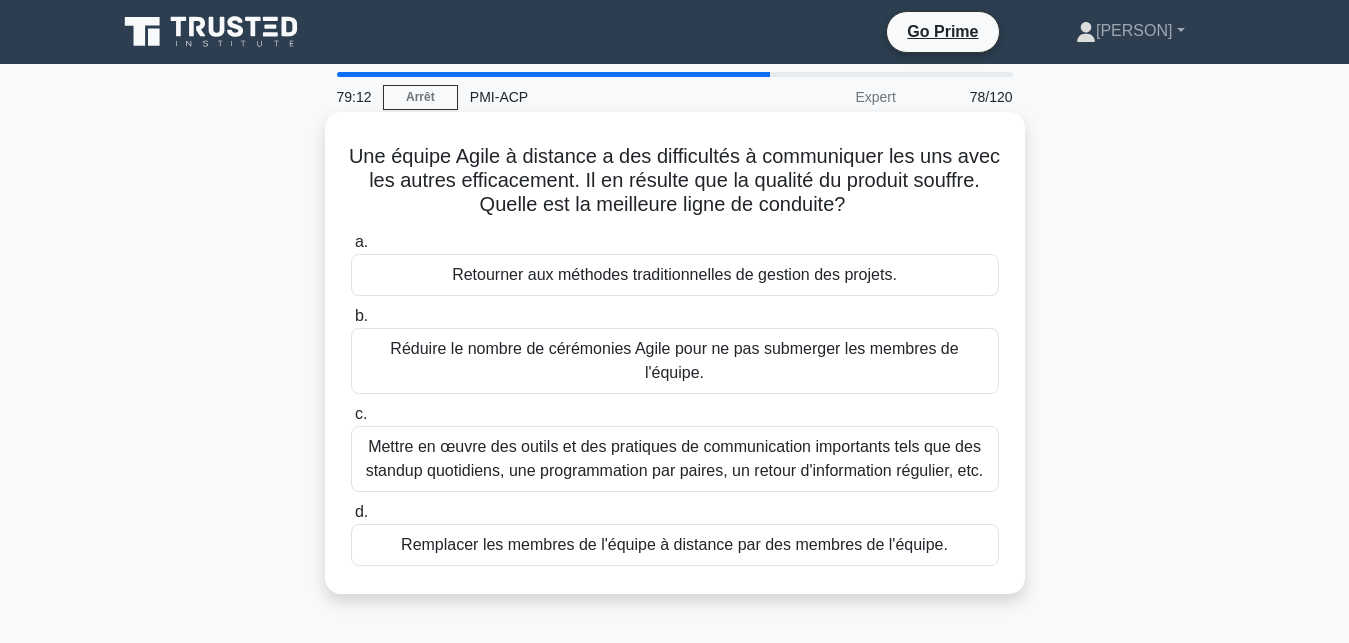 click on "Remplacer les membres de l'équipe à distance par des membres de l'équipe." at bounding box center (675, 545) 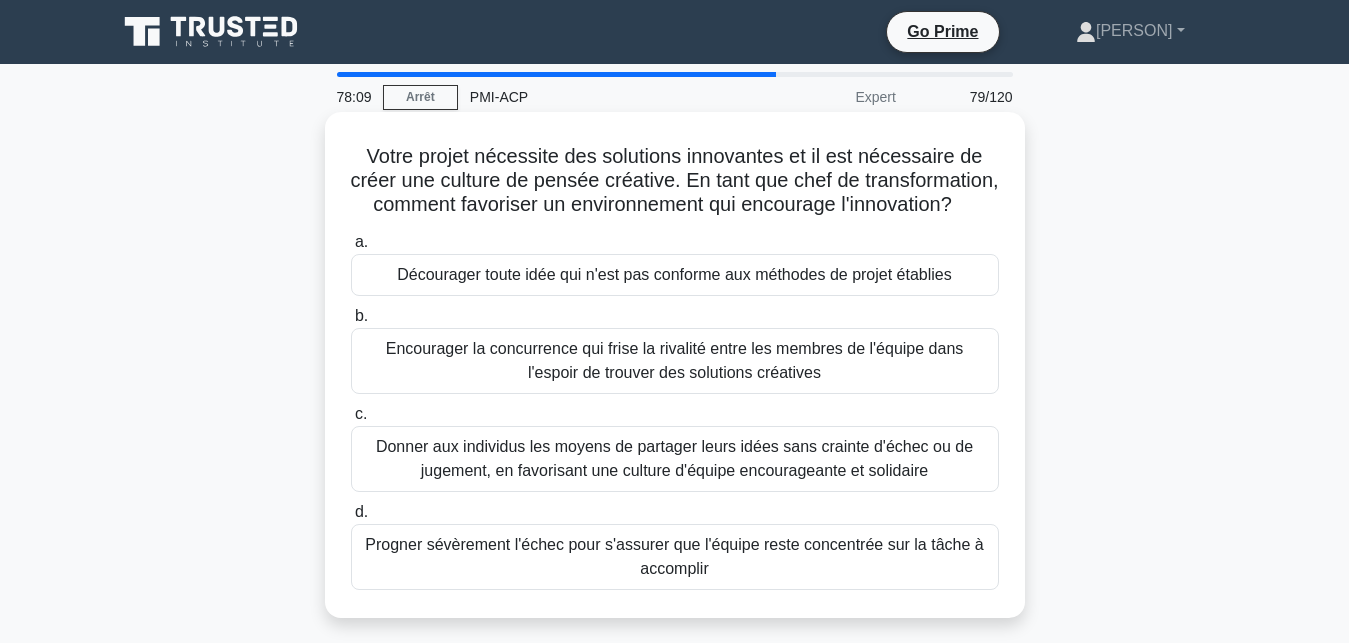 click on "Encourager la concurrence qui frise la rivalité entre les membres de l'équipe dans l'espoir de trouver des solutions créatives" at bounding box center (675, 361) 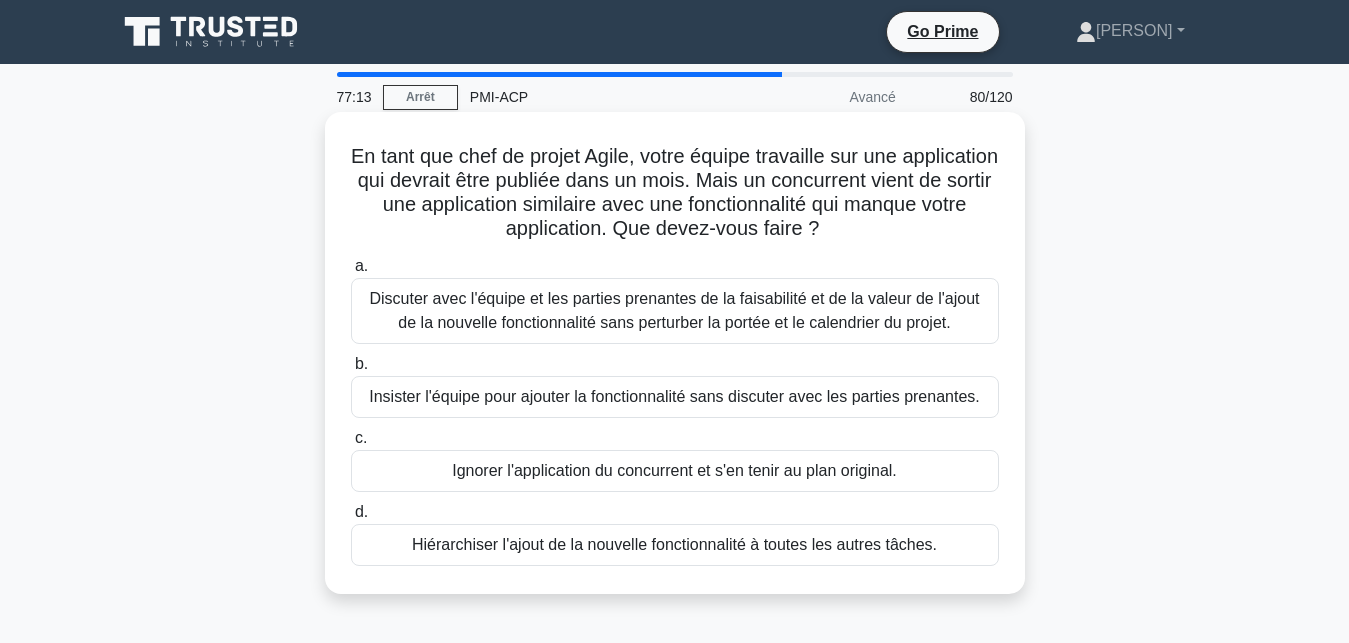 click on "Discuter avec l'équipe et les parties prenantes de la faisabilité et de la valeur de l'ajout de la nouvelle fonctionnalité sans perturber la portée et le calendrier du projet." at bounding box center (675, 311) 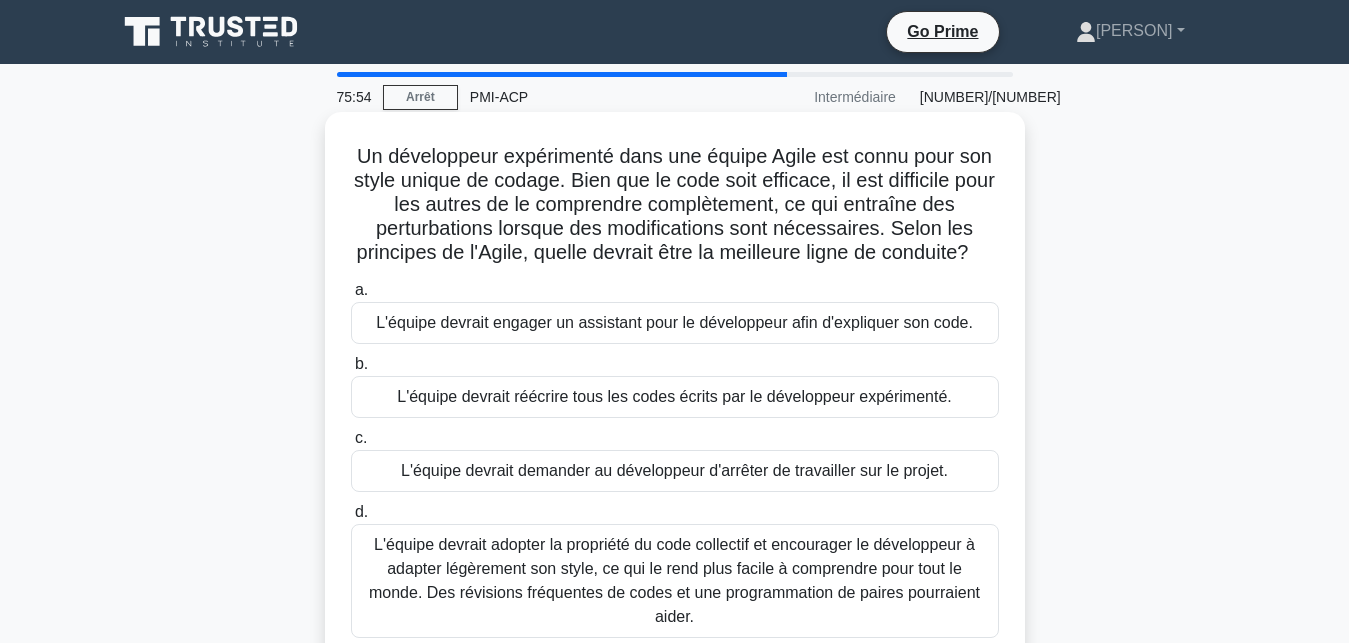 click on "L'équipe devrait adopter la propriété du code collectif et encourager le développeur à adapter légèrement son style, ce qui le rend plus facile à comprendre pour tout le monde. Des révisions fréquentes de codes et une programmation de paires pourraient aider." at bounding box center [675, 581] 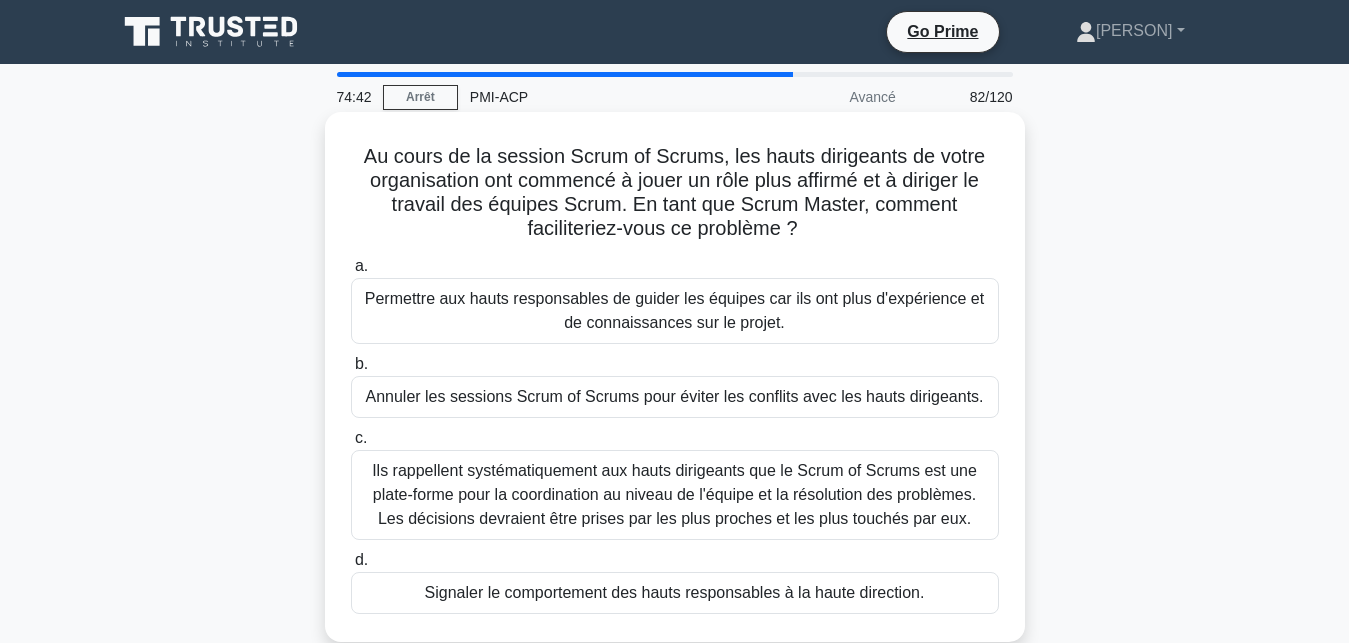 click on "a.
Permettre aux hauts responsables de guider les équipes car ils ont plus d'expérience et de connaissances sur le projet.
b.
c." at bounding box center [675, 434] 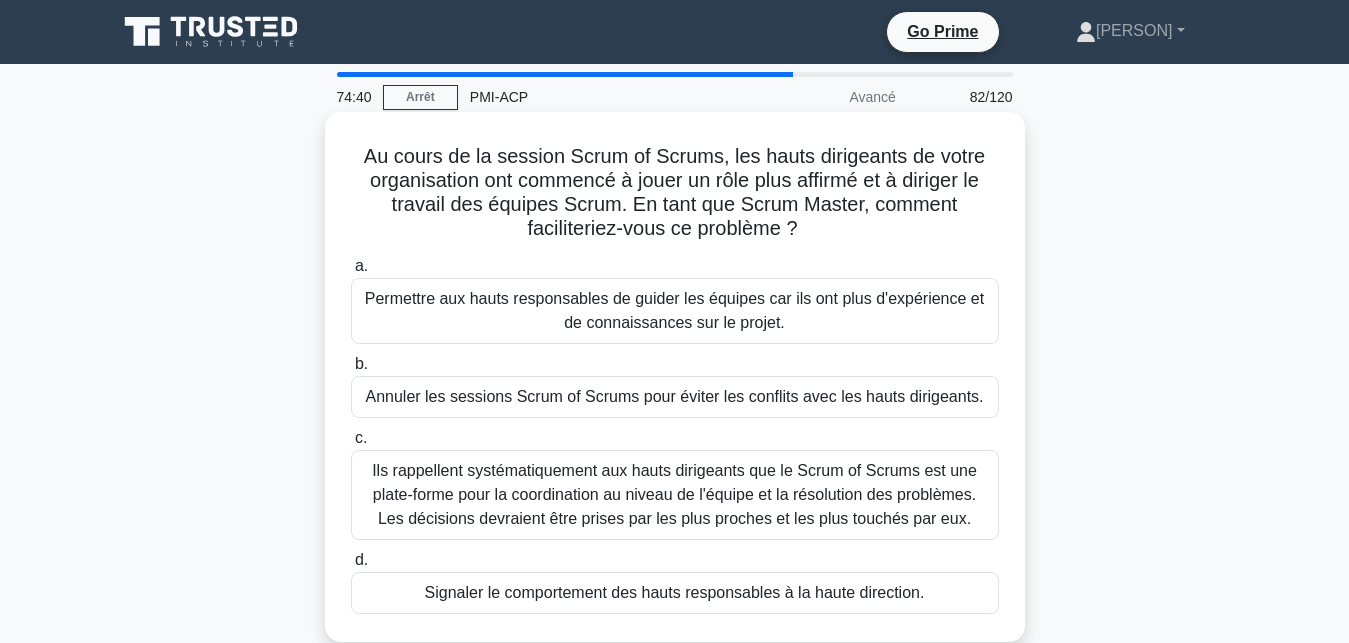 click on "Ils rappellent systématiquement aux hauts dirigeants que le Scrum of Scrums est une plate-forme pour la coordination au niveau de l'équipe et la résolution des problèmes. Les décisions devraient être prises par les plus proches et les plus touchés par eux." at bounding box center [675, 495] 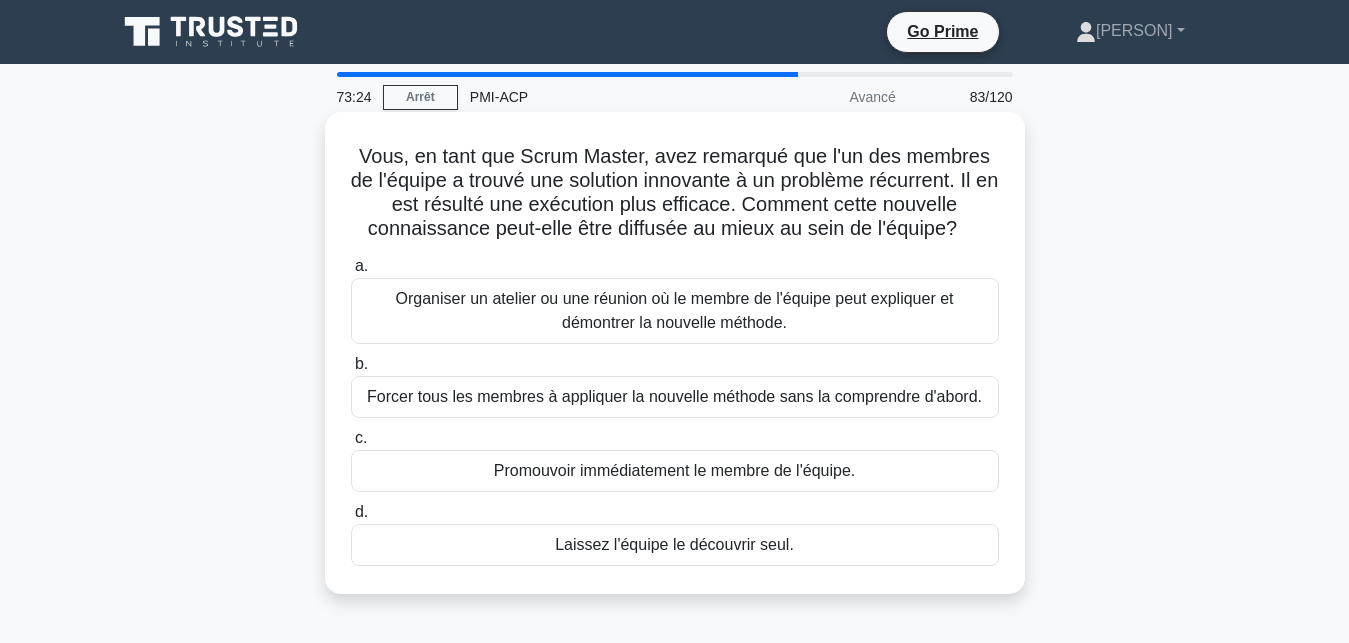 click on "Organiser un atelier ou une réunion où le membre de l'équipe peut expliquer et démontrer la nouvelle méthode." at bounding box center (675, 311) 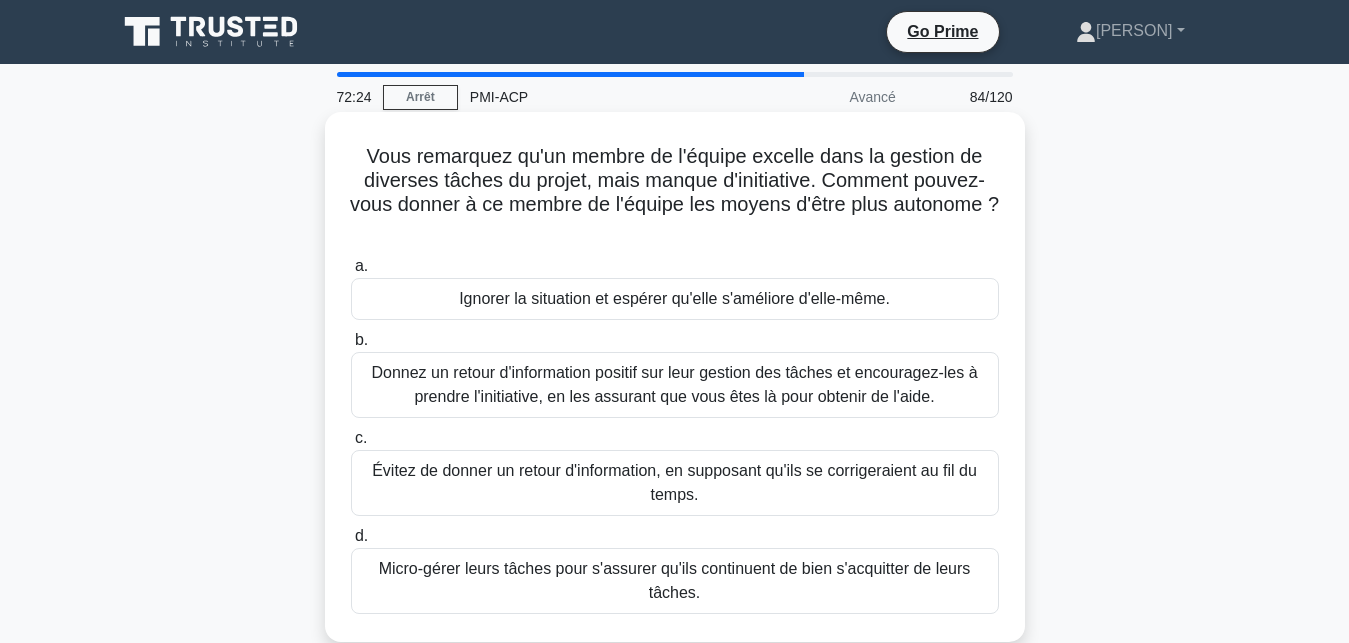 click on "Donnez un retour d'information positif sur leur gestion des tâches et encouragez-les à prendre l'initiative, en les assurant que vous êtes là pour obtenir de l'aide." at bounding box center [675, 385] 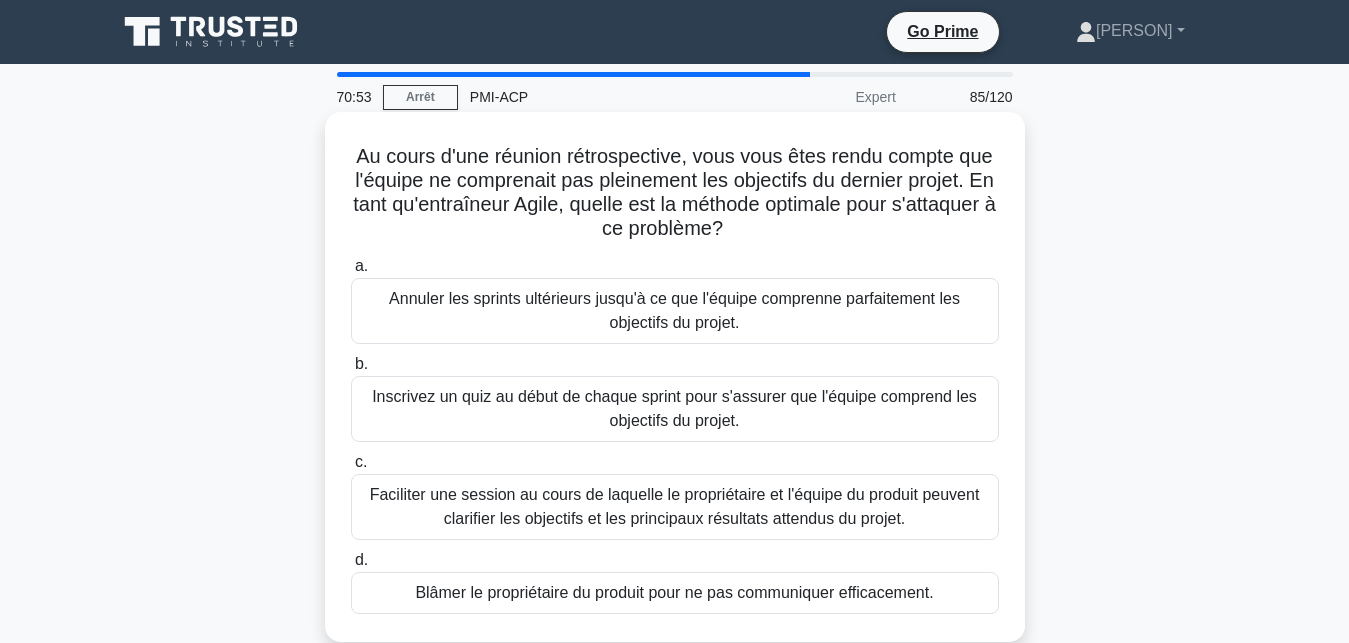 click on "Faciliter une session au cours de laquelle le propriétaire et l'équipe du produit peuvent clarifier les objectifs et les principaux résultats attendus du projet." at bounding box center [675, 507] 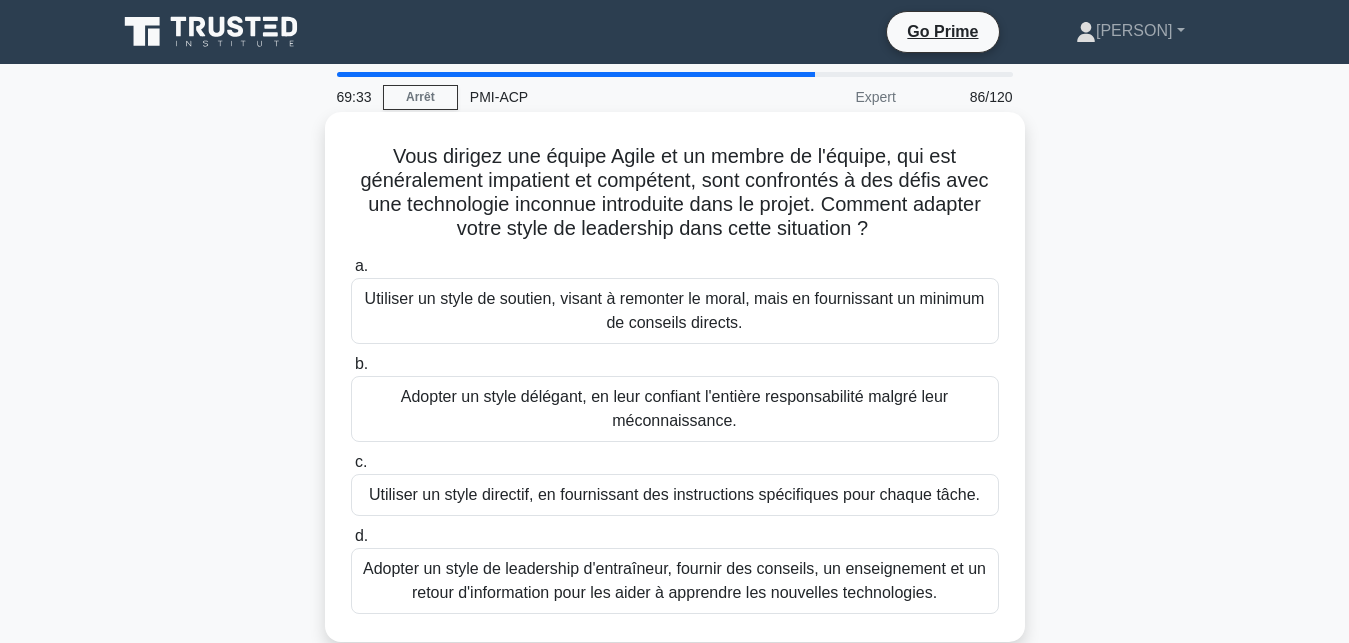click on "Adopter un style de leadership d'entraîneur, fournir des conseils, un enseignement et un retour d'information pour les aider à apprendre les nouvelles technologies." at bounding box center [675, 581] 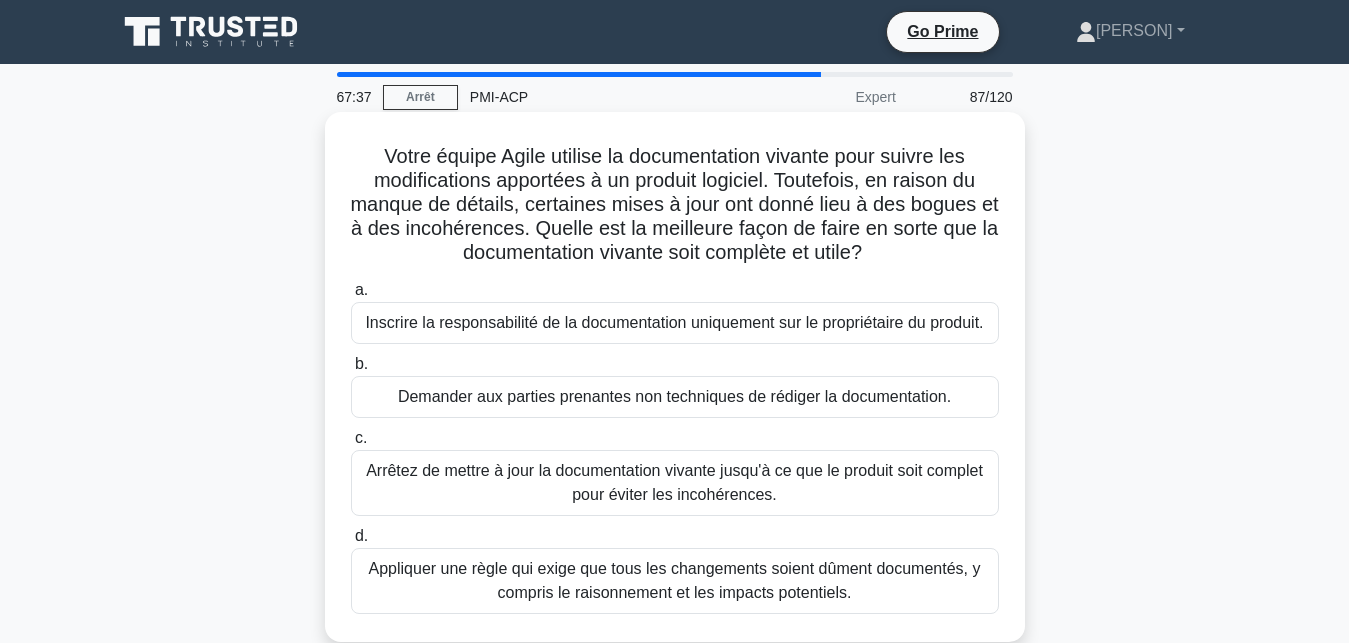 click on "Appliquer une règle qui exige que tous les changements soient dûment documentés, y compris le raisonnement et les impacts potentiels." at bounding box center [675, 581] 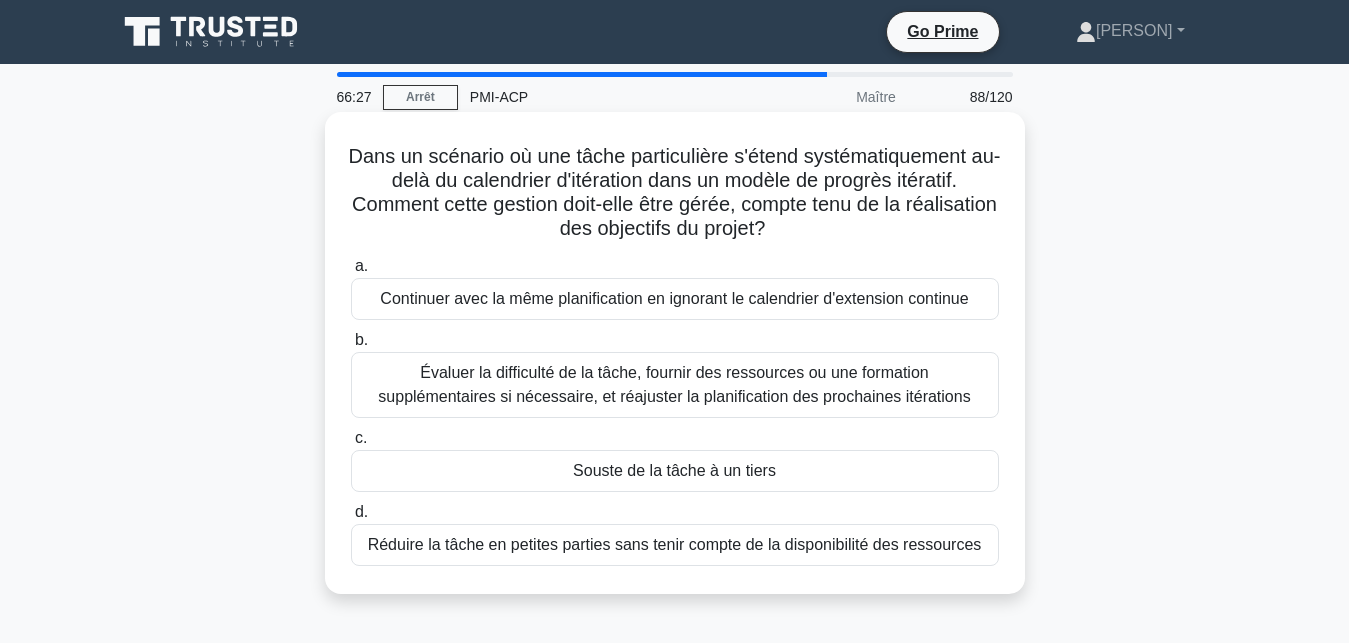 click on "Évaluer la difficulté de la tâche, fournir des ressources ou une formation supplémentaires si nécessaire, et réajuster la planification des prochaines itérations" at bounding box center [675, 385] 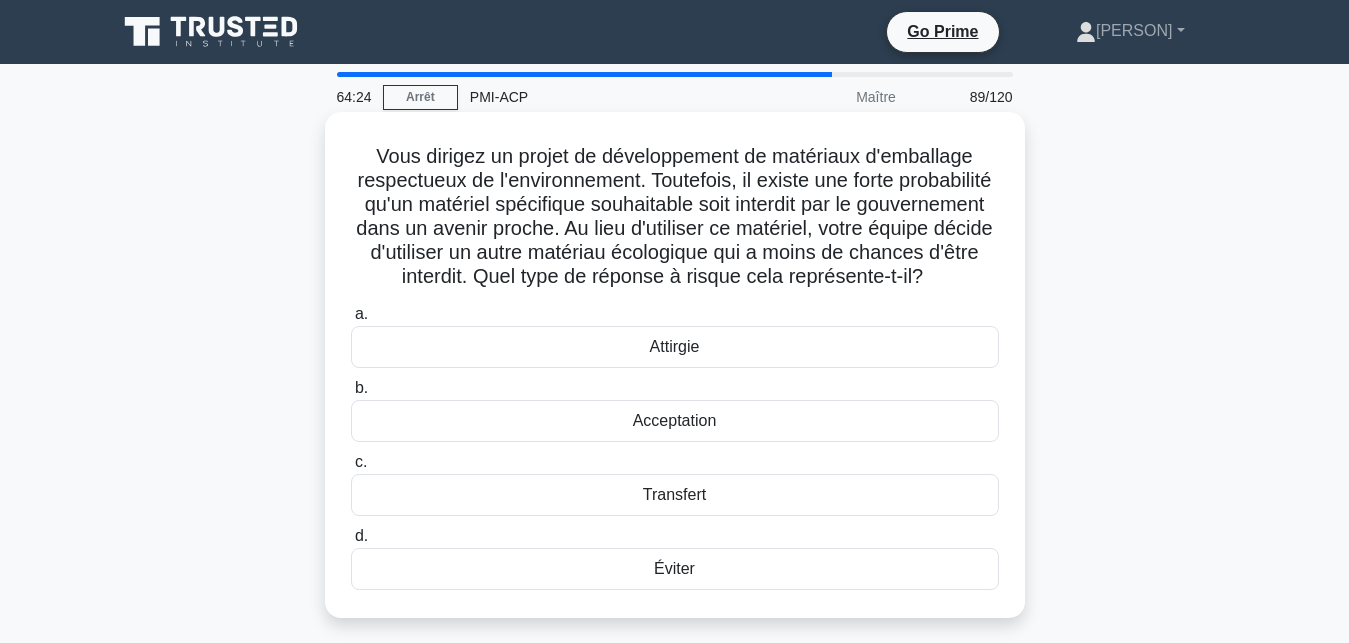 click on "Éviter" at bounding box center [675, 569] 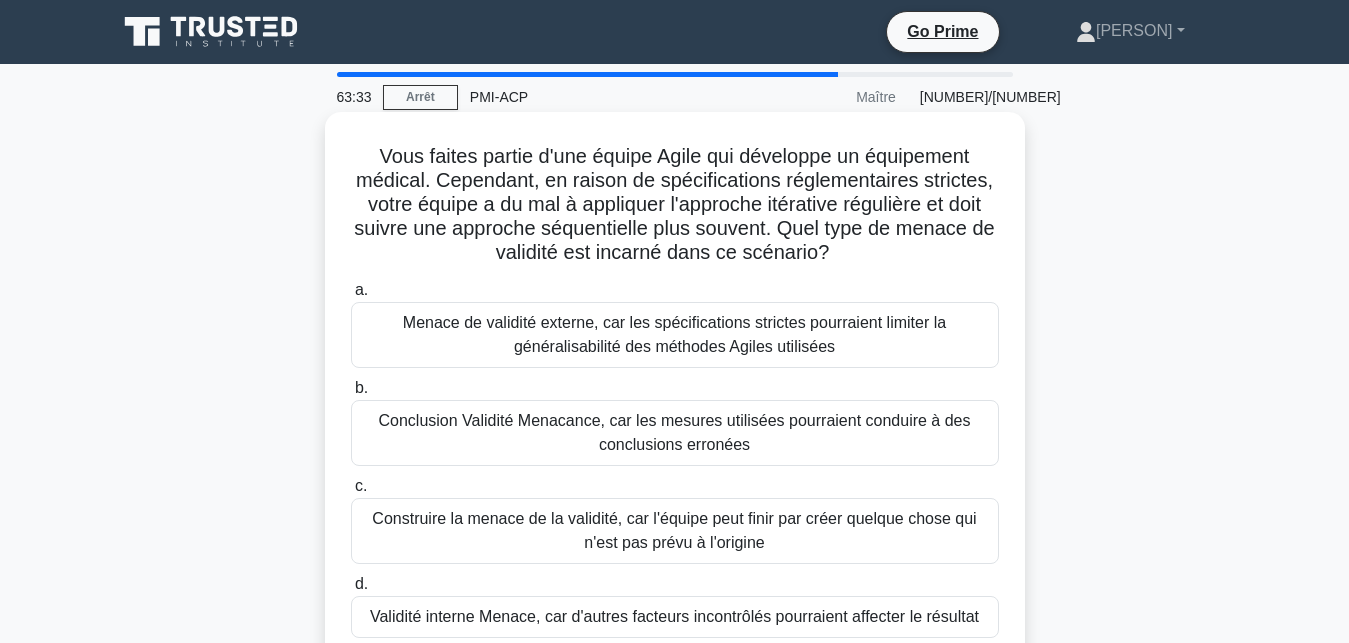click on "Menace de validité externe, car les spécifications strictes pourraient limiter la généralisabilité des méthodes Agiles utilisées" at bounding box center [675, 335] 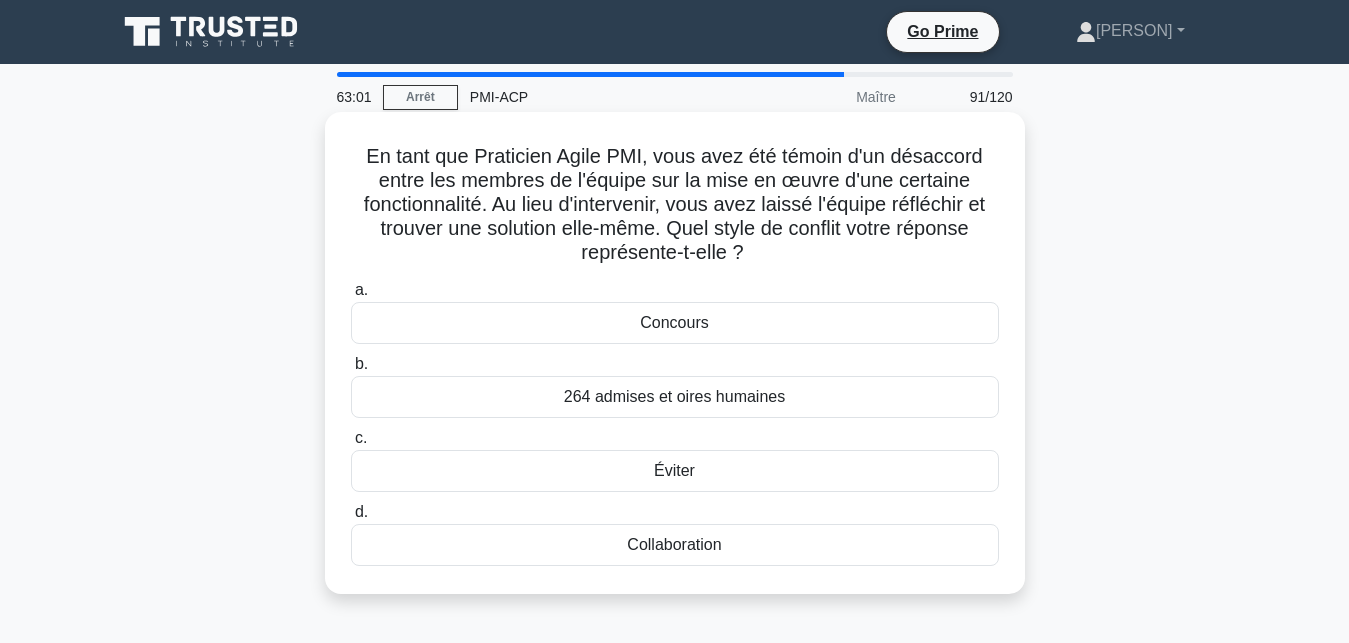 click on "Collaboration" at bounding box center [675, 545] 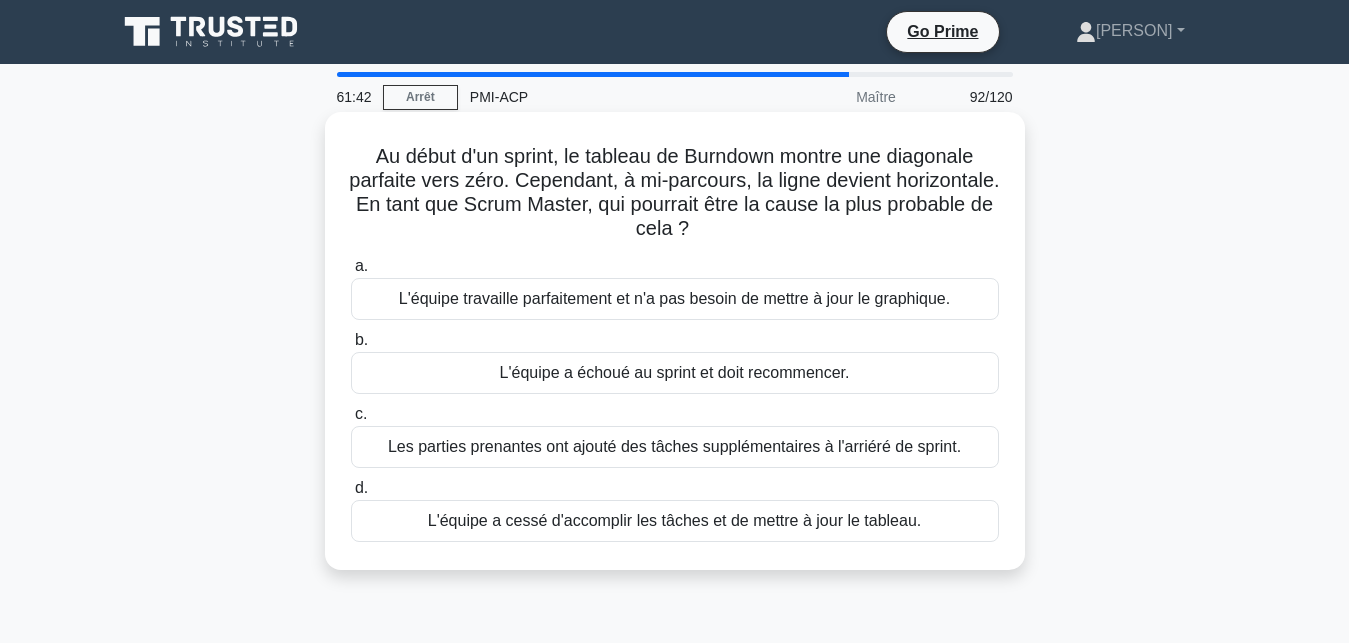 click on "L'équipe travaille parfaitement et n'a pas besoin de mettre à jour le graphique." at bounding box center (675, 299) 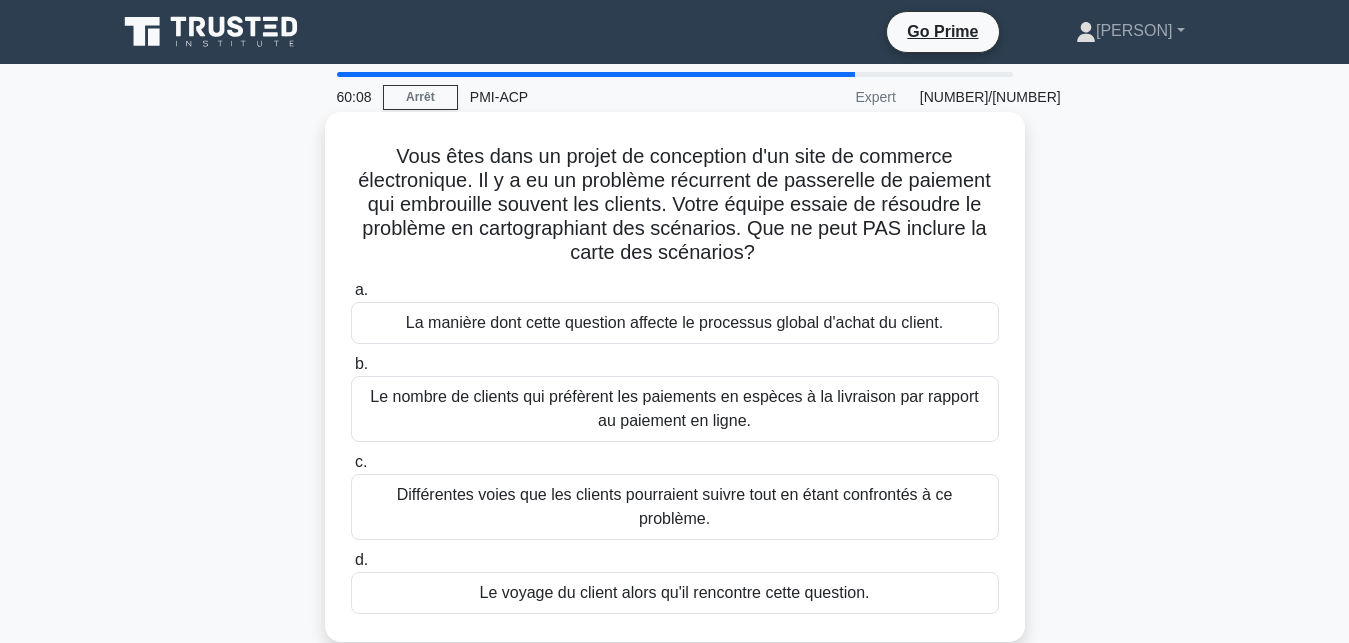 click on "Le voyage du client alors qu'il rencontre cette question." at bounding box center (675, 593) 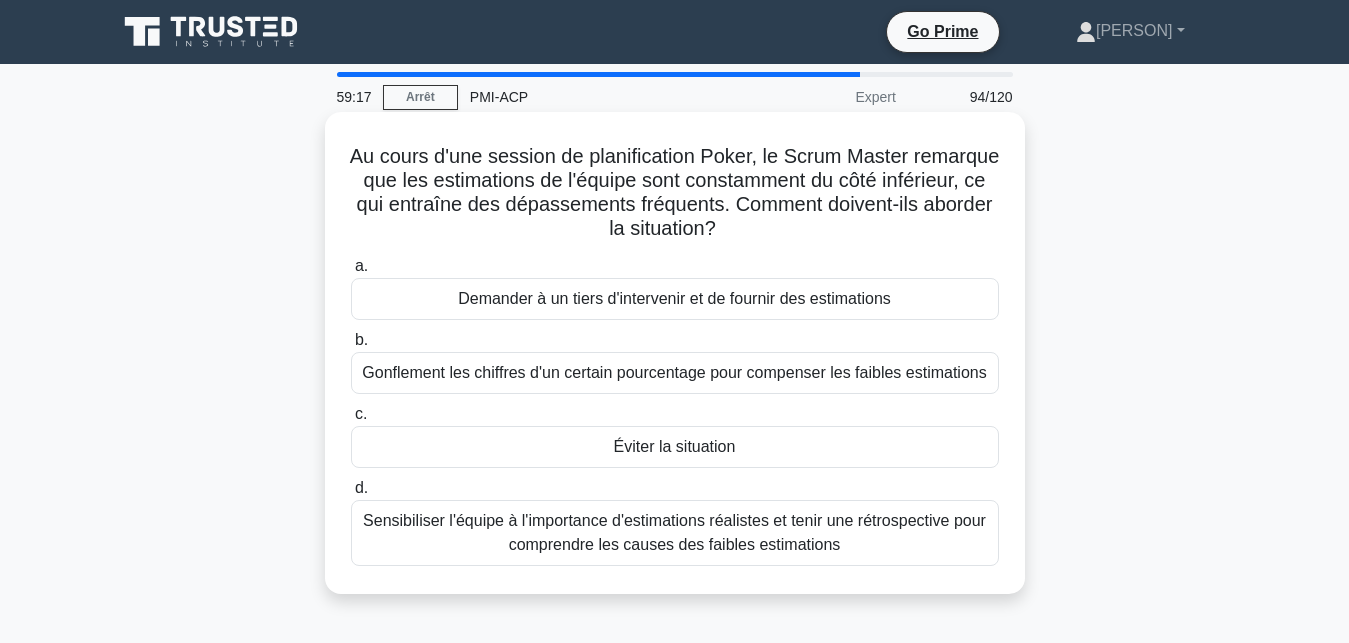 click on "Sensibiliser l'équipe à l'importance d'estimations réalistes et tenir une rétrospective pour comprendre les causes des faibles estimations" at bounding box center (675, 533) 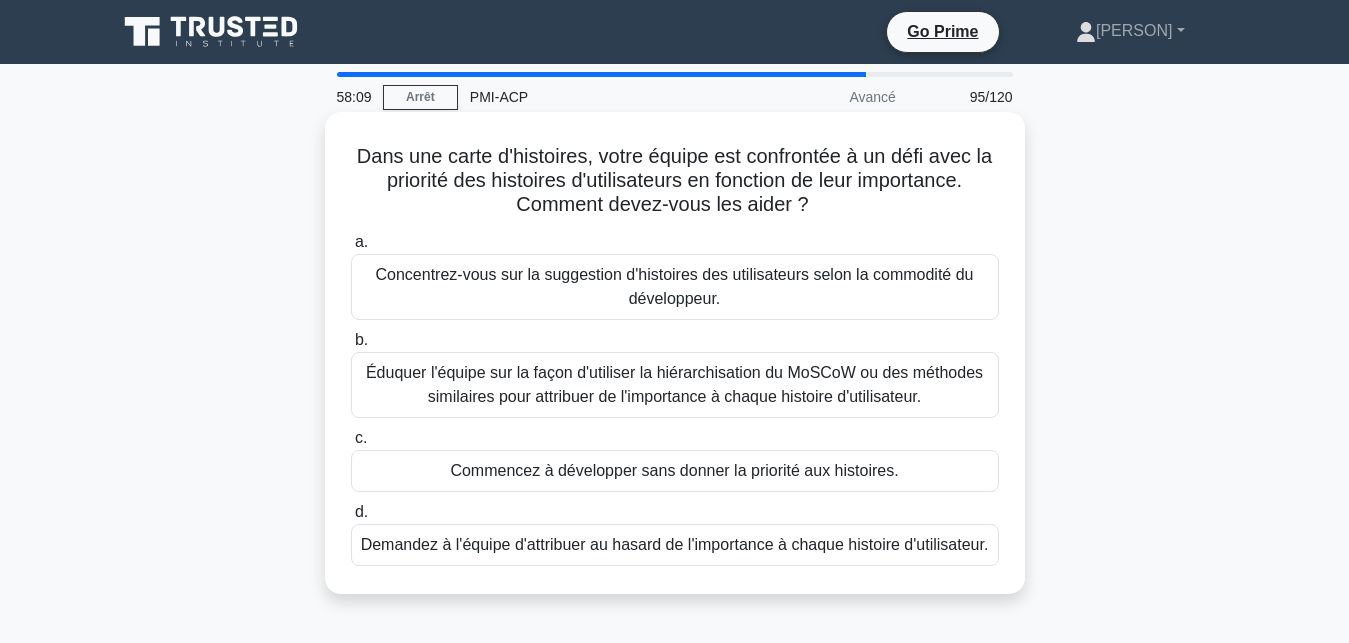 click on "Éduquer l'équipe sur la façon d'utiliser la hiérarchisation du MoSCoW ou des méthodes similaires pour attribuer de l'importance à chaque histoire d'utilisateur." at bounding box center (675, 385) 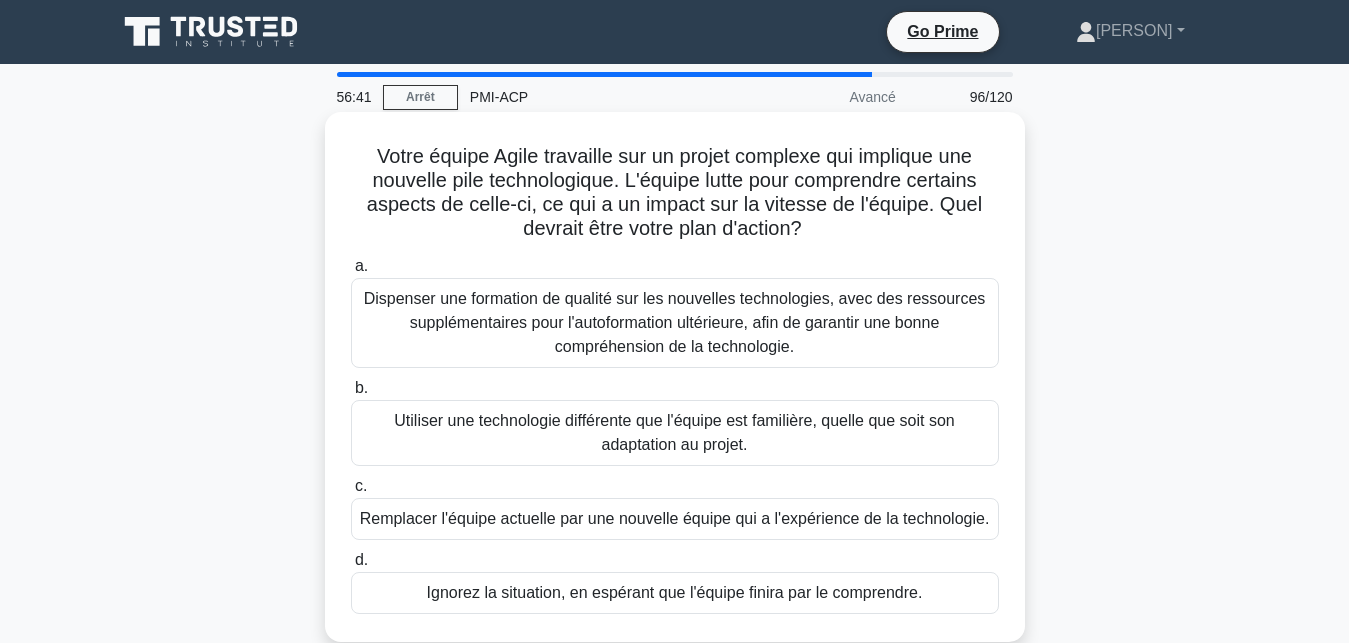 click on "Dispenser une formation de qualité sur les nouvelles technologies, avec des ressources supplémentaires pour l'autoformation ultérieure, afin de garantir une bonne compréhension de la technologie." at bounding box center [675, 323] 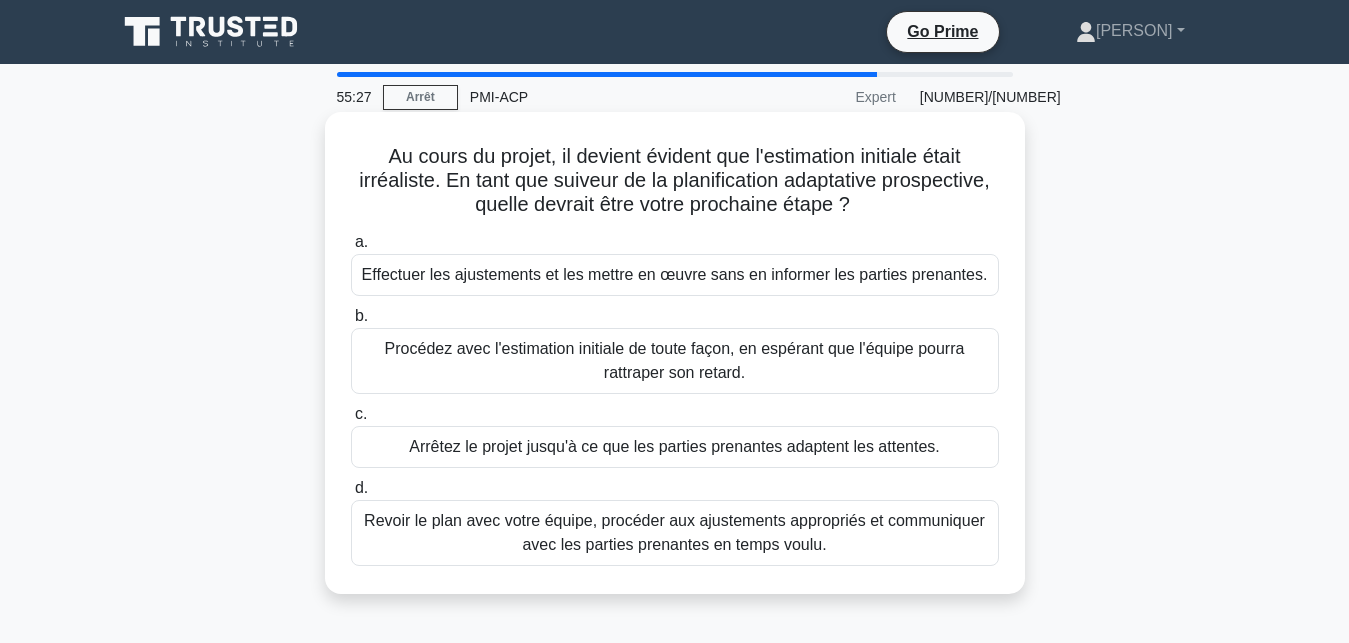 click on "Revoir le plan avec votre équipe, procéder aux ajustements appropriés et communiquer avec les parties prenantes en temps voulu." at bounding box center (675, 533) 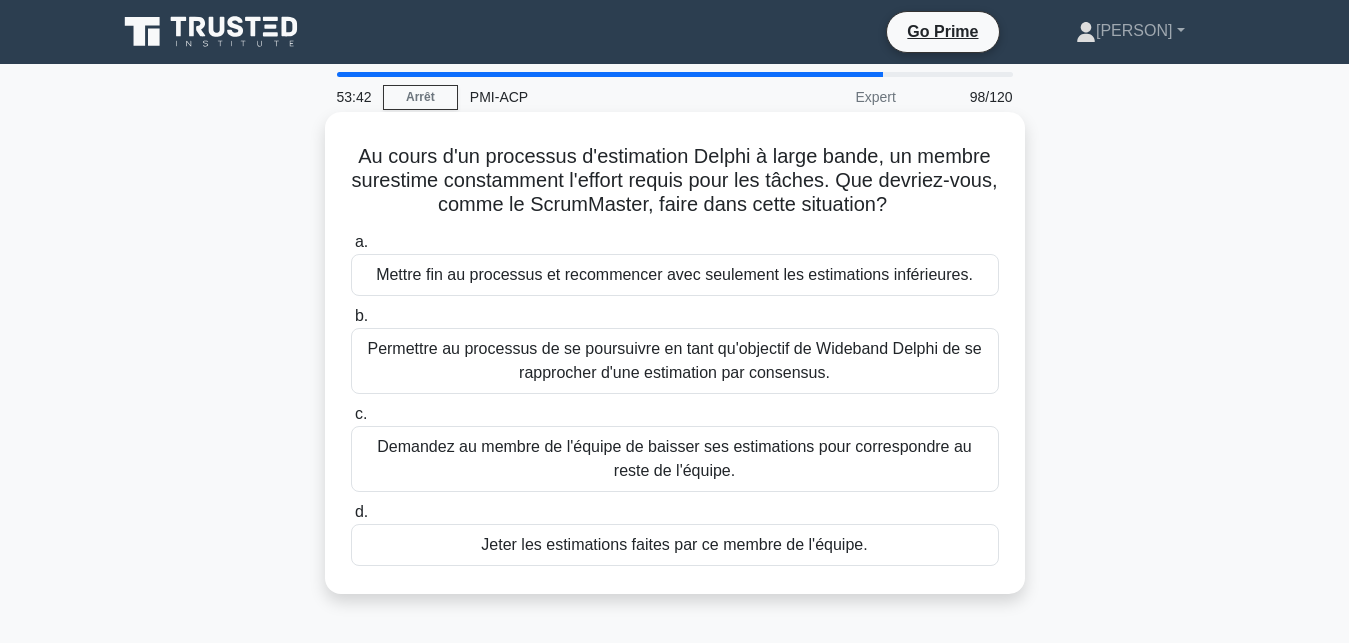 click on "Permettre au processus de se poursuivre en tant qu'objectif de Wideband Delphi de se rapprocher d'une estimation par consensus." at bounding box center [675, 361] 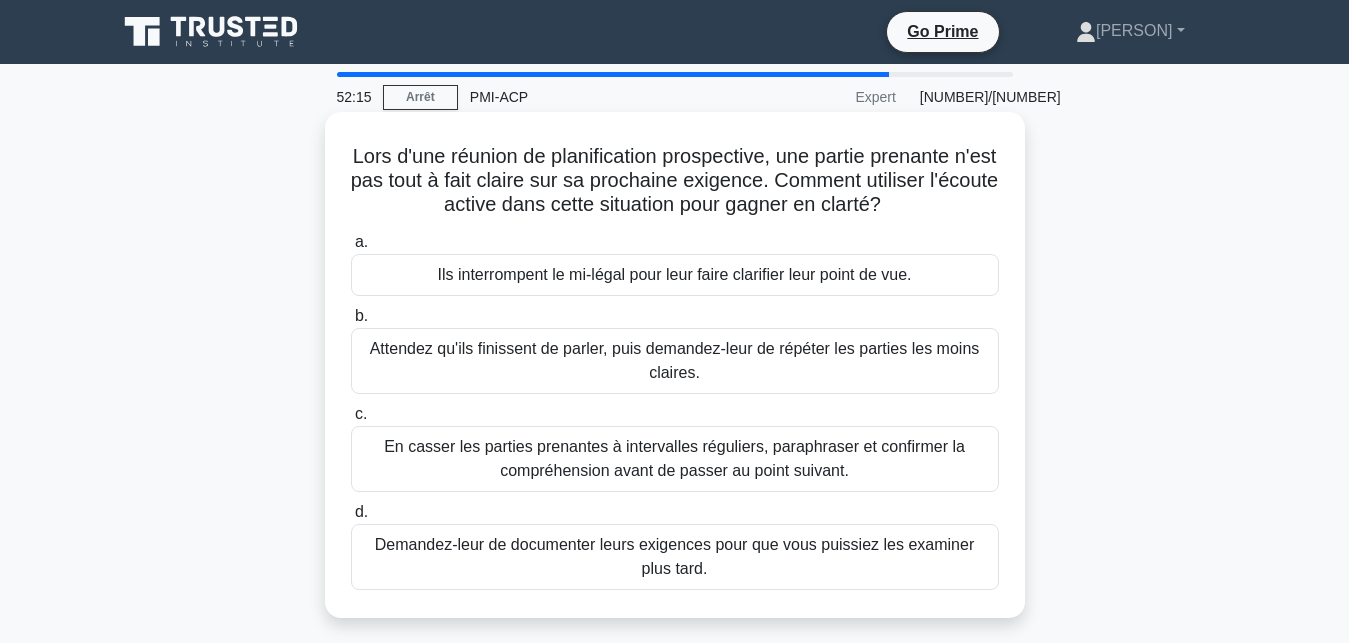 click on "Attendez qu'ils finissent de parler, puis demandez-leur de répéter les parties les moins claires." at bounding box center [675, 361] 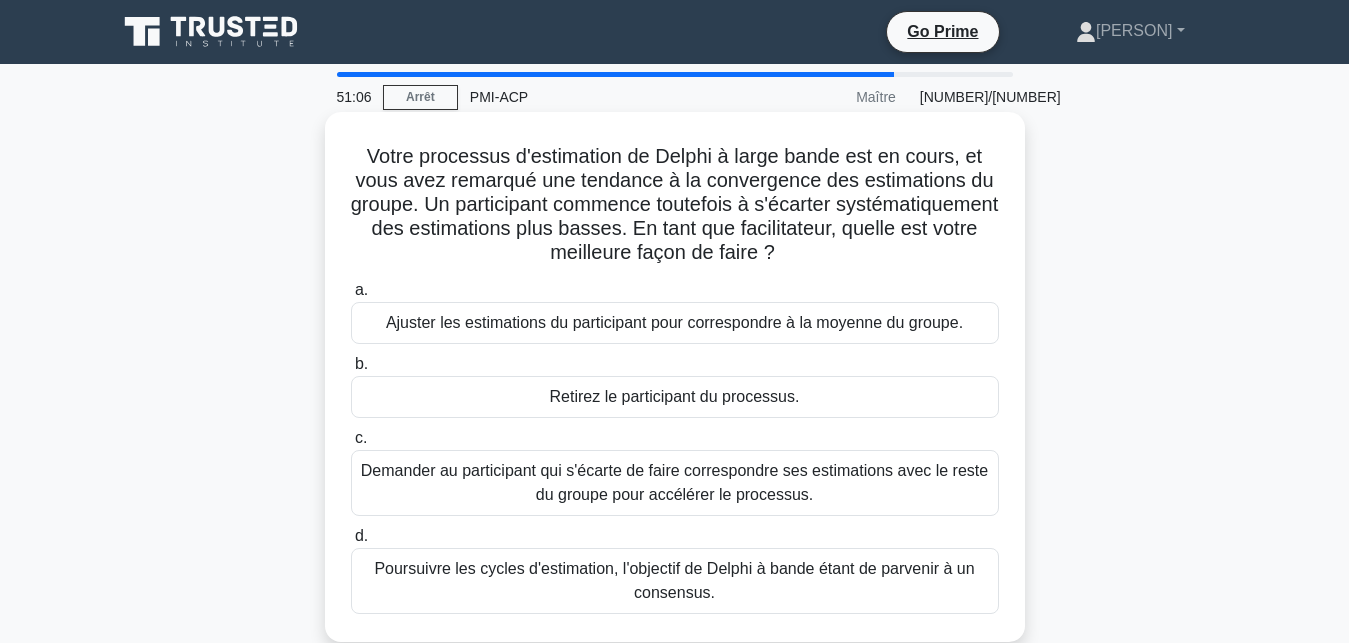 click on "Poursuivre les cycles d'estimation, l'objectif de Delphi à bande étant de parvenir à un consensus." at bounding box center [675, 581] 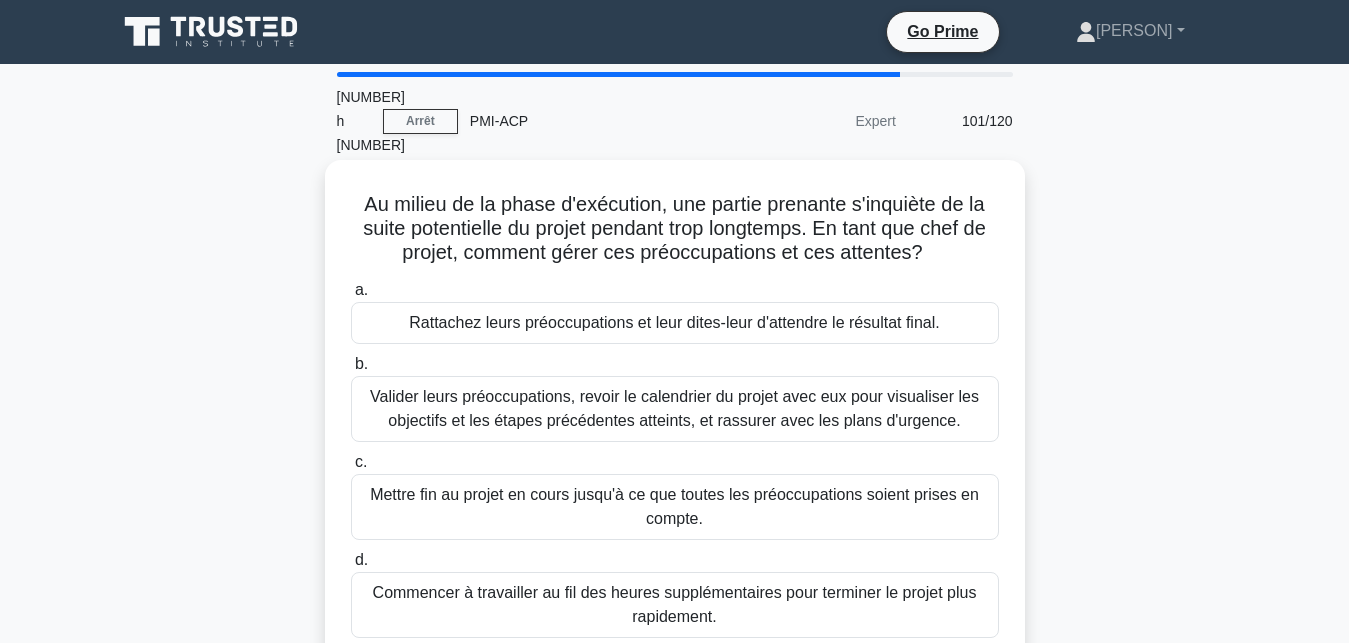 click on "Valider leurs préoccupations, revoir le calendrier du projet avec eux pour visualiser les objectifs et les étapes précédentes atteints, et rassurer avec les plans d'urgence." at bounding box center [675, 409] 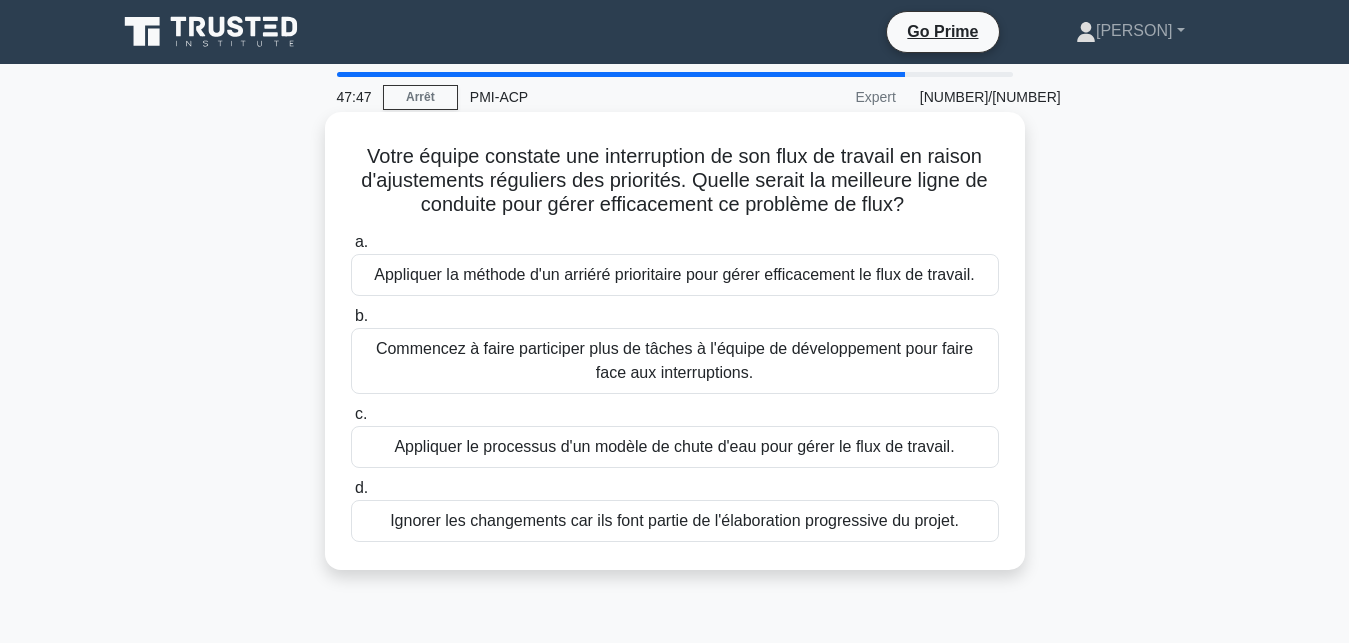click on "Appliquer la méthode d'un arriéré prioritaire pour gérer efficacement le flux de travail." at bounding box center (675, 275) 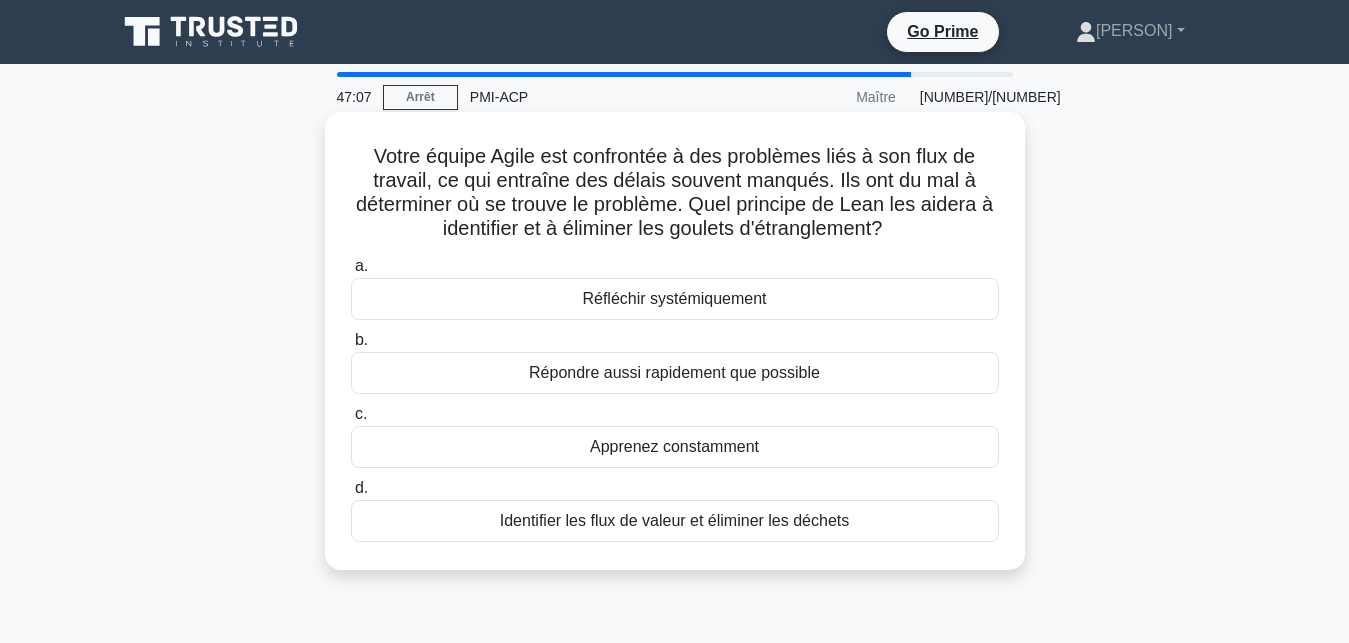 click on "Identifier les flux de valeur et éliminer les déchets" at bounding box center [675, 521] 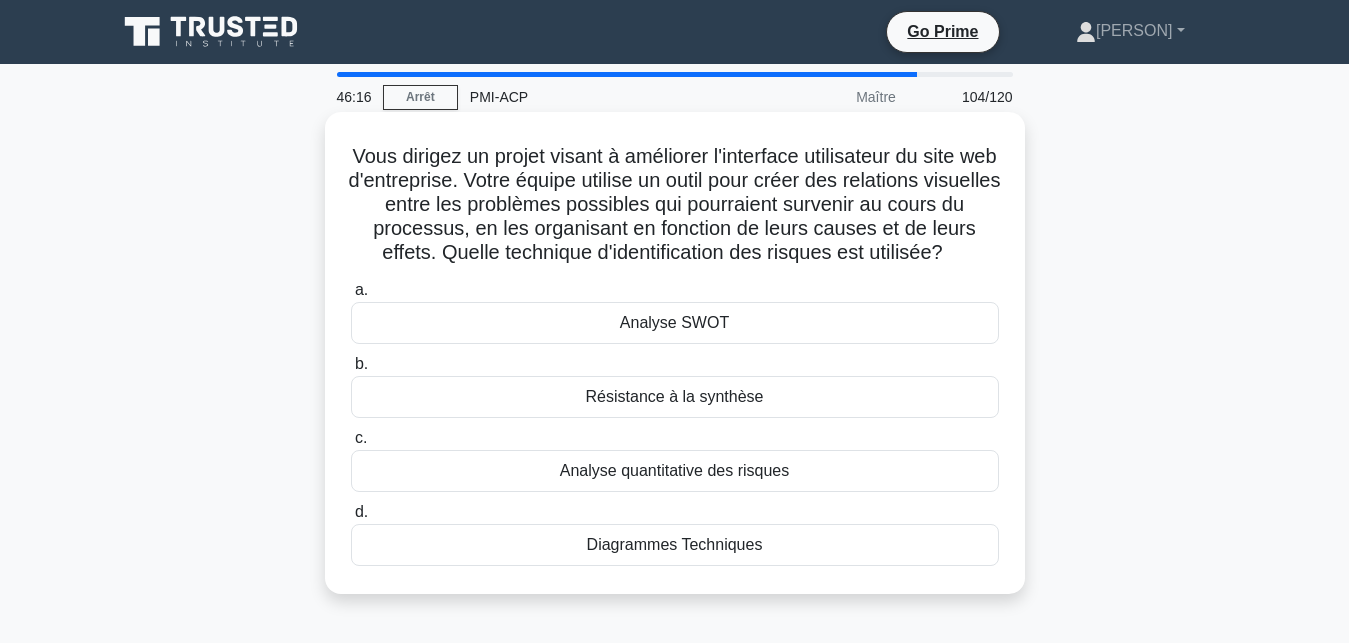 click on "Analyse SWOT" at bounding box center [675, 323] 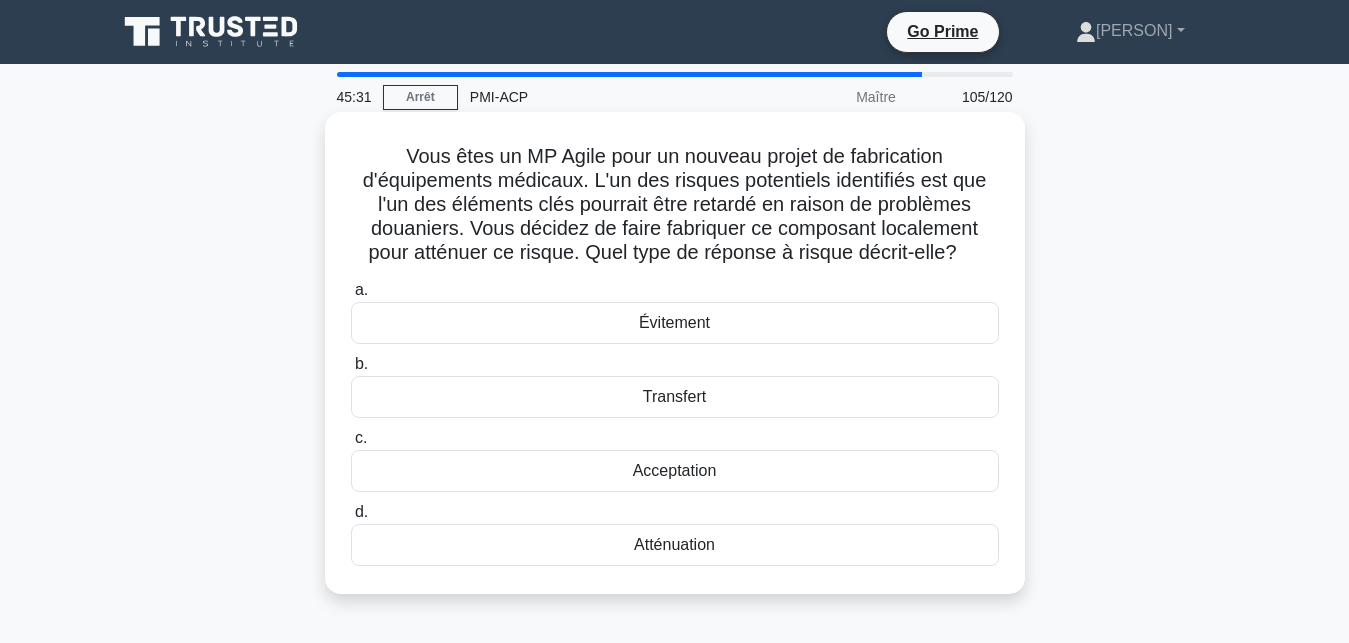 click on "Atténuation" at bounding box center [675, 545] 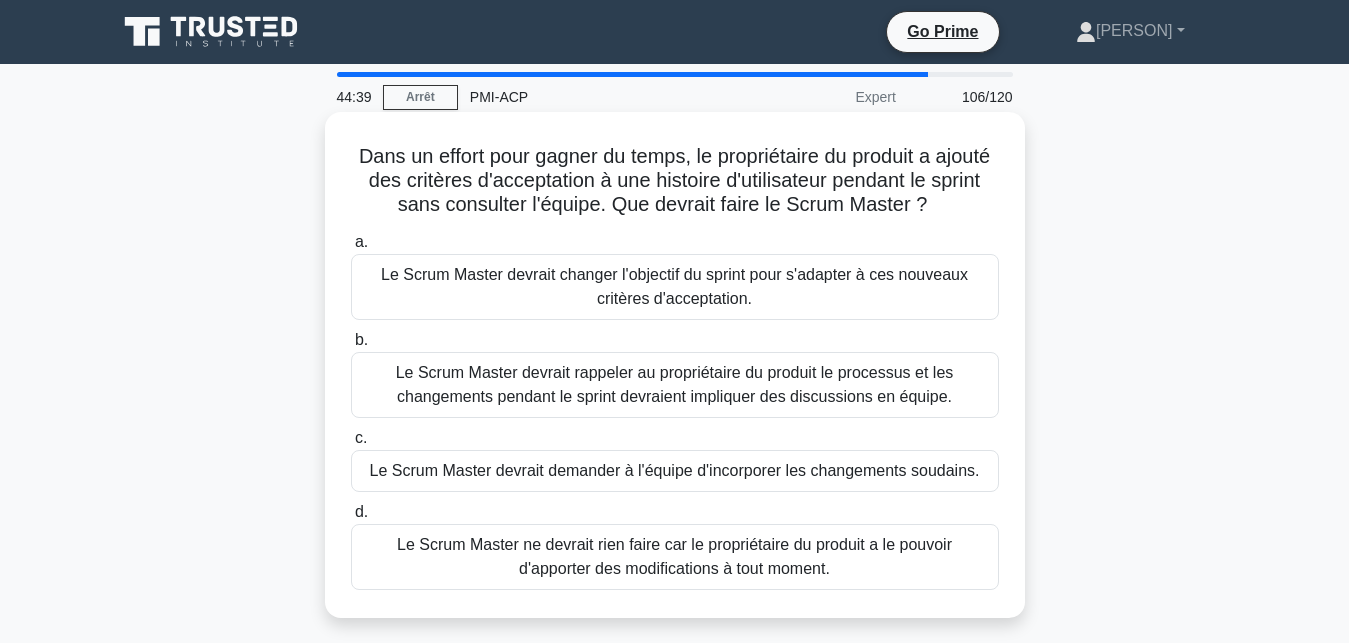 click on "Le Scrum Master devrait rappeler au propriétaire du produit le processus et les changements pendant le sprint devraient impliquer des discussions en équipe." at bounding box center [675, 385] 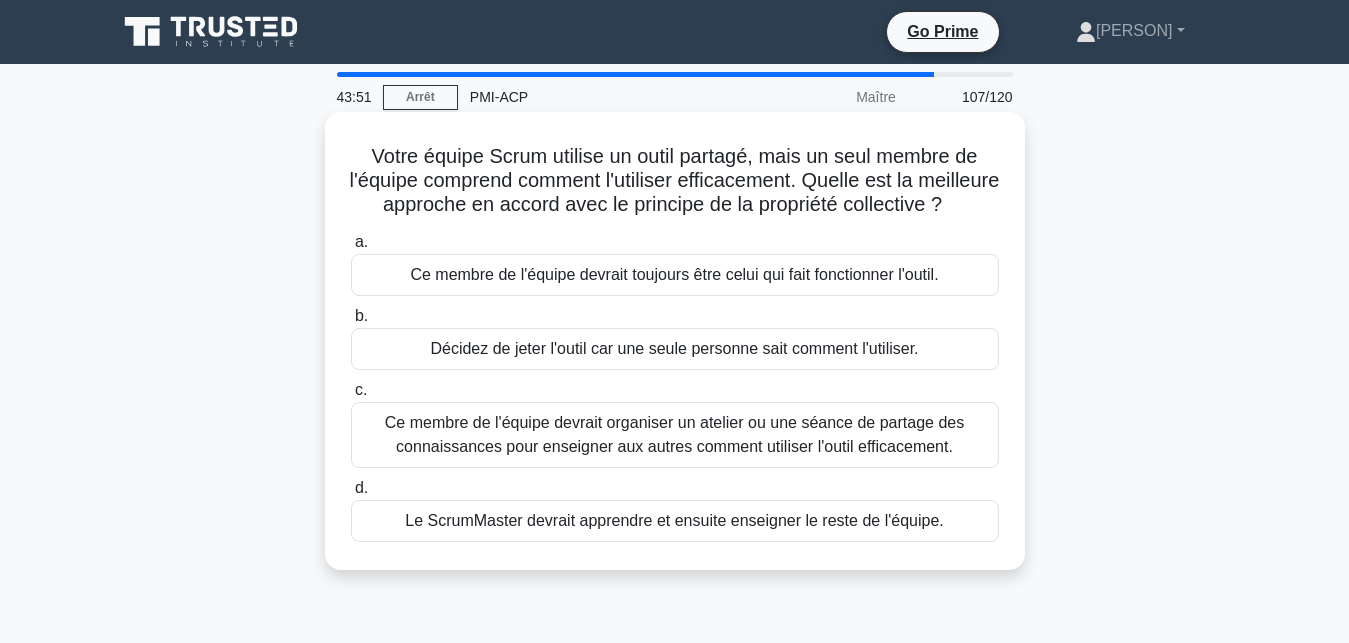 click on "Ce membre de l'équipe devrait organiser un atelier ou une séance de partage des connaissances pour enseigner aux autres comment utiliser l'outil efficacement." at bounding box center [675, 435] 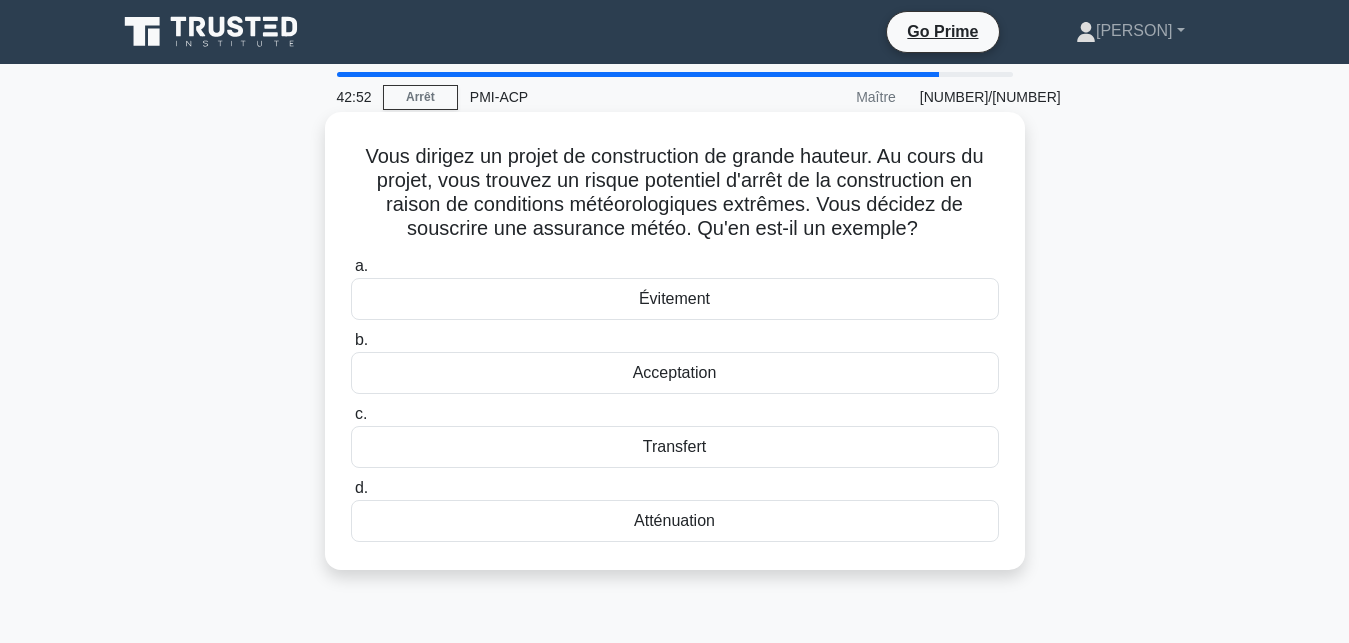 click on "Transfert" at bounding box center (675, 447) 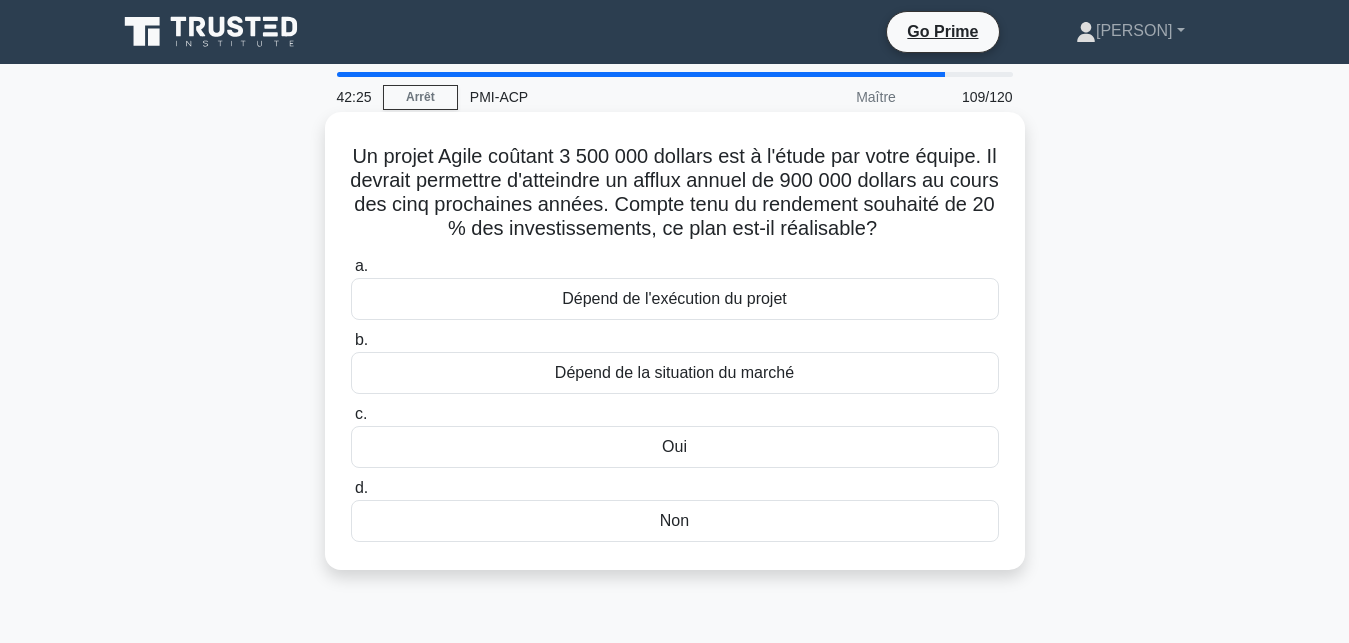 click on "Dépend de l'exécution du projet" at bounding box center [675, 299] 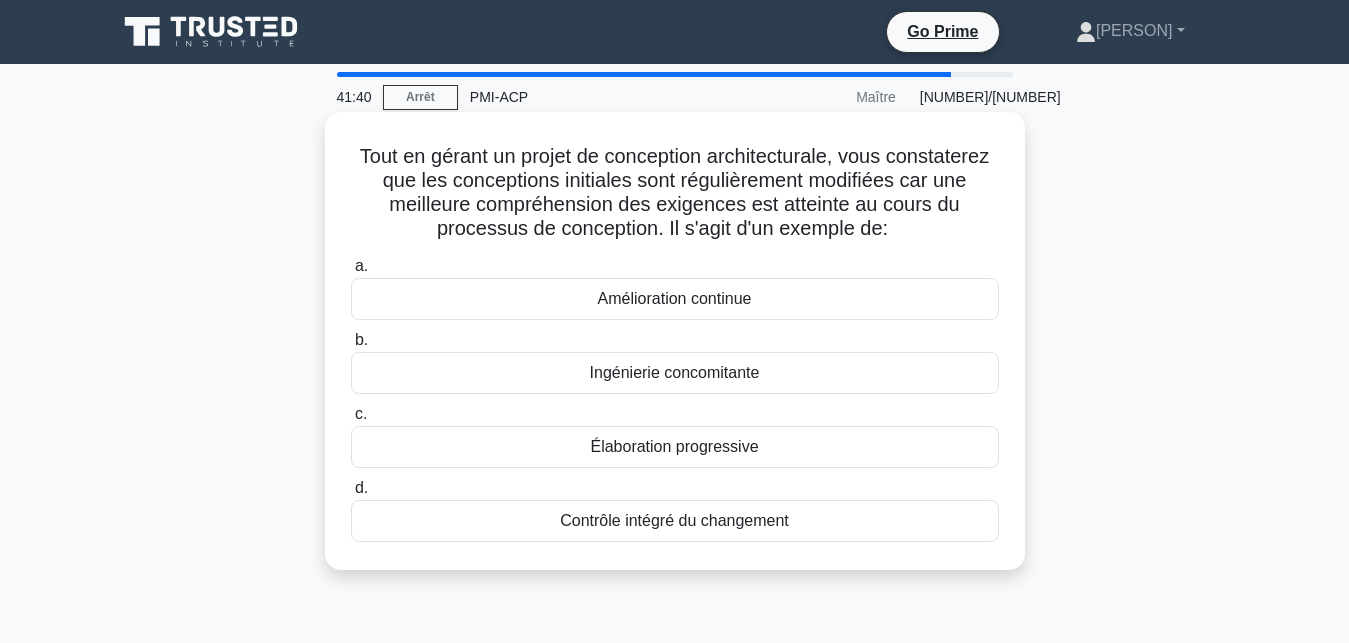 click on "a.
Amélioration continue
b.
Ingénierie concomitante
c." at bounding box center [675, 398] 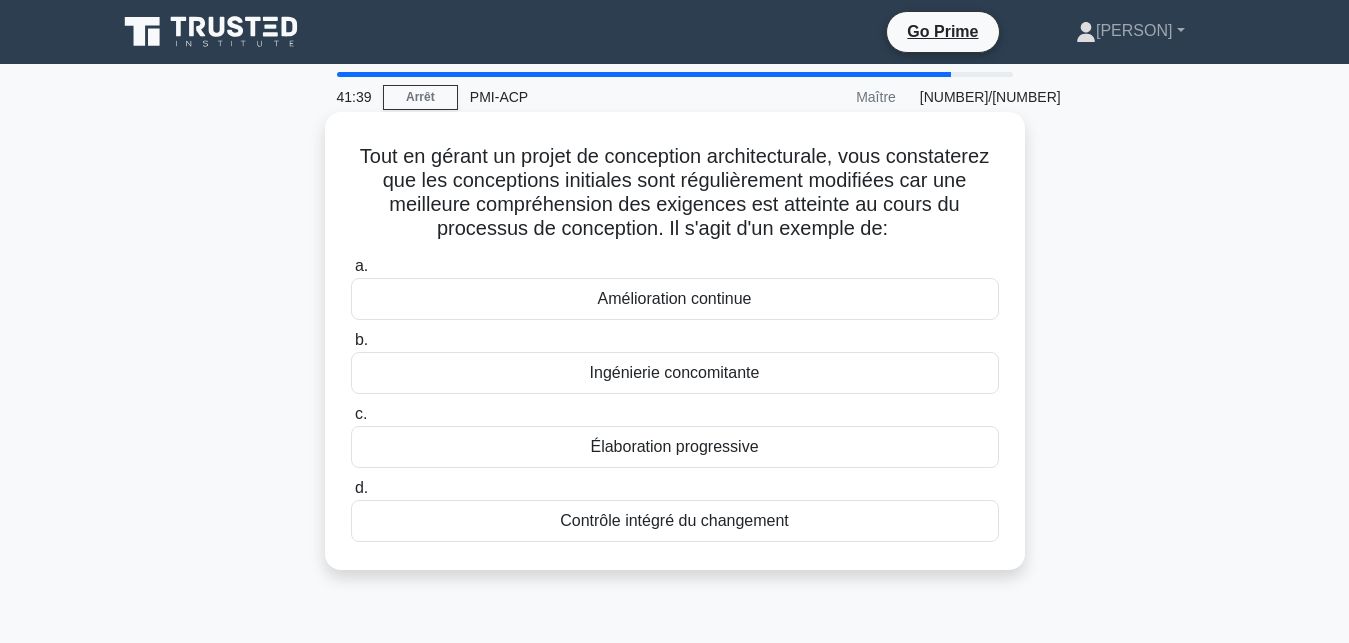 click on "Amélioration continue" at bounding box center [675, 299] 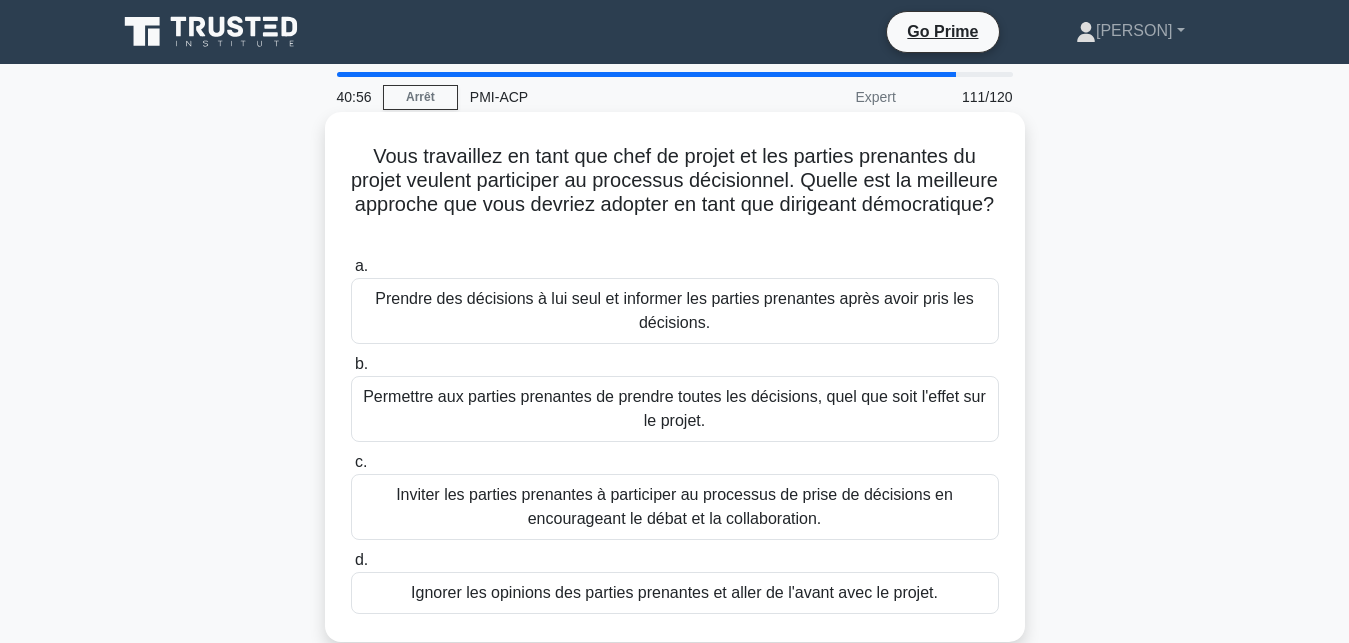 click on "Inviter les parties prenantes à participer au processus de prise de décisions en encourageant le débat et la collaboration." at bounding box center (675, 507) 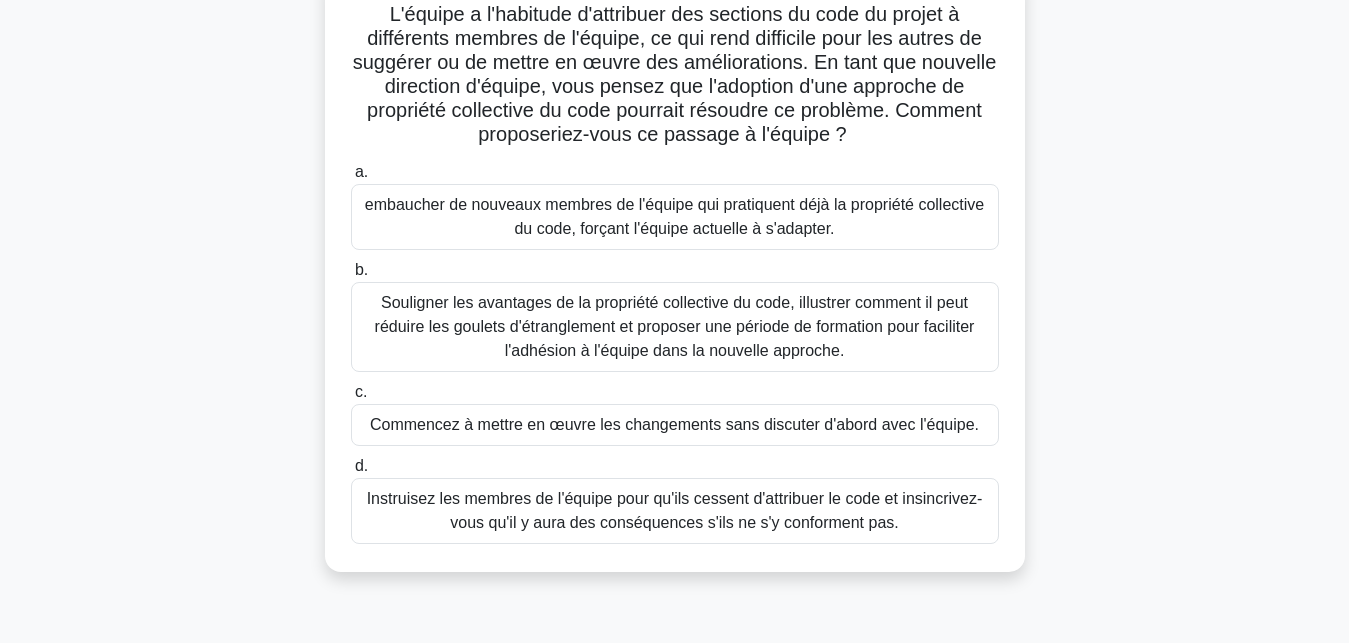 scroll, scrollTop: 154, scrollLeft: 0, axis: vertical 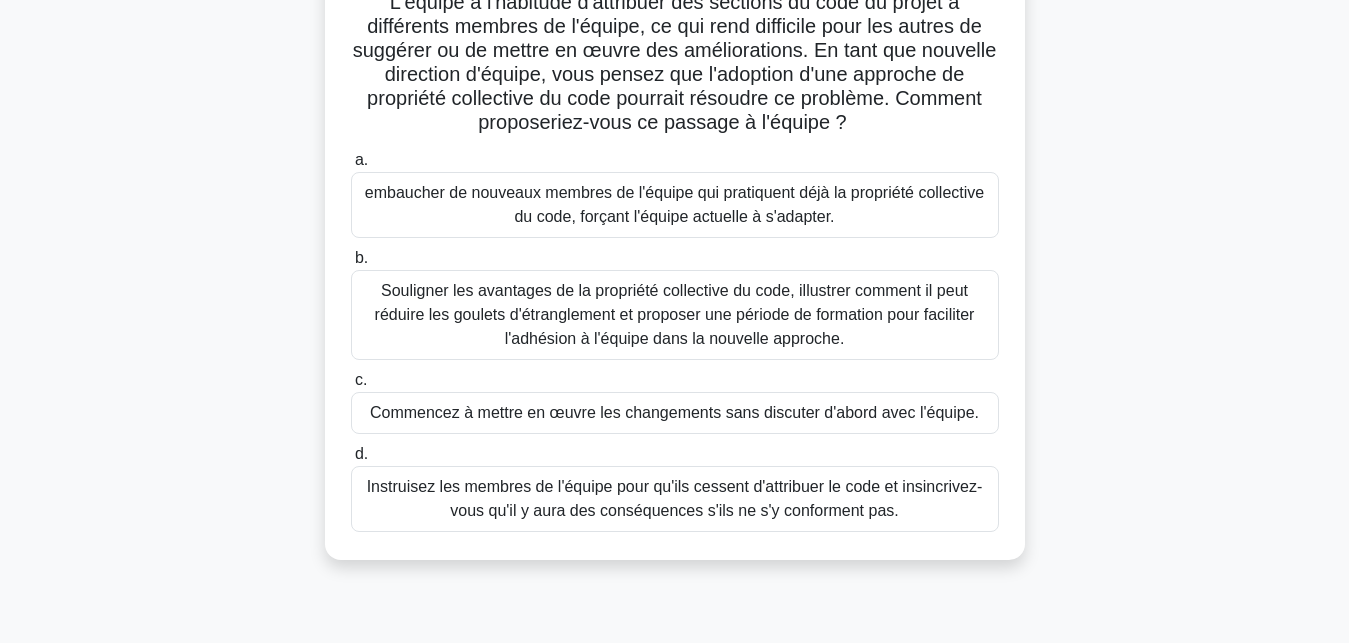 click on "Souligner les avantages de la propriété collective du code, illustrer comment il peut réduire les goulets d'étranglement et proposer une période de formation pour faciliter l'adhésion à l'équipe dans la nouvelle approche." at bounding box center (675, 315) 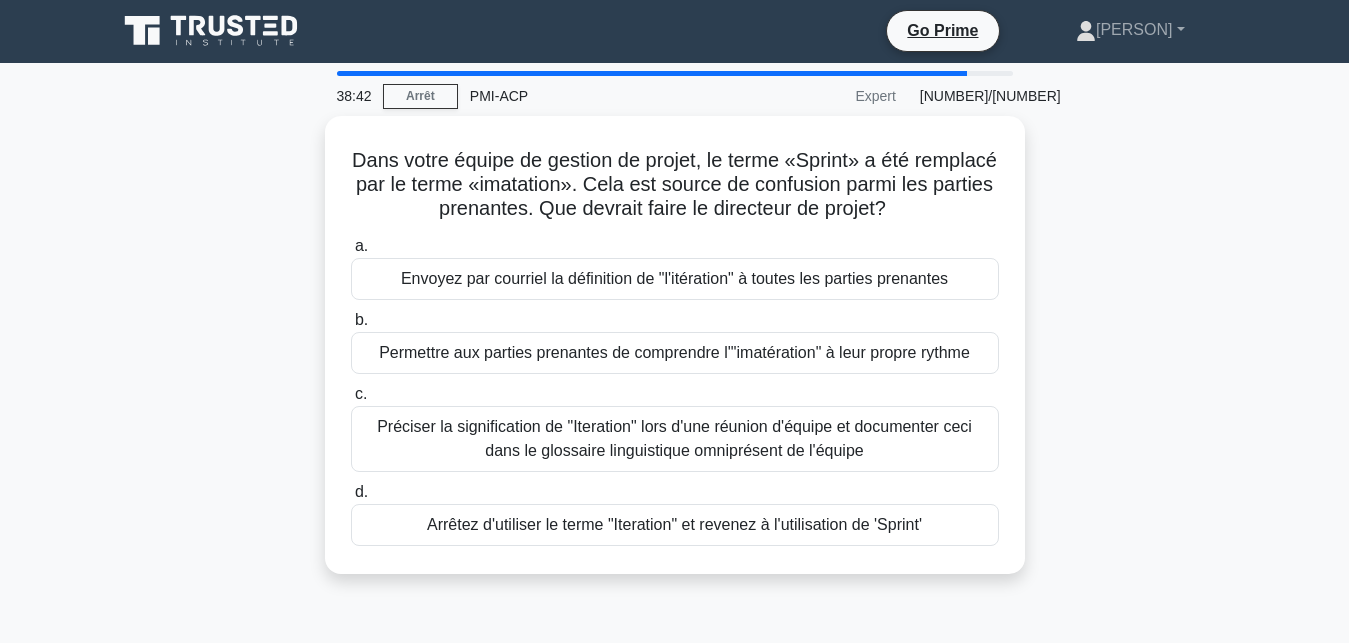scroll, scrollTop: 0, scrollLeft: 0, axis: both 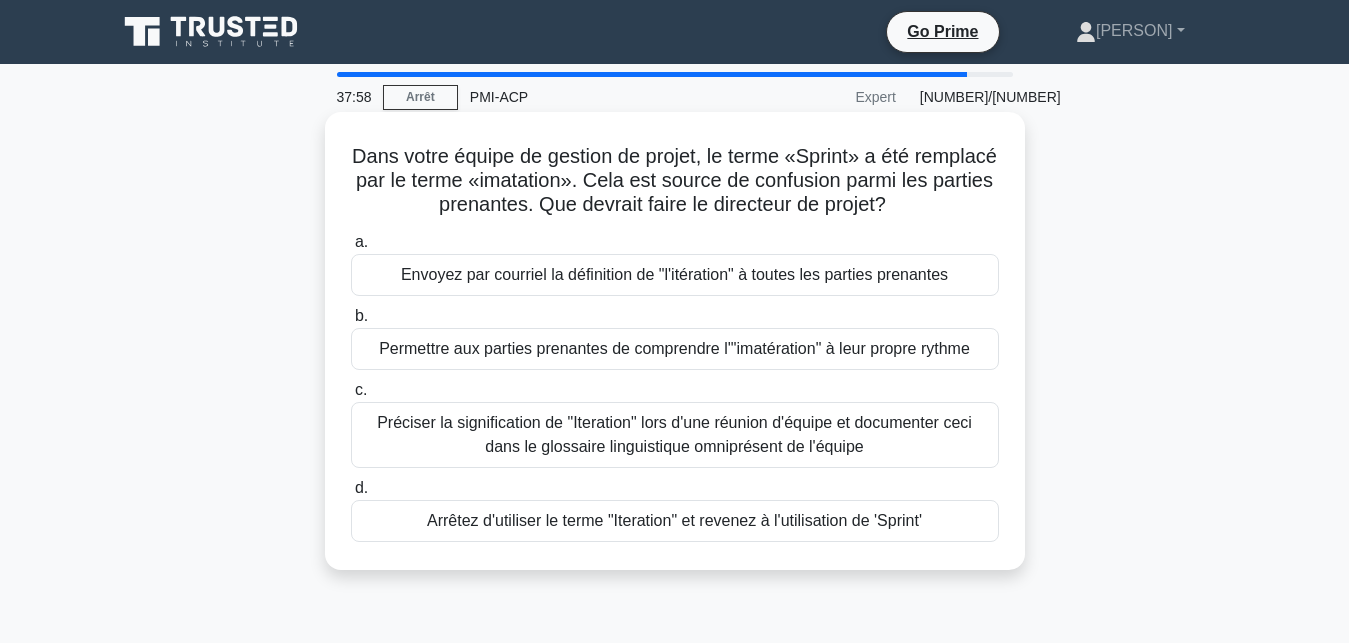 click on "Envoyez par courriel la définition de "l'itération" à toutes les parties prenantes" at bounding box center [675, 275] 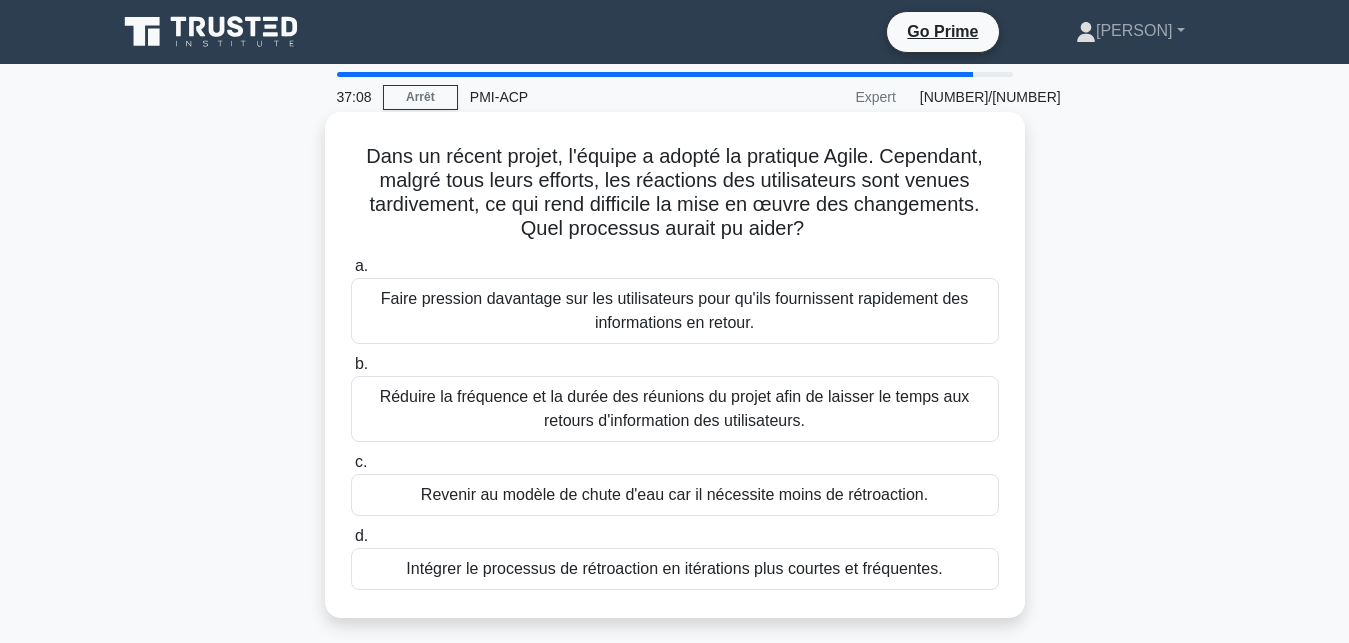 drag, startPoint x: 468, startPoint y: 317, endPoint x: 479, endPoint y: 317, distance: 11 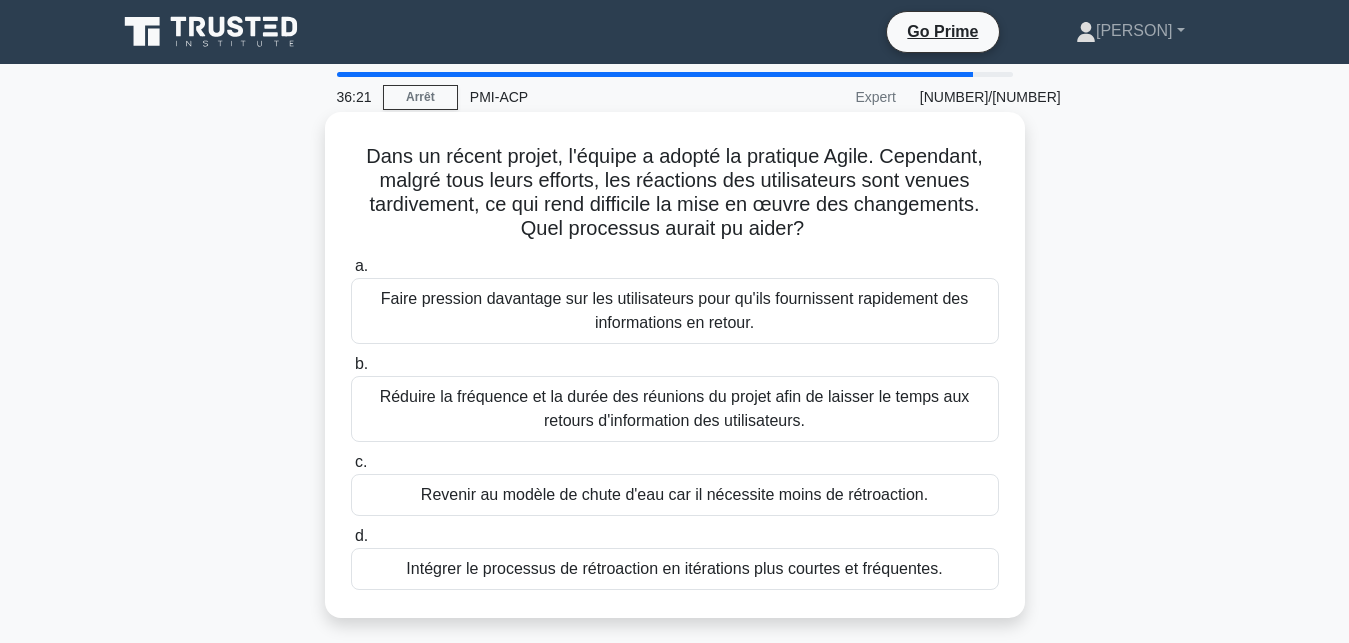 click on "Réduire la fréquence et la durée des réunions du projet afin de laisser le temps aux retours d'information des utilisateurs." at bounding box center [675, 409] 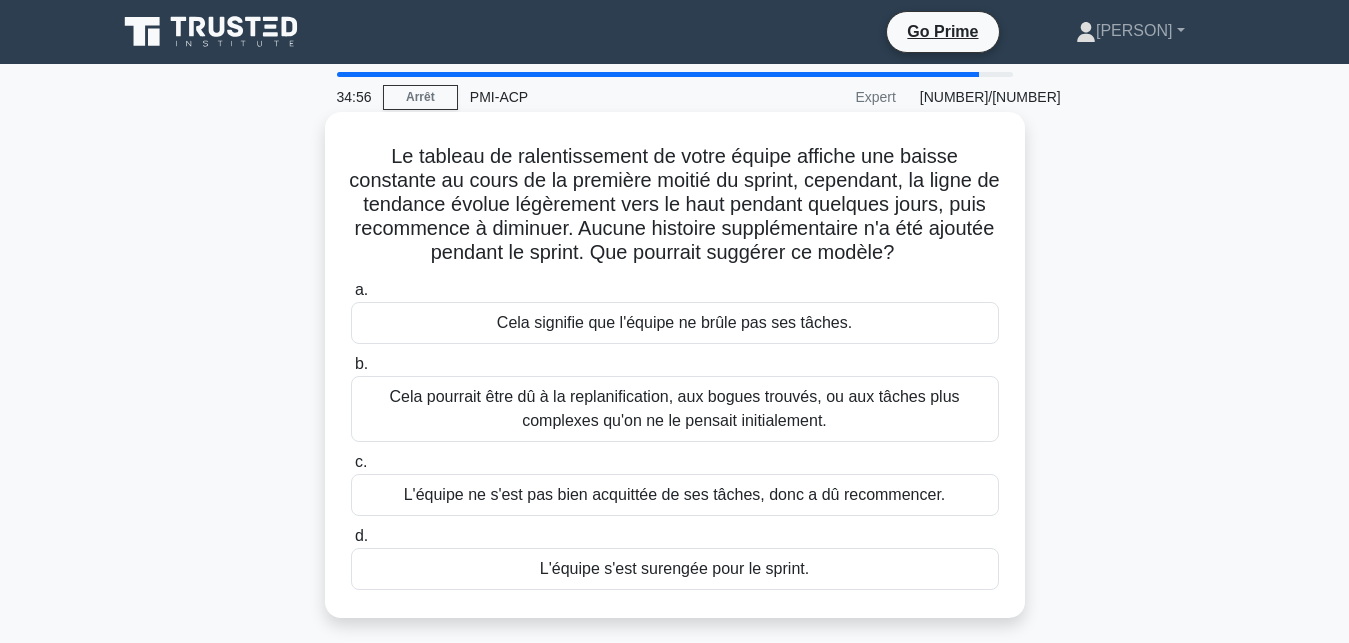 click on "Cela pourrait être dû à la replanification, aux bogues trouvés, ou aux tâches plus complexes qu'on ne le pensait initialement." at bounding box center (675, 409) 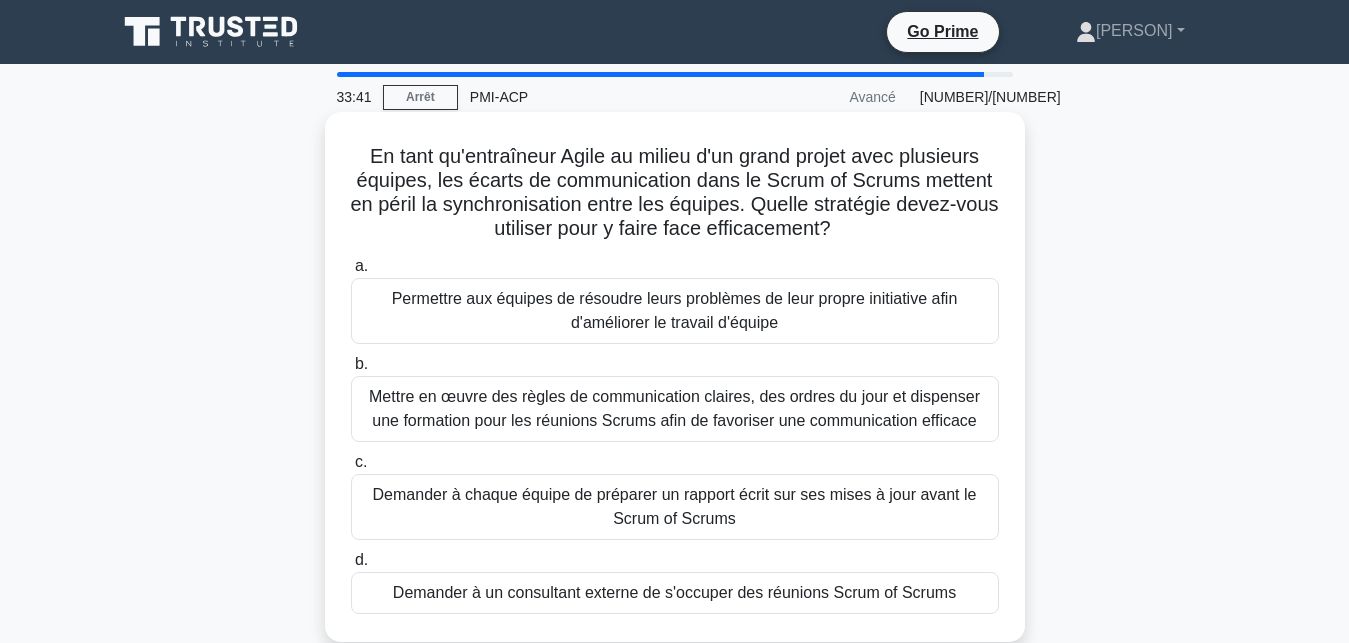 click on "Mettre en œuvre des règles de communication claires, des ordres du jour et dispenser une formation pour les réunions Scrums afin de favoriser une communication efficace" at bounding box center [675, 409] 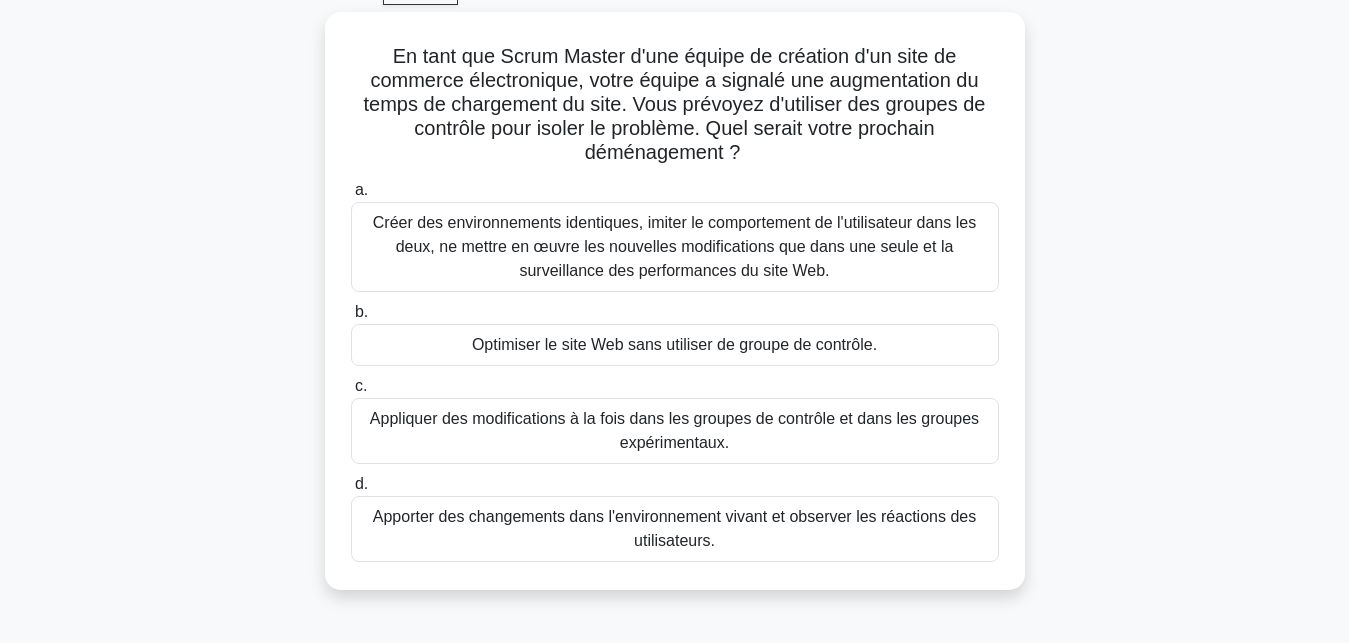 scroll, scrollTop: 108, scrollLeft: 0, axis: vertical 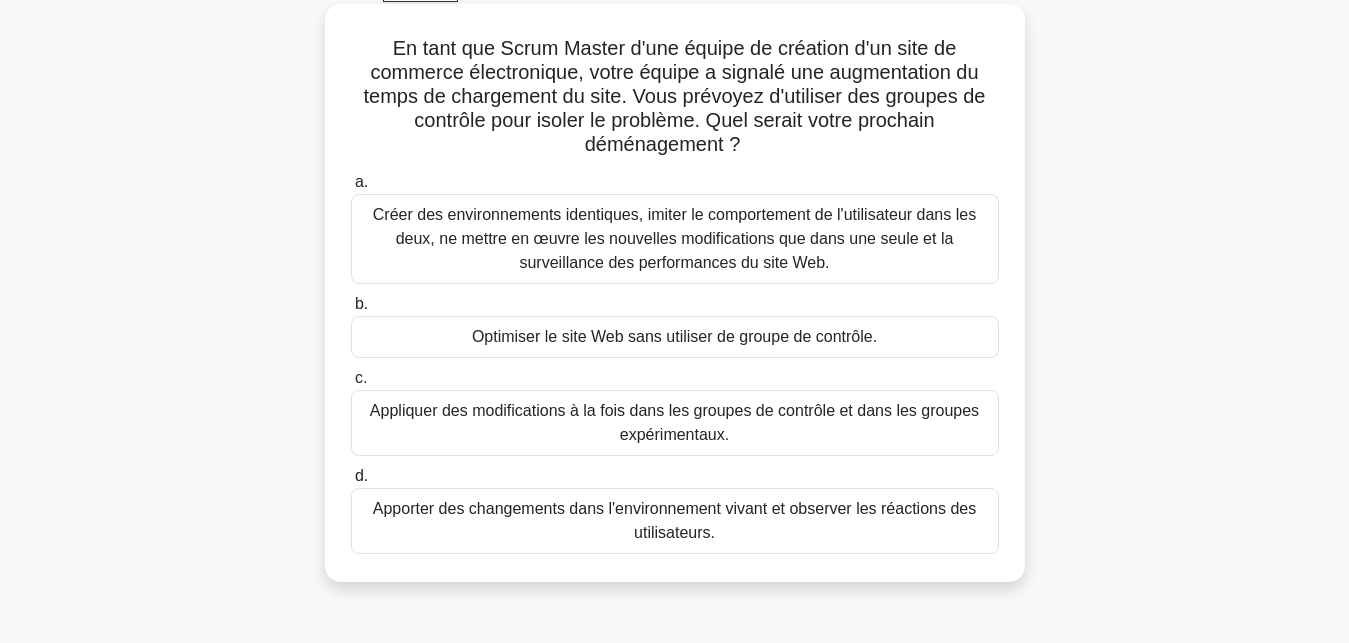 click on "Optimiser le site Web sans utiliser de groupe de contrôle." at bounding box center [675, 337] 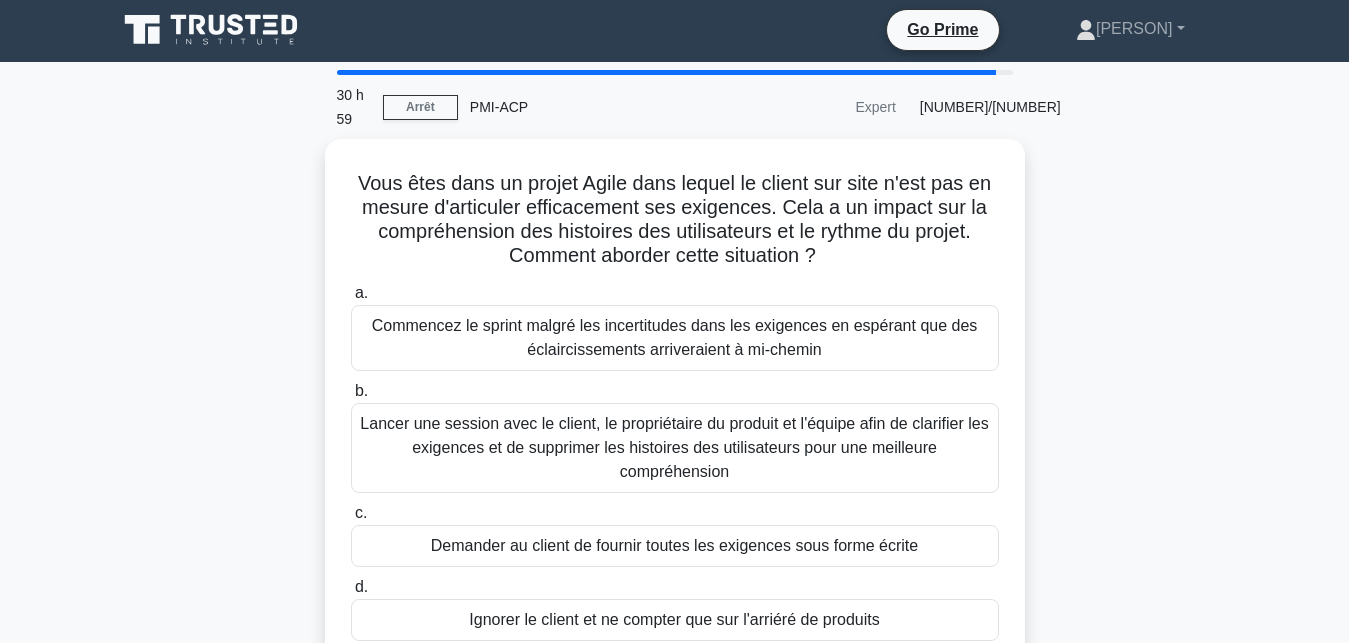 scroll, scrollTop: 0, scrollLeft: 0, axis: both 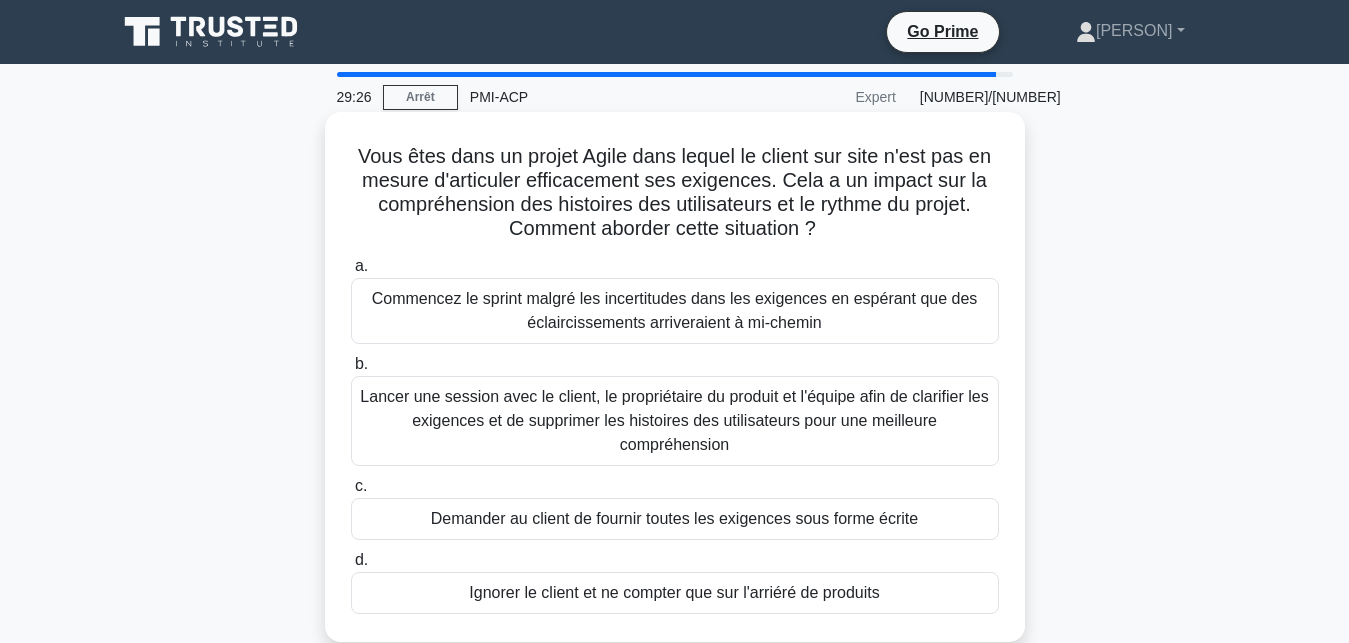 click on "Lancer une session avec le client, le propriétaire du produit et l'équipe afin de clarifier les exigences et de supprimer les histoires des utilisateurs pour une meilleure compréhension" at bounding box center (675, 421) 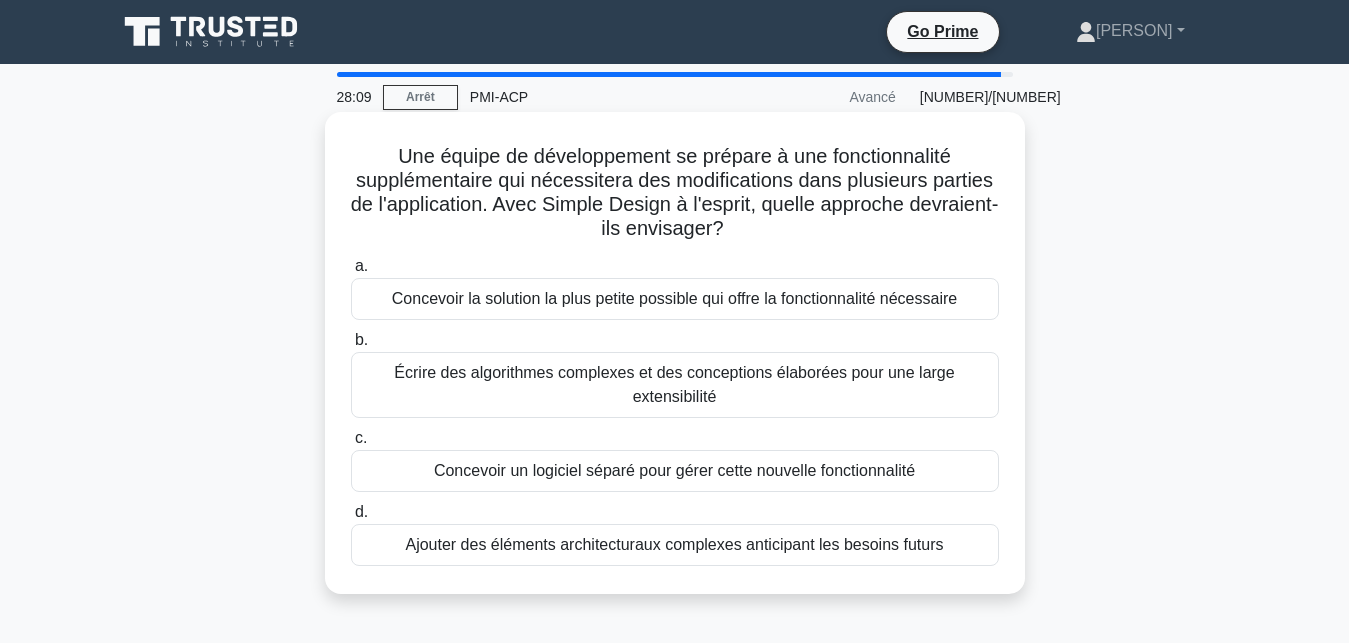 click on "Concevoir la solution la plus petite possible qui offre la fonctionnalité nécessaire" at bounding box center (675, 299) 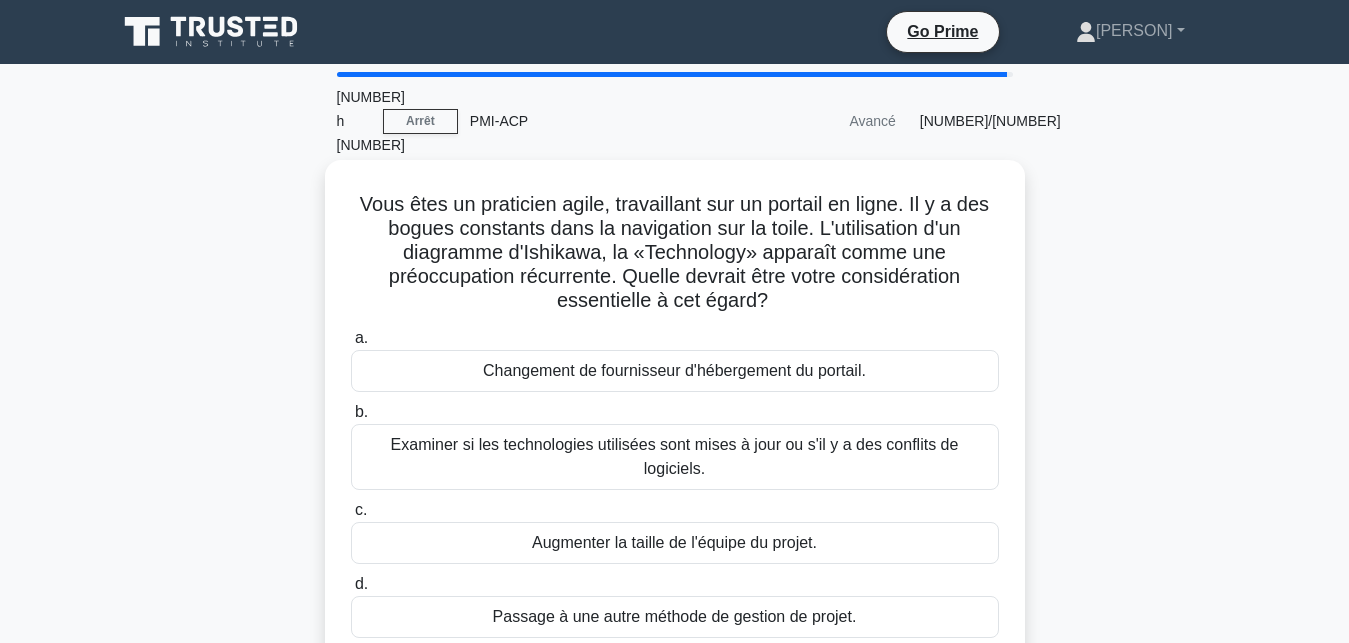 click on "b.
Examiner si les technologies utilisées sont mises à jour ou s'il y a des conflits de logiciels." at bounding box center [675, 445] 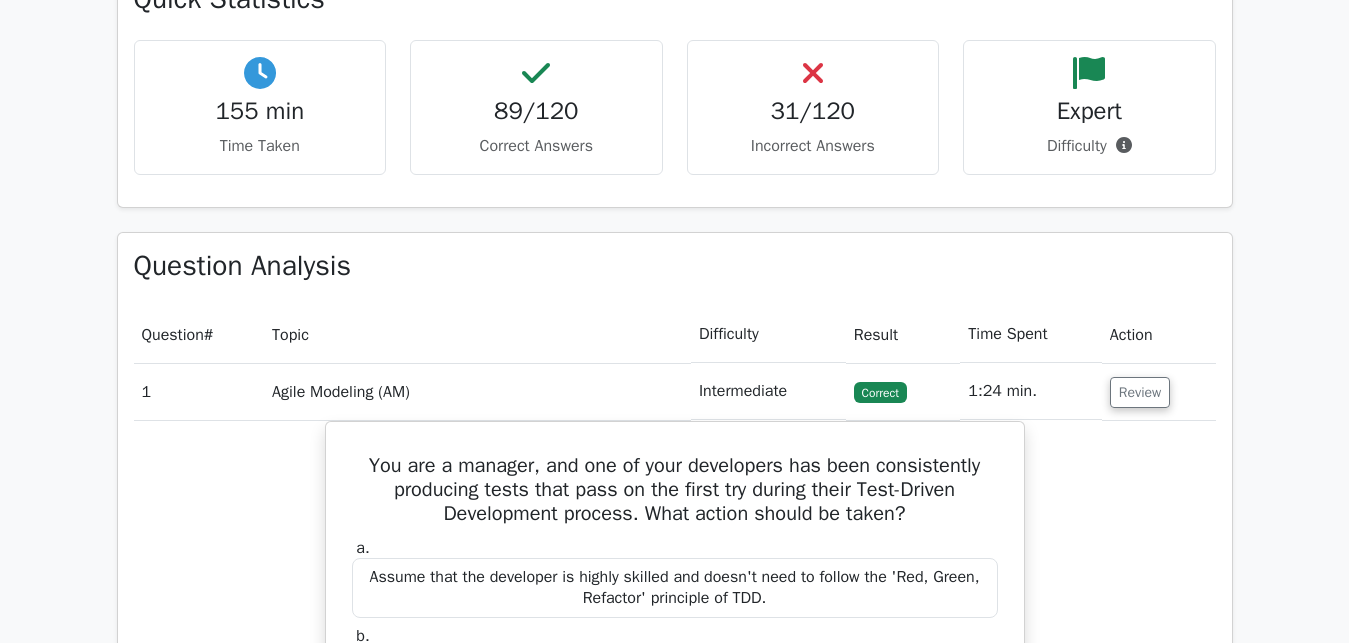 scroll, scrollTop: 2557, scrollLeft: 0, axis: vertical 